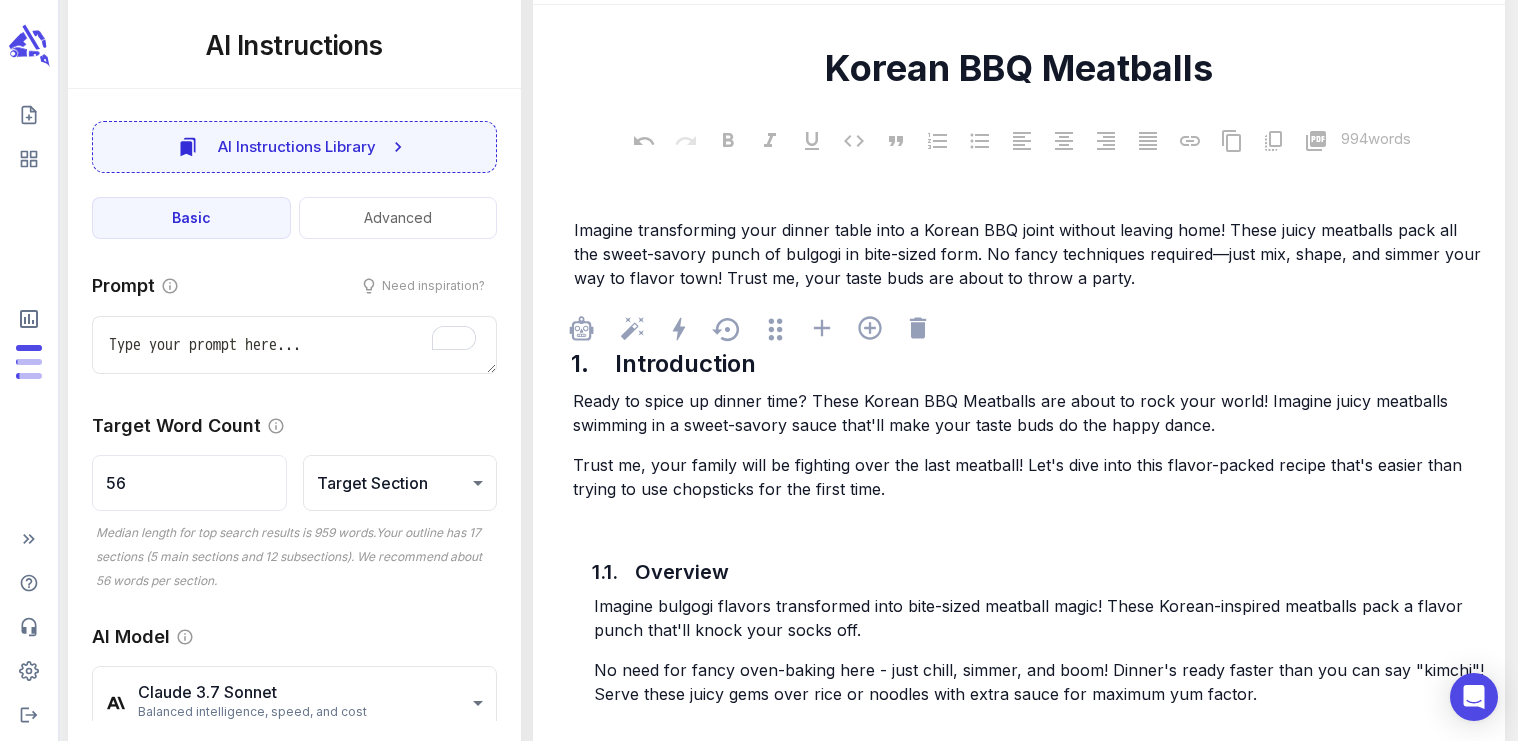 scroll, scrollTop: 526, scrollLeft: 0, axis: vertical 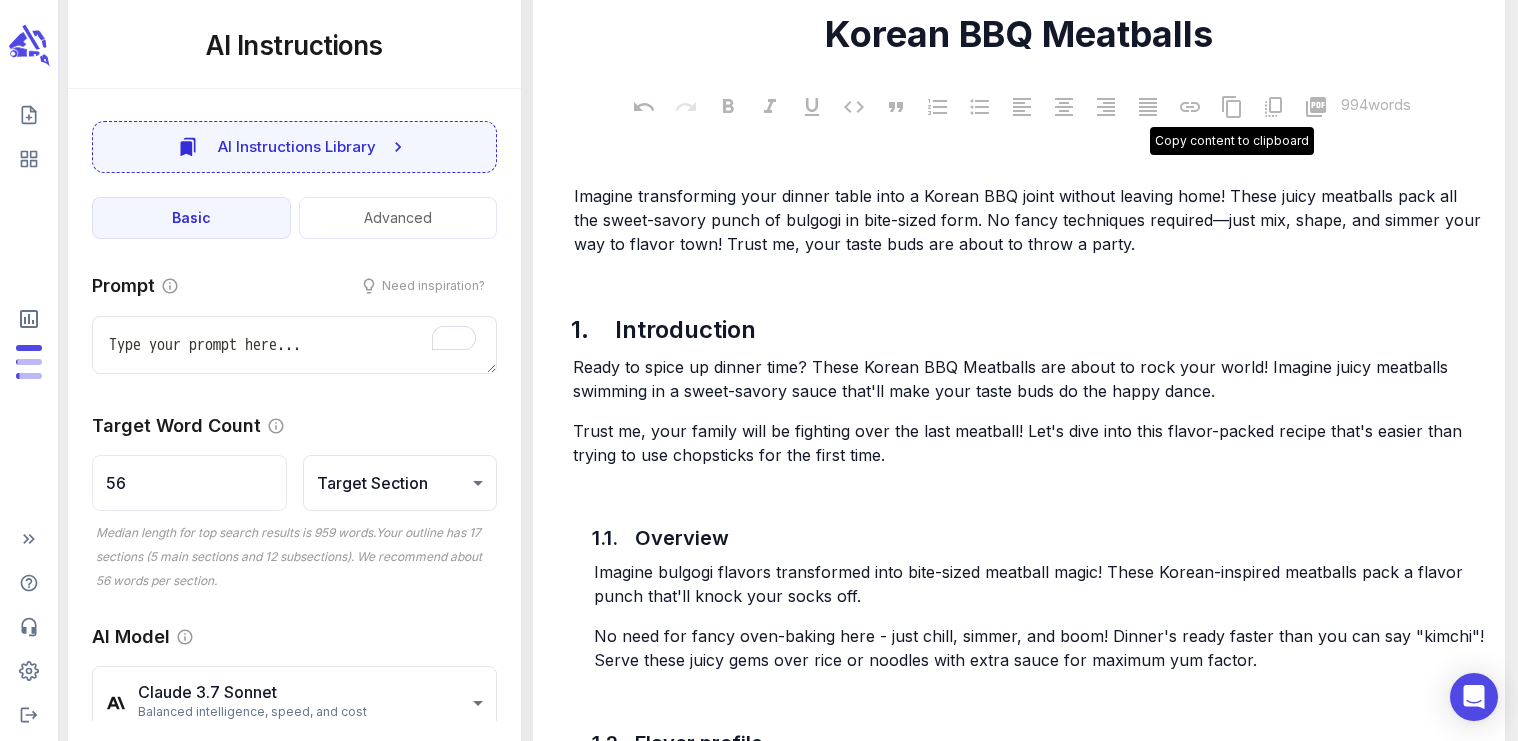 click 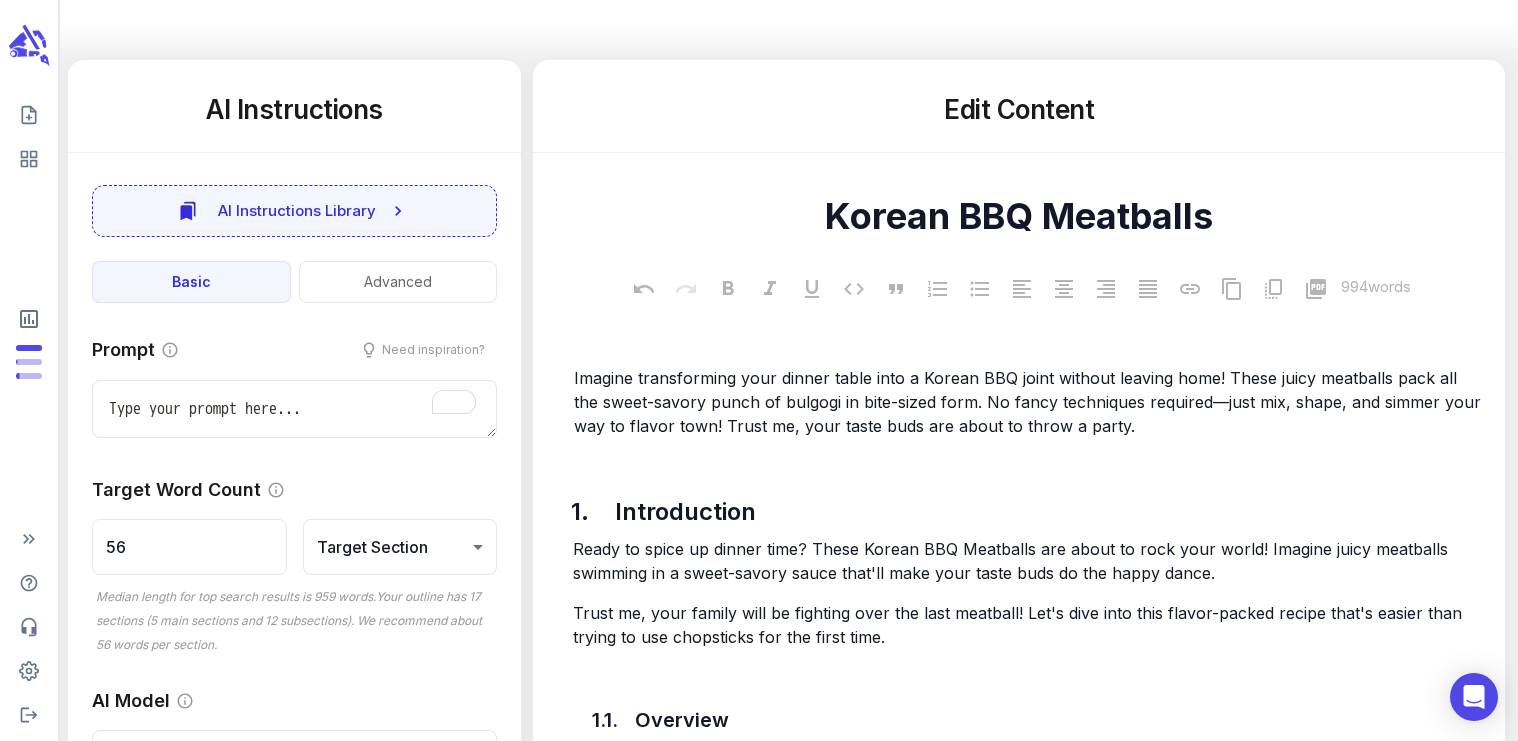 scroll, scrollTop: 397, scrollLeft: 0, axis: vertical 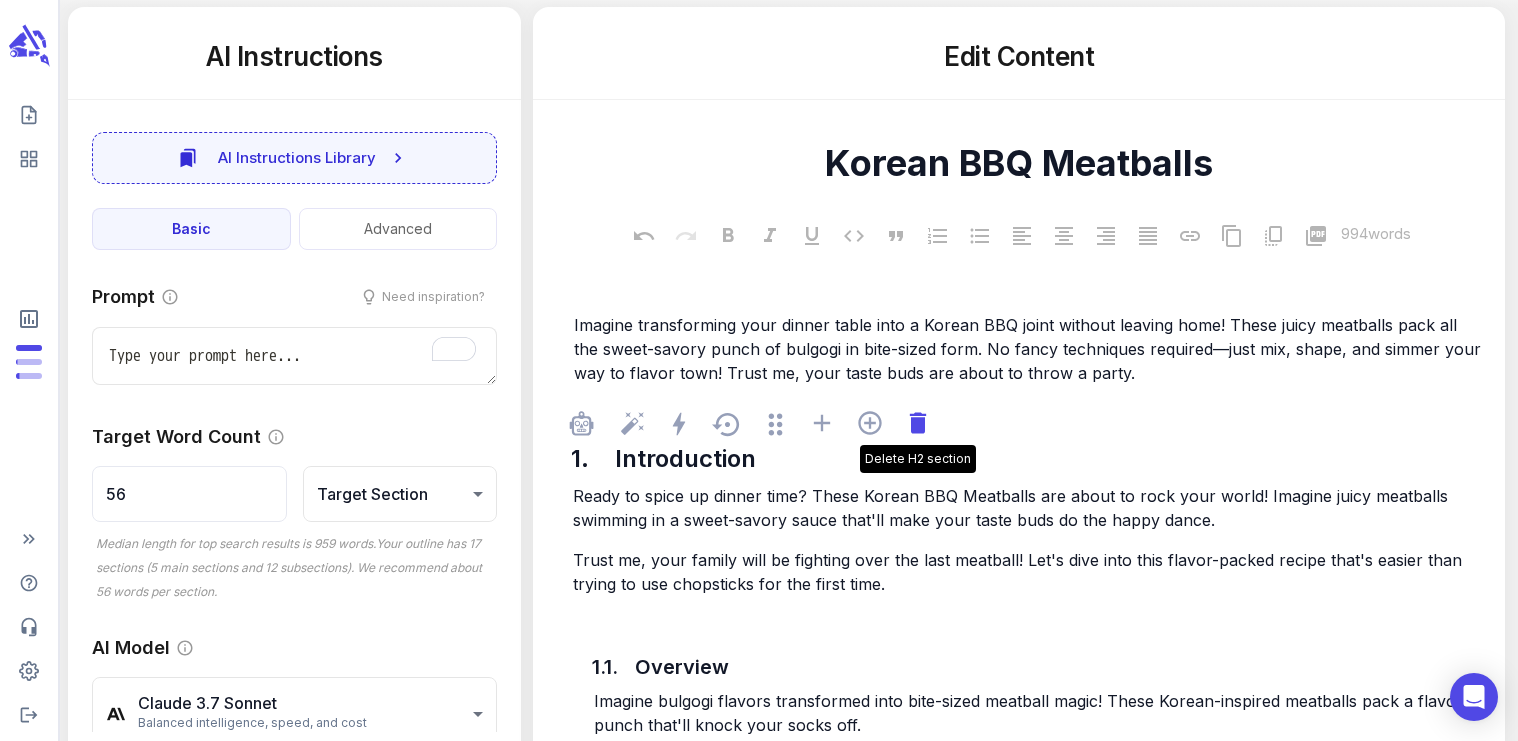 click 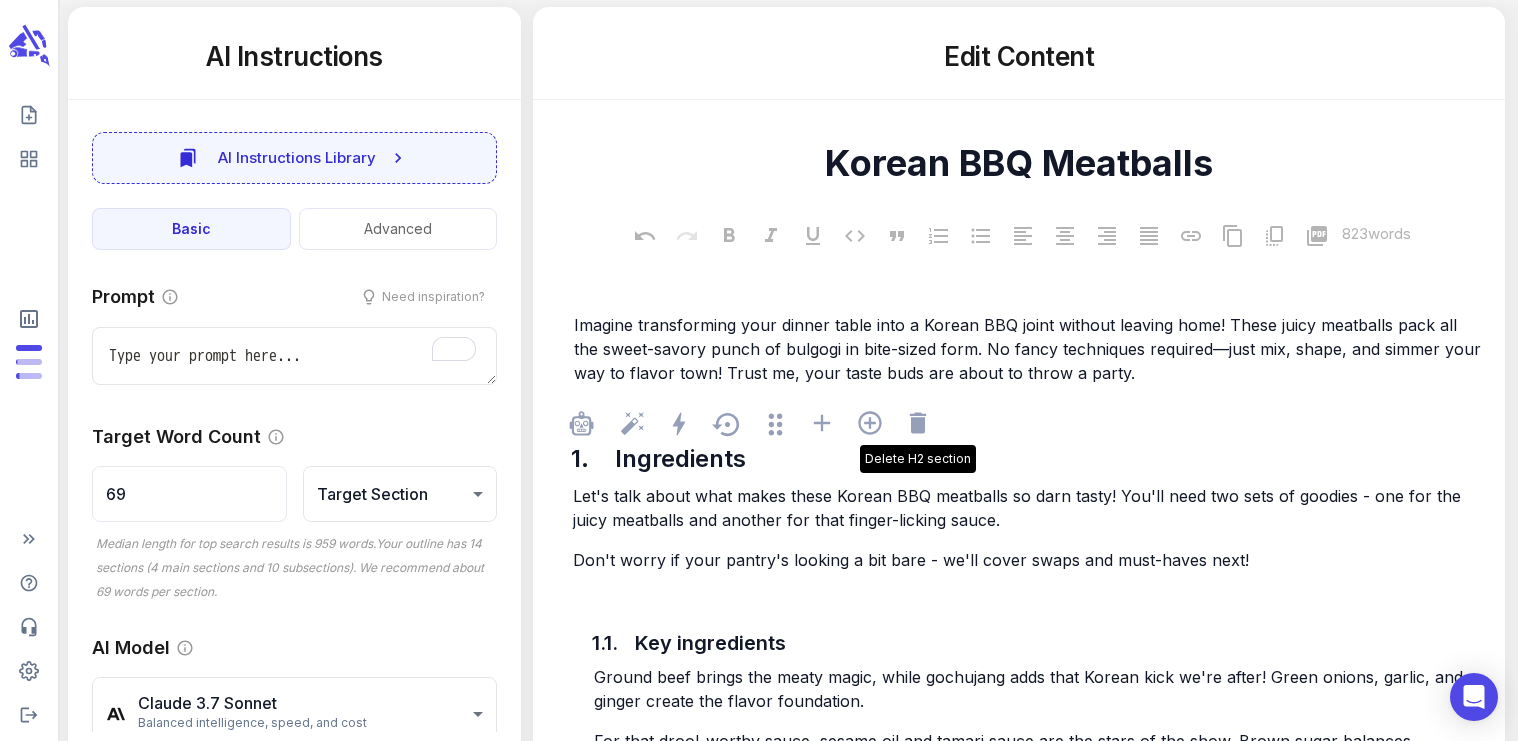 click 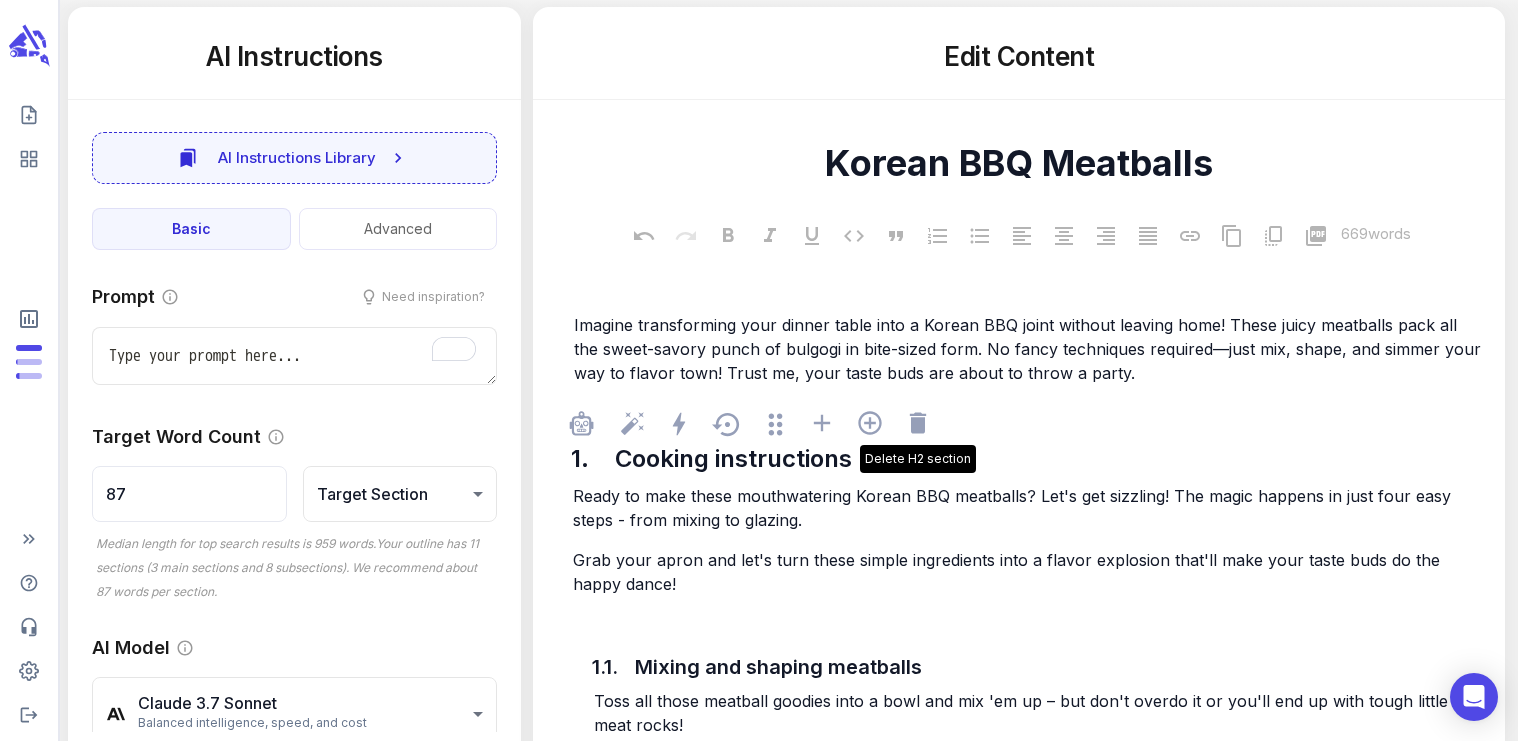 click 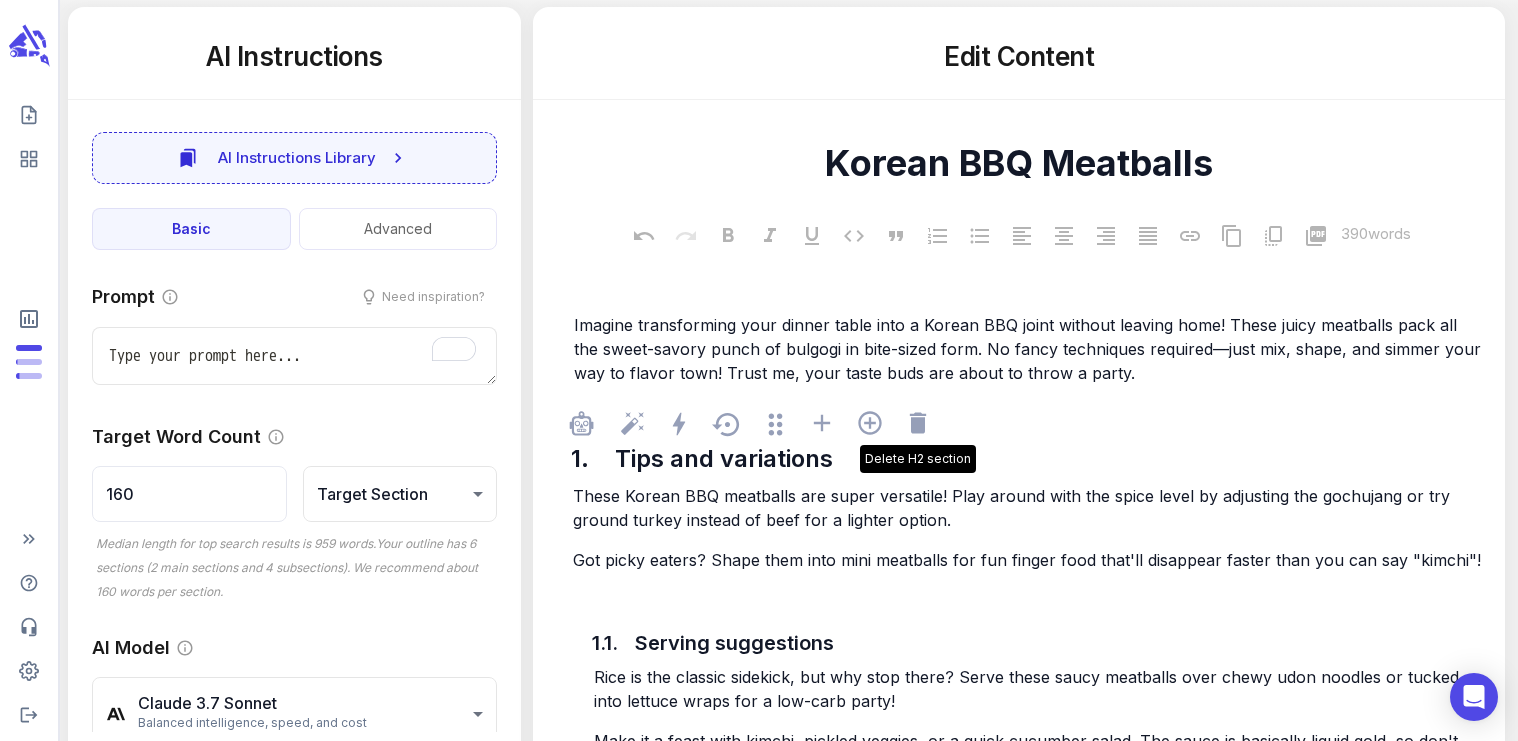 click 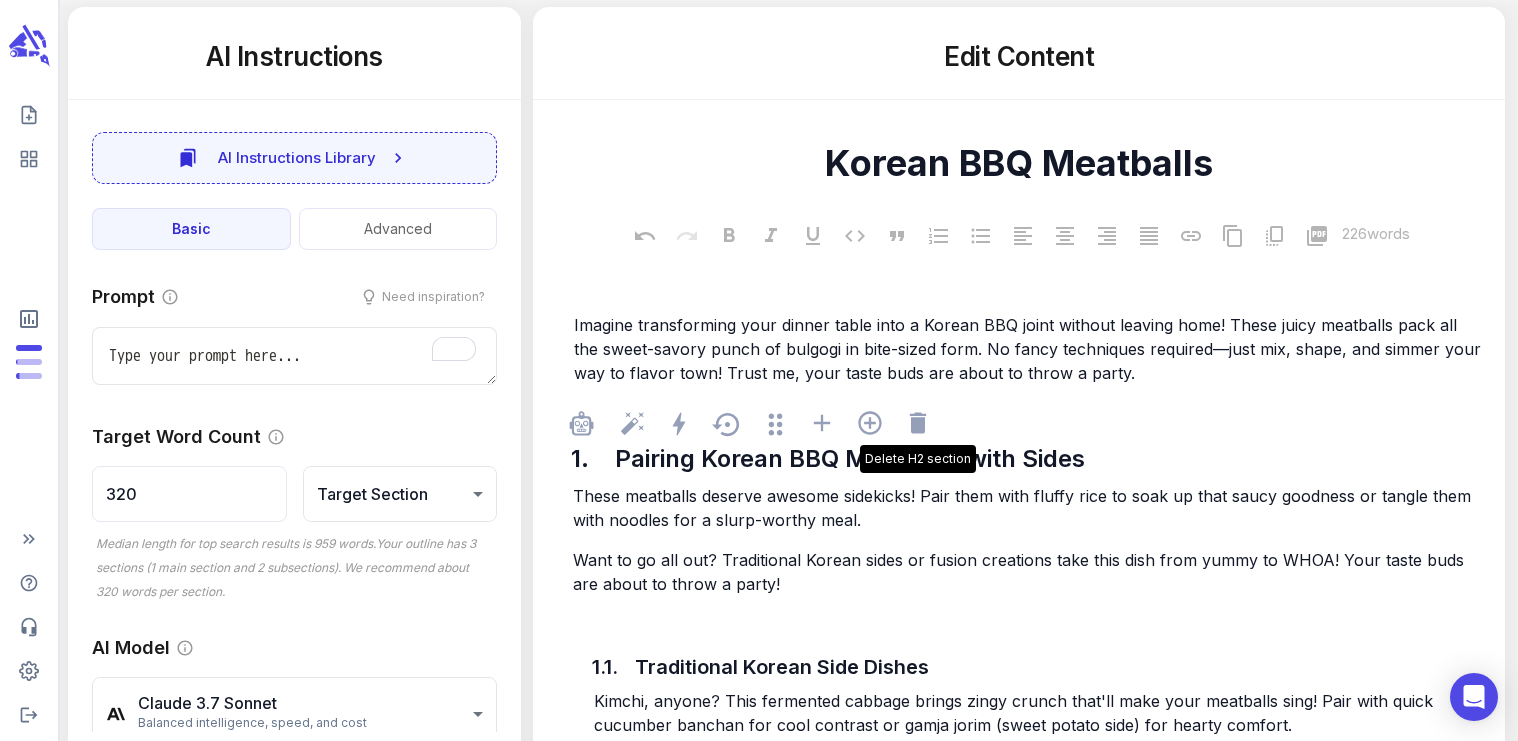 click 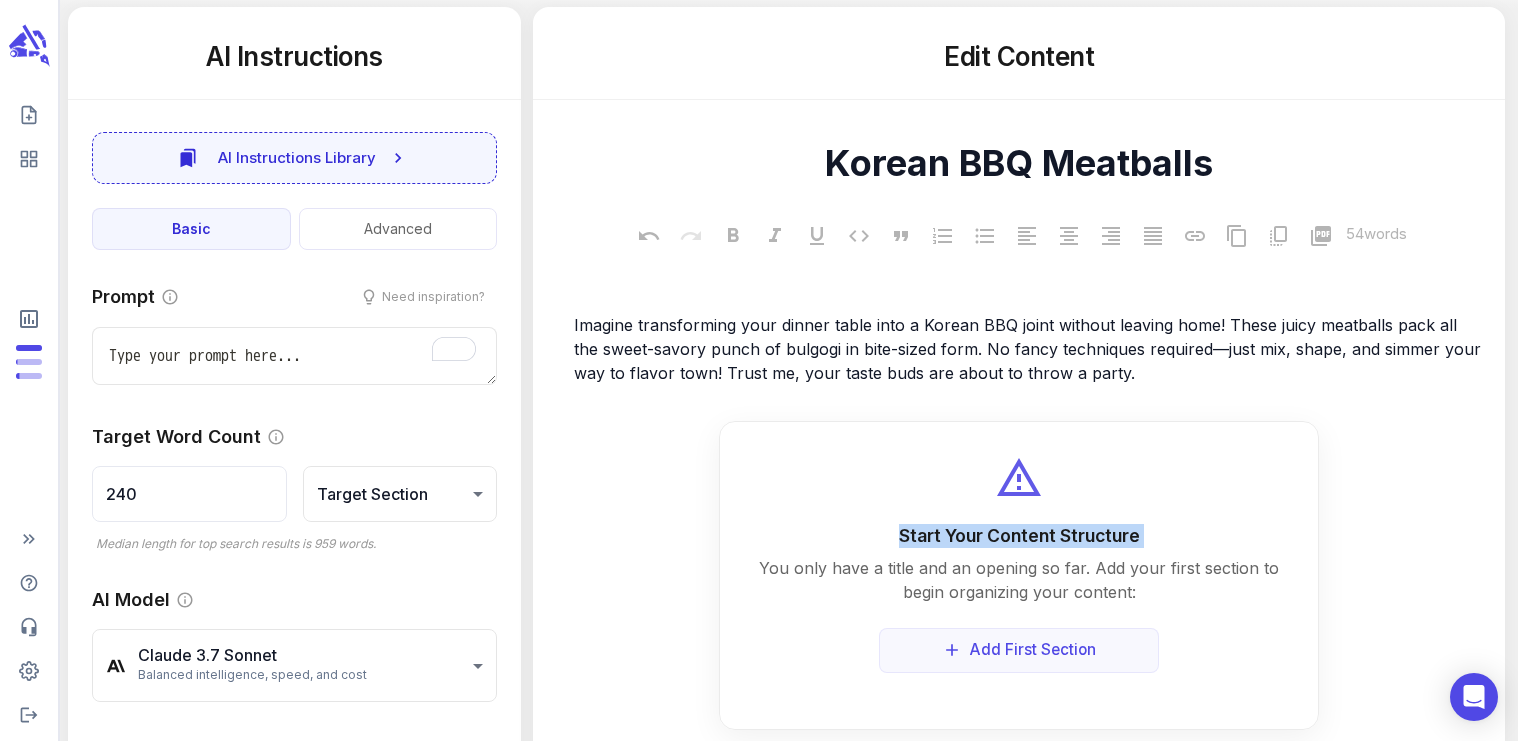 click on "Start Your Content Structure You only have a title and an opening so far. Add your first section to begin organizing your content: Add First Section" at bounding box center [1019, 575] 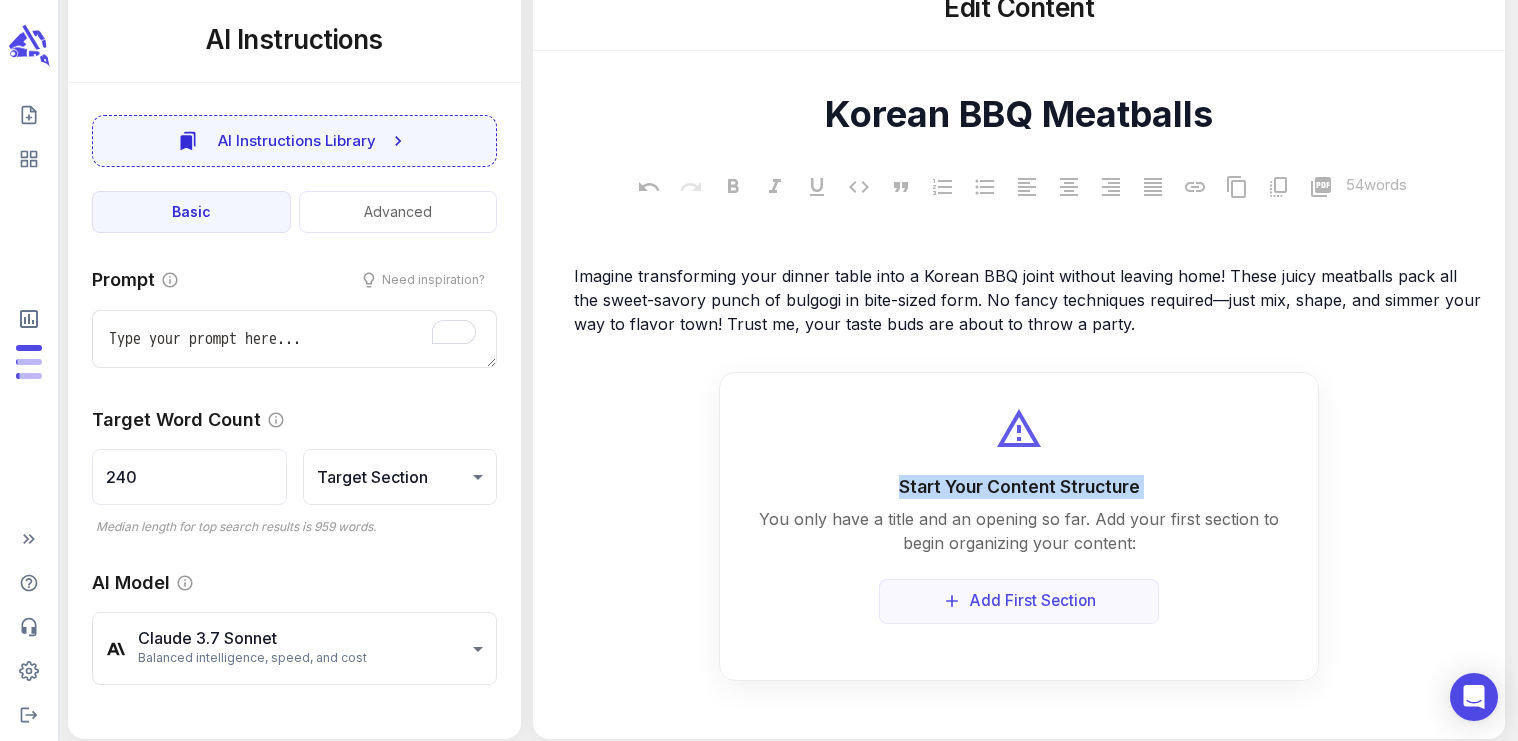 scroll, scrollTop: 461, scrollLeft: 0, axis: vertical 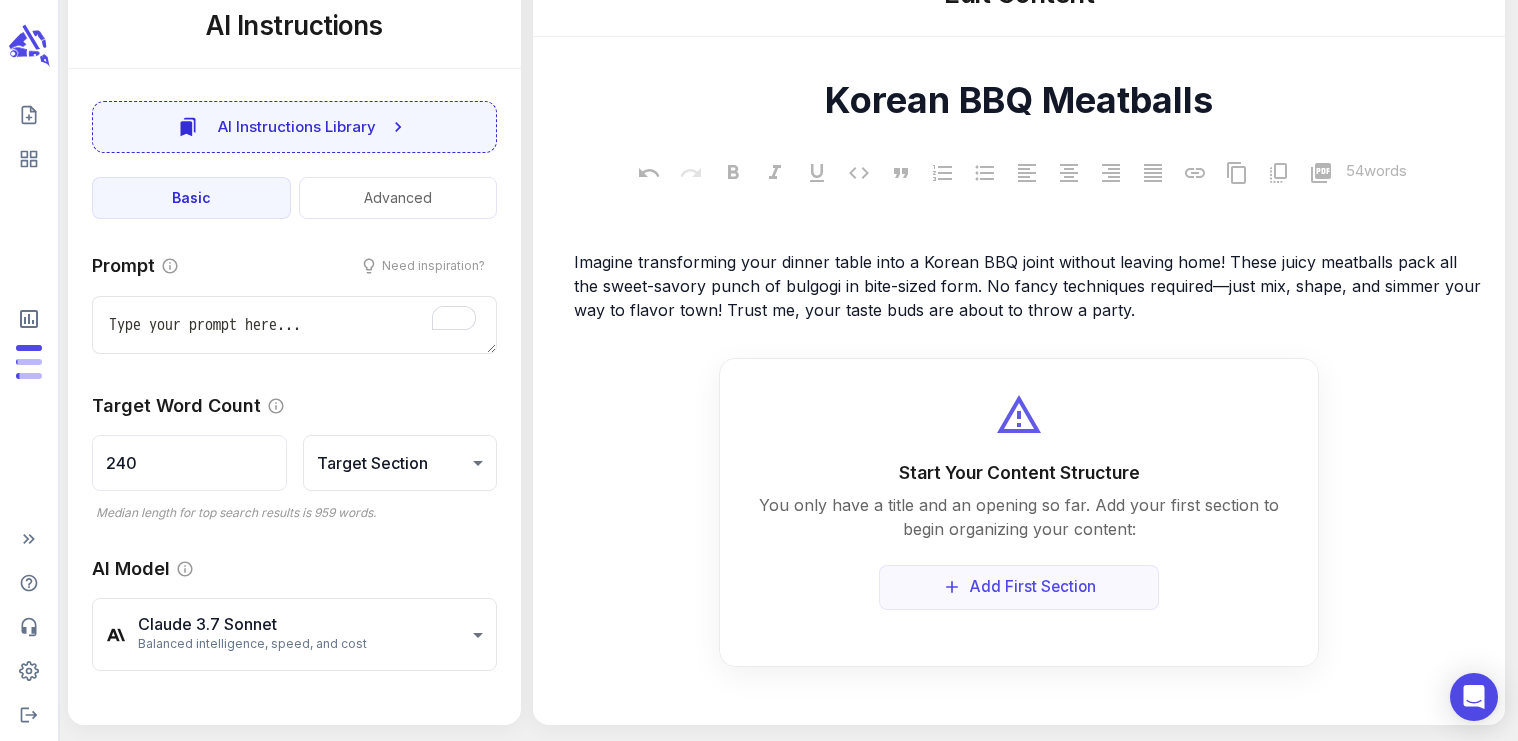 click on "Start Your Content Structure You only have a title and an opening so far. Add your first section to begin organizing your content: Add First Section" at bounding box center (1019, 512) 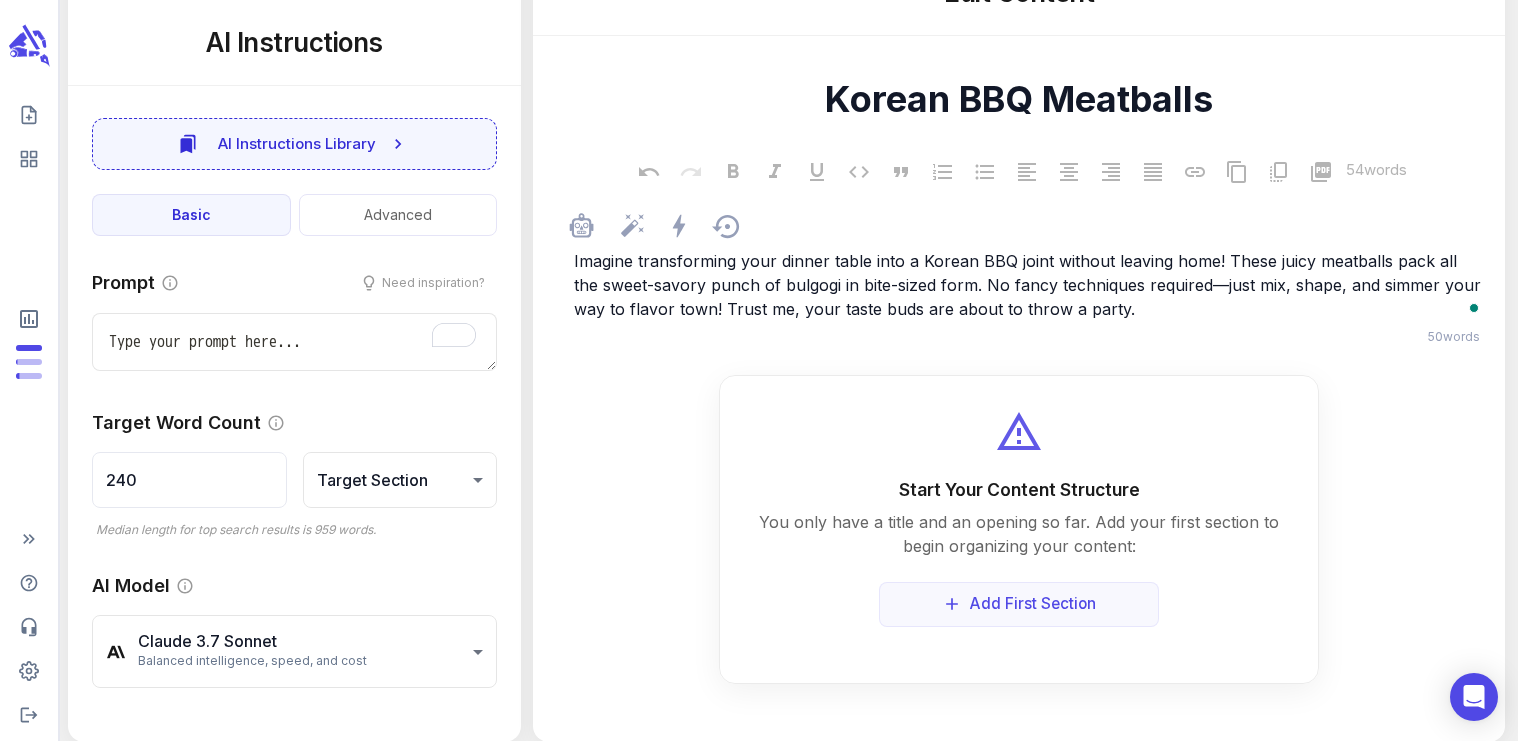 drag, startPoint x: 1100, startPoint y: 318, endPoint x: 807, endPoint y: 295, distance: 293.90134 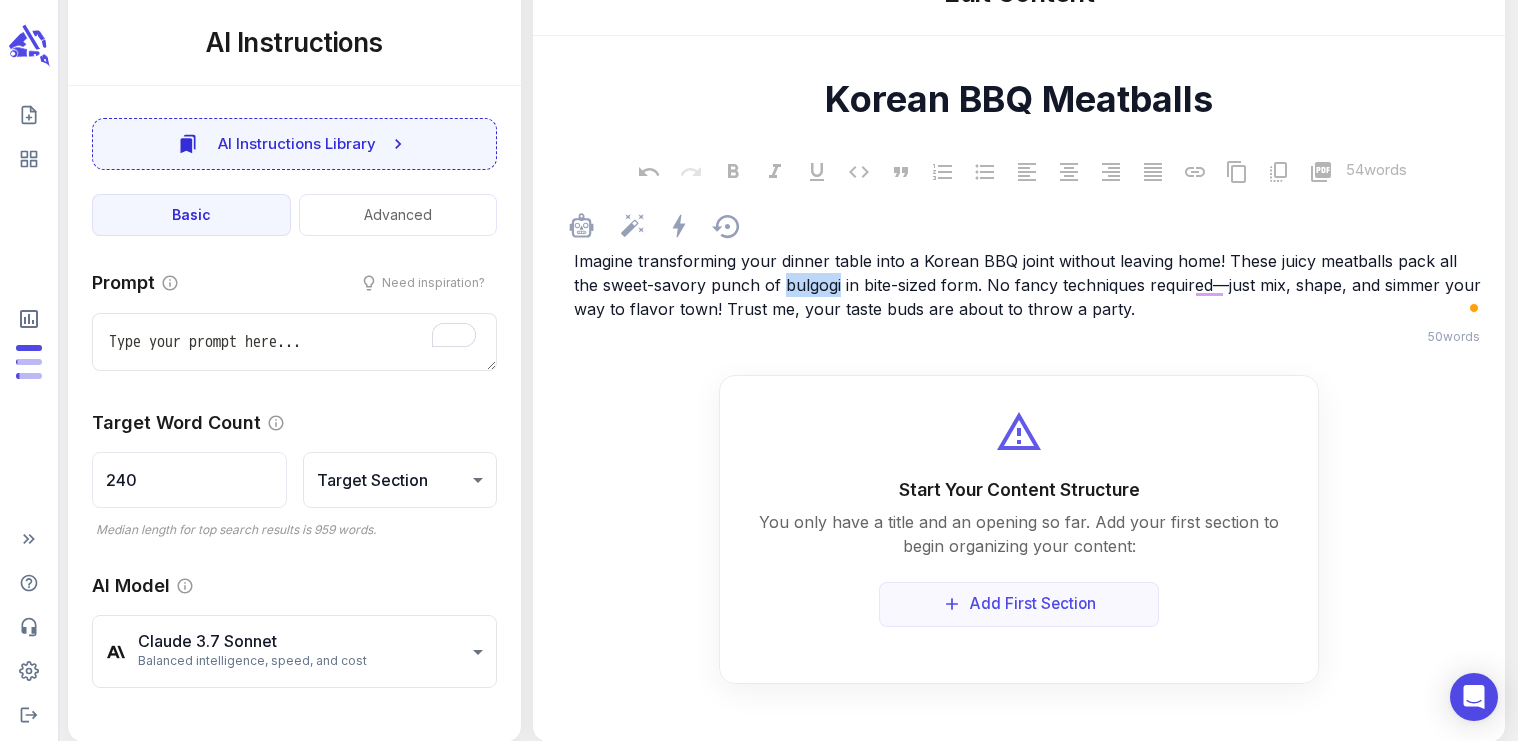click on "Imagine transforming your dinner table into a Korean BBQ joint without leaving home! These juicy meatballs pack all the sweet-savory punch of bulgogi in bite-sized form. No fancy techniques required—just mix, shape, and simmer your way to flavor town! Trust me, your taste buds are about to throw a party." at bounding box center (1030, 285) 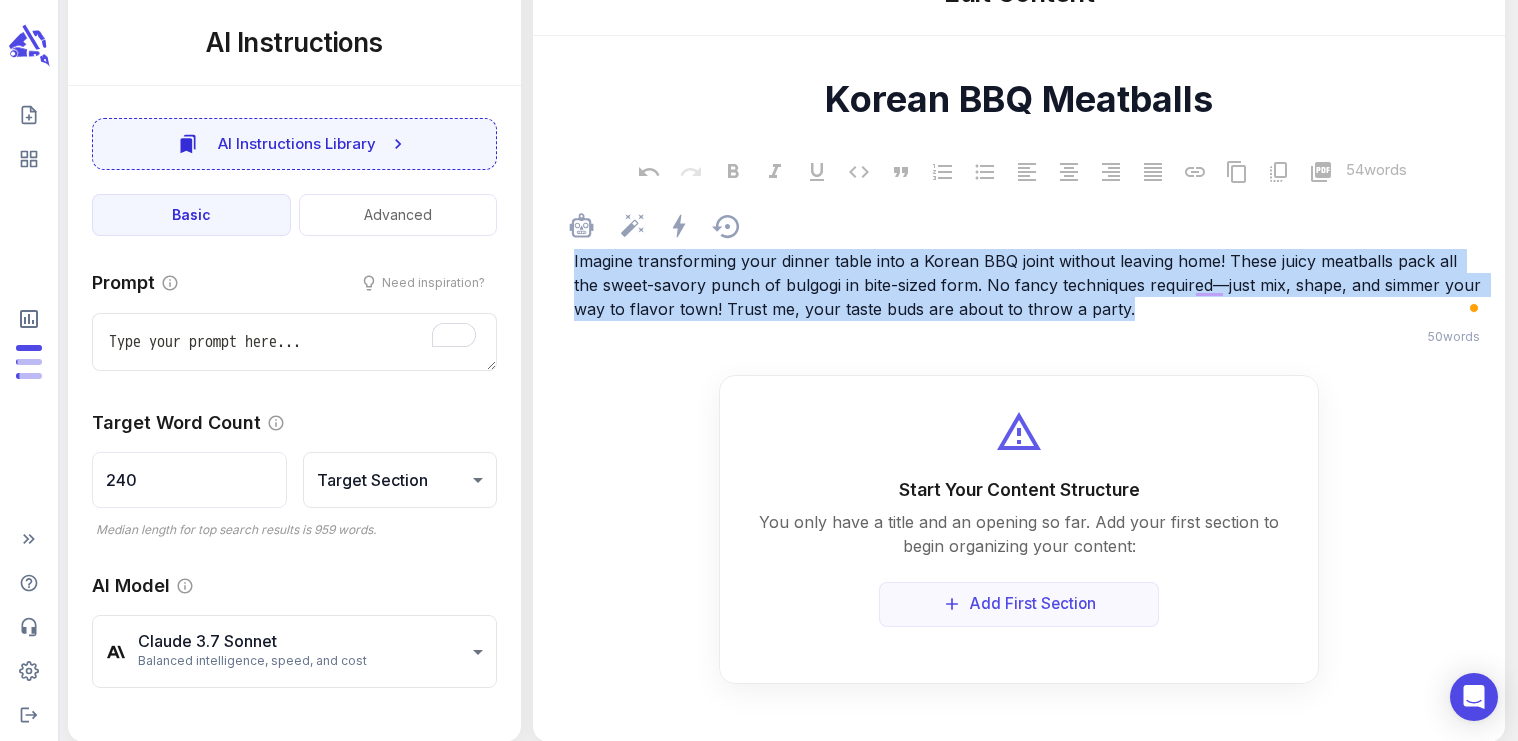 click on "Imagine transforming your dinner table into a Korean BBQ joint without leaving home! These juicy meatballs pack all the sweet-savory punch of bulgogi in bite-sized form. No fancy techniques required—just mix, shape, and simmer your way to flavor town! Trust me, your taste buds are about to throw a party." at bounding box center (1030, 285) 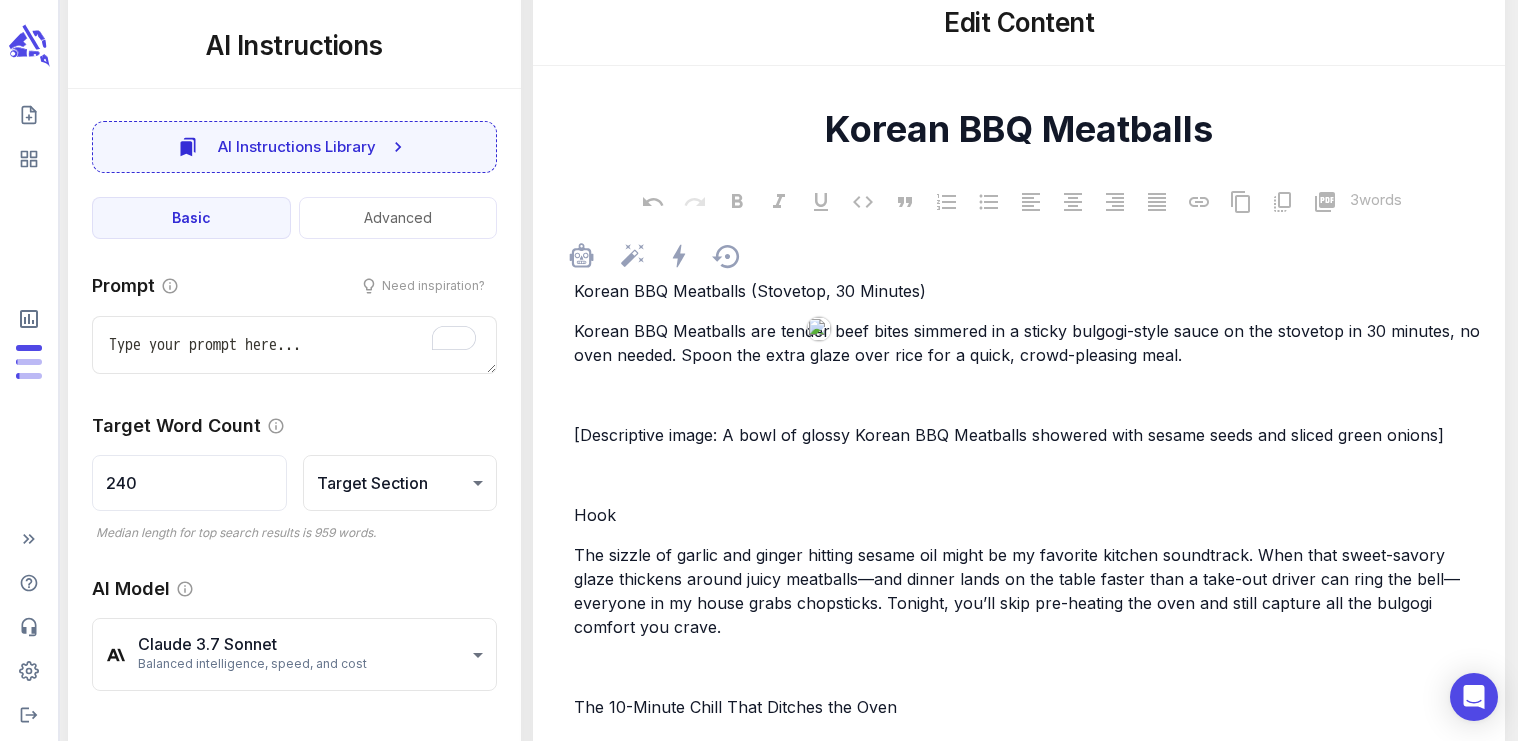 scroll, scrollTop: 3560, scrollLeft: 0, axis: vertical 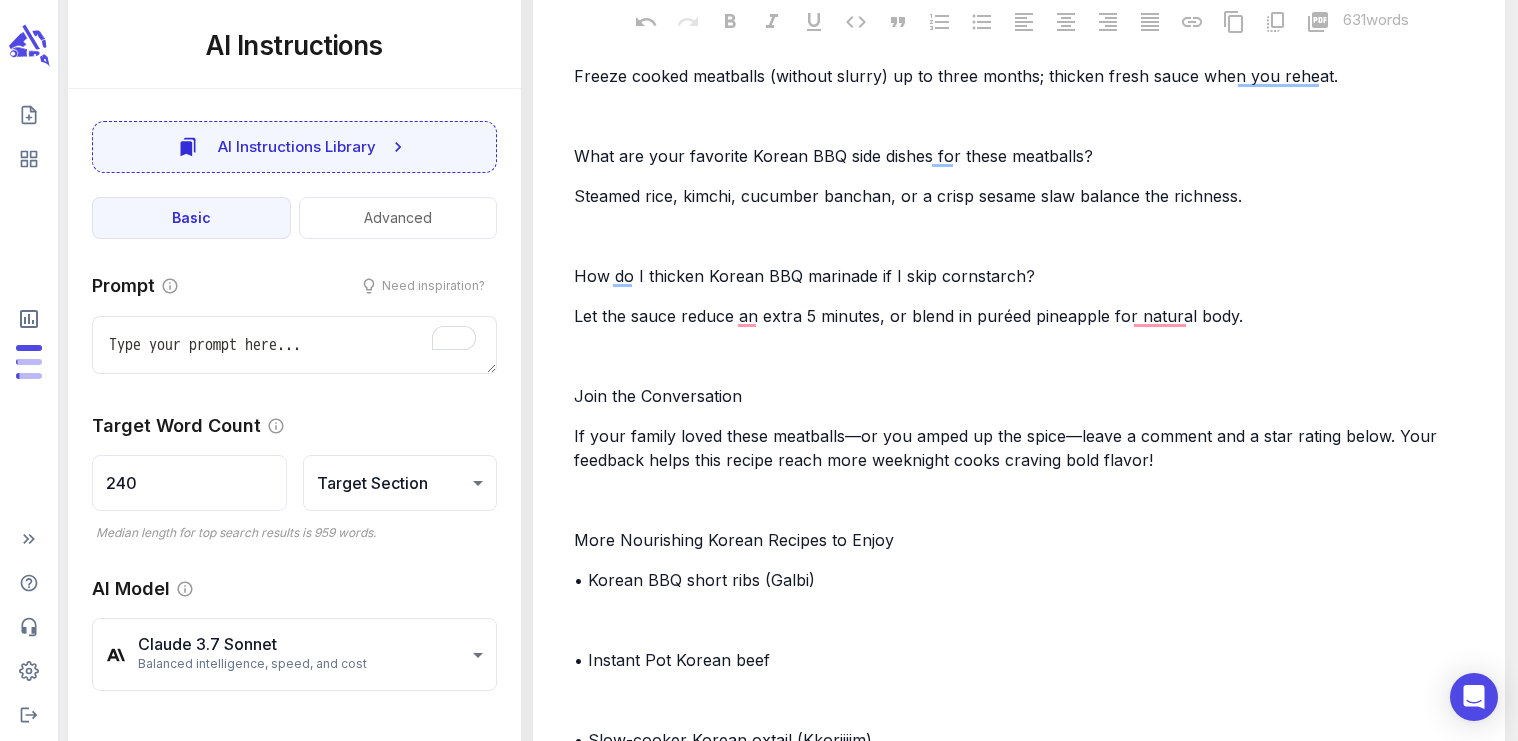 type on "x" 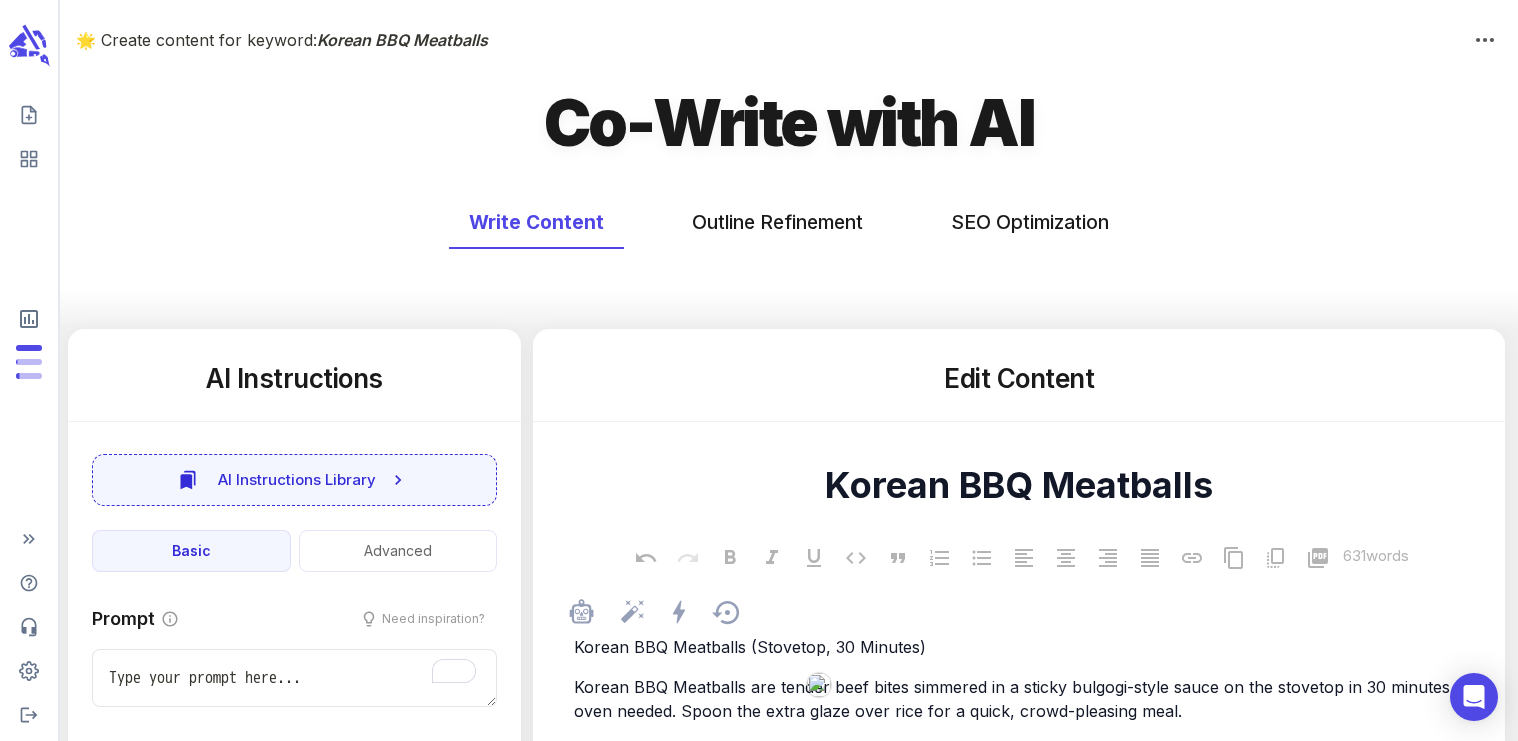 scroll, scrollTop: 0, scrollLeft: 0, axis: both 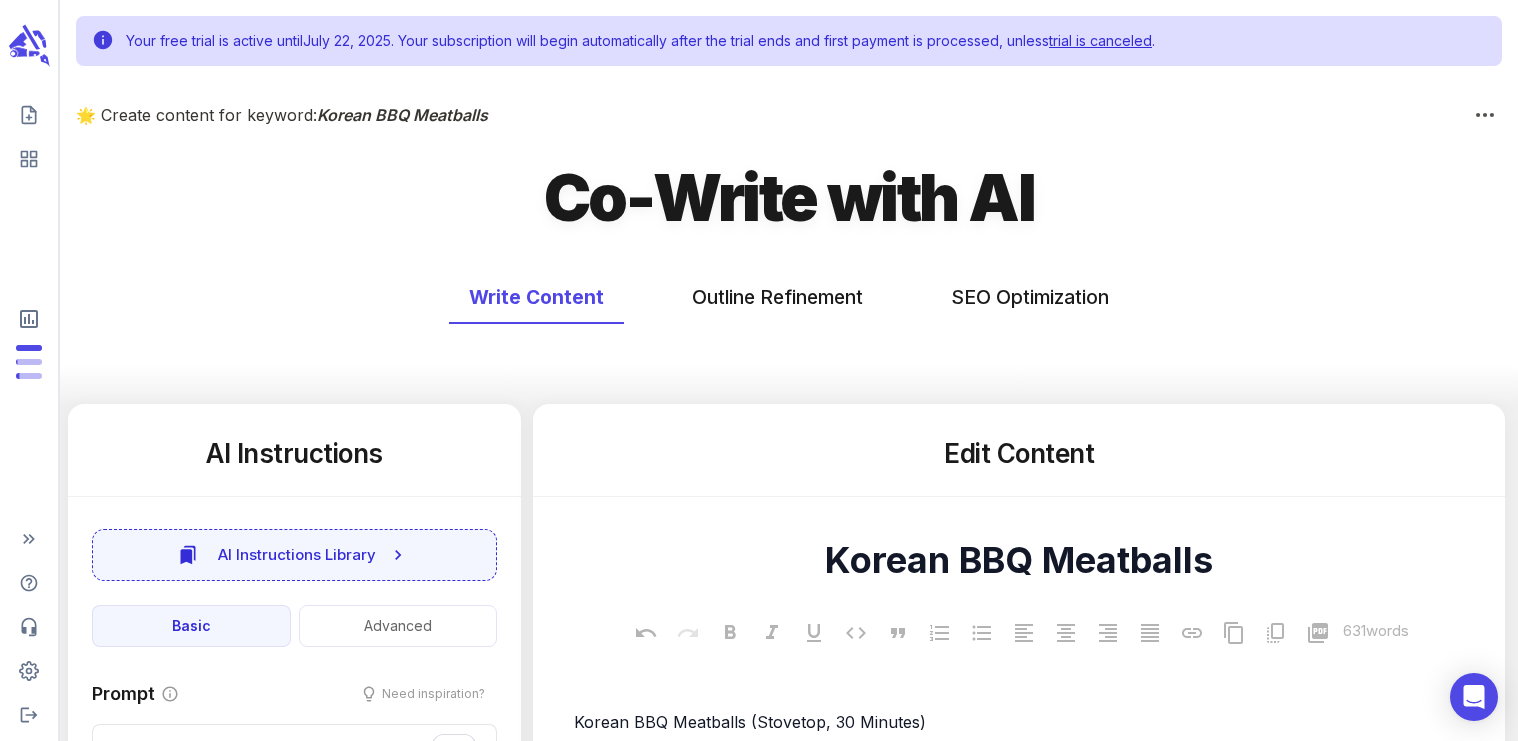 click on "Write Content Outline Refinement SEO Optimization" at bounding box center [789, 329] 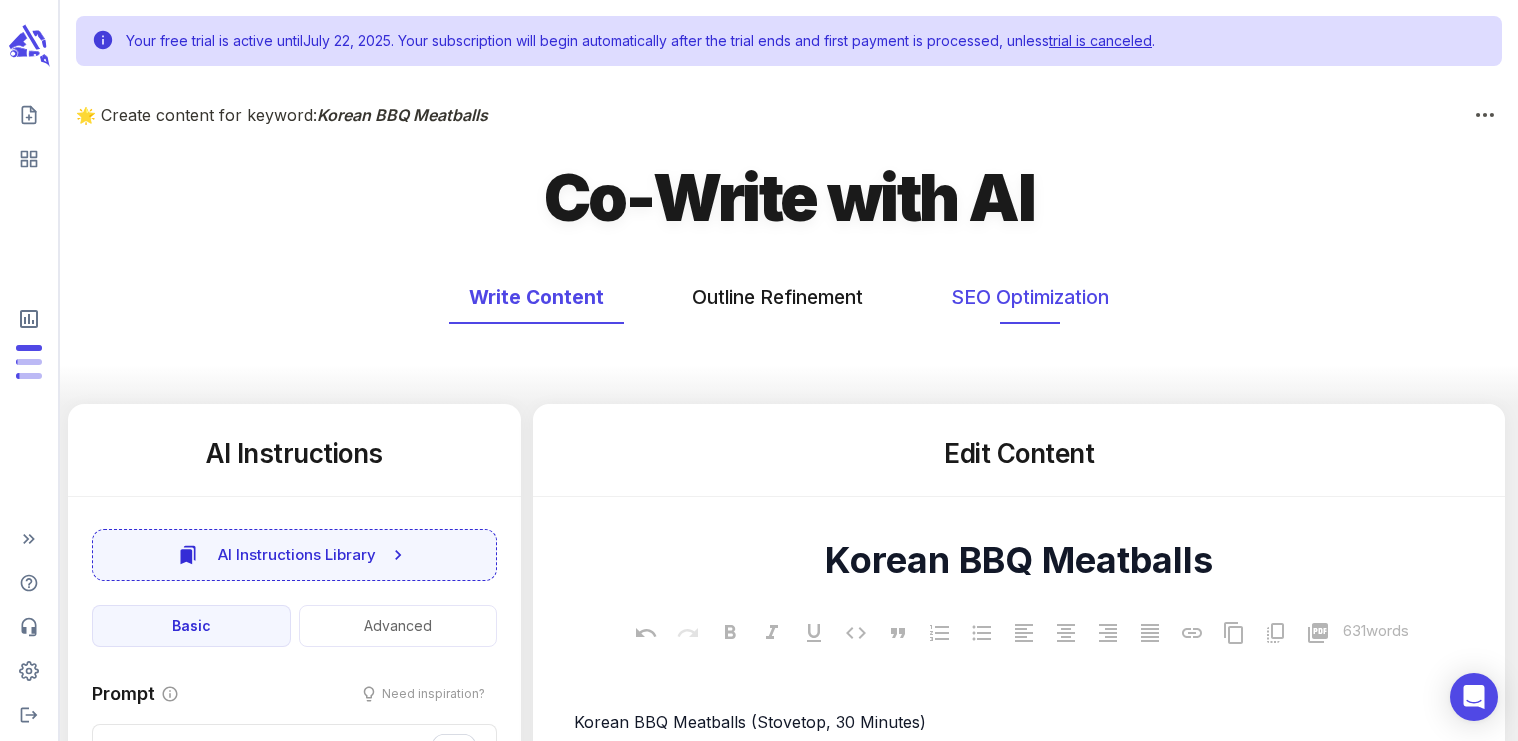 click on "SEO Optimization" at bounding box center [1030, 297] 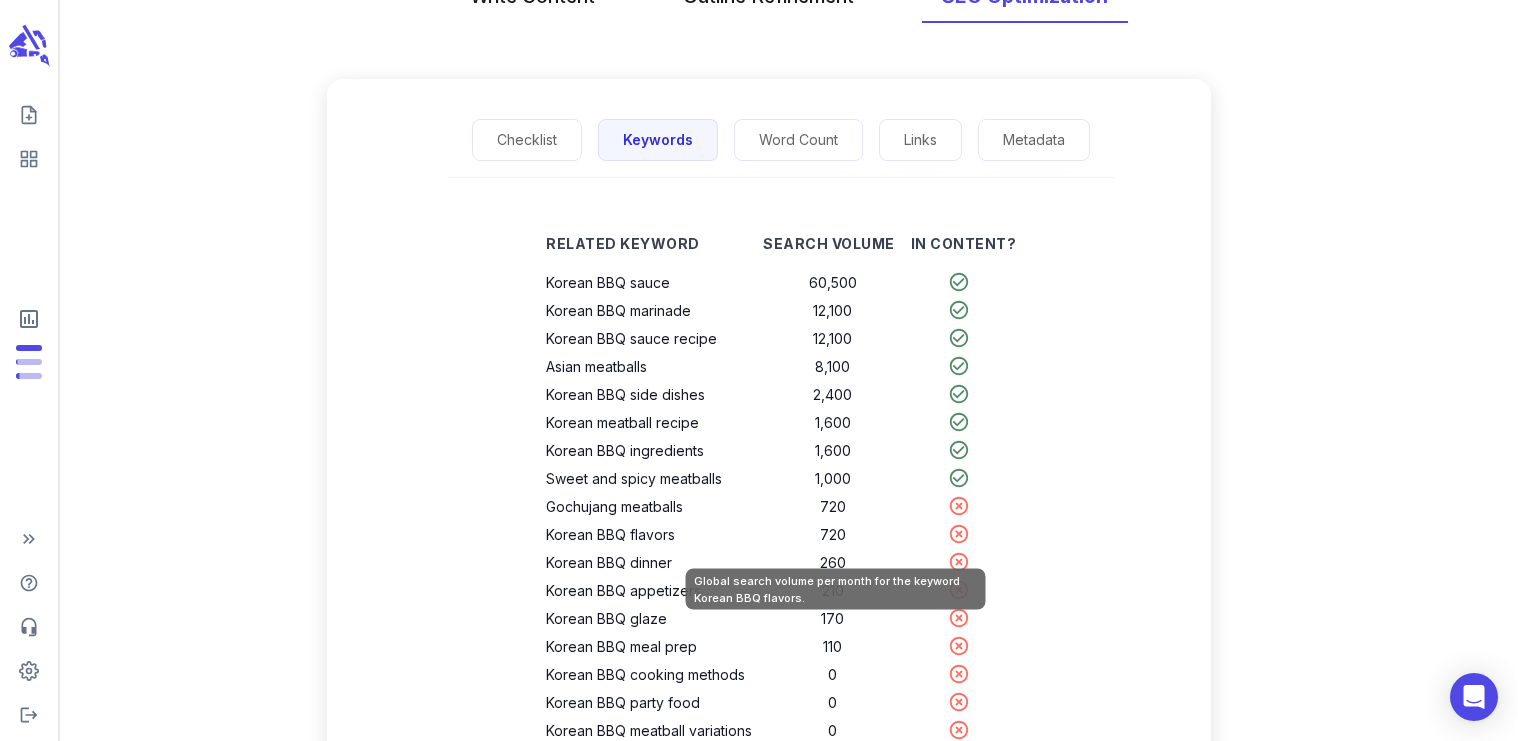 scroll, scrollTop: 303, scrollLeft: 0, axis: vertical 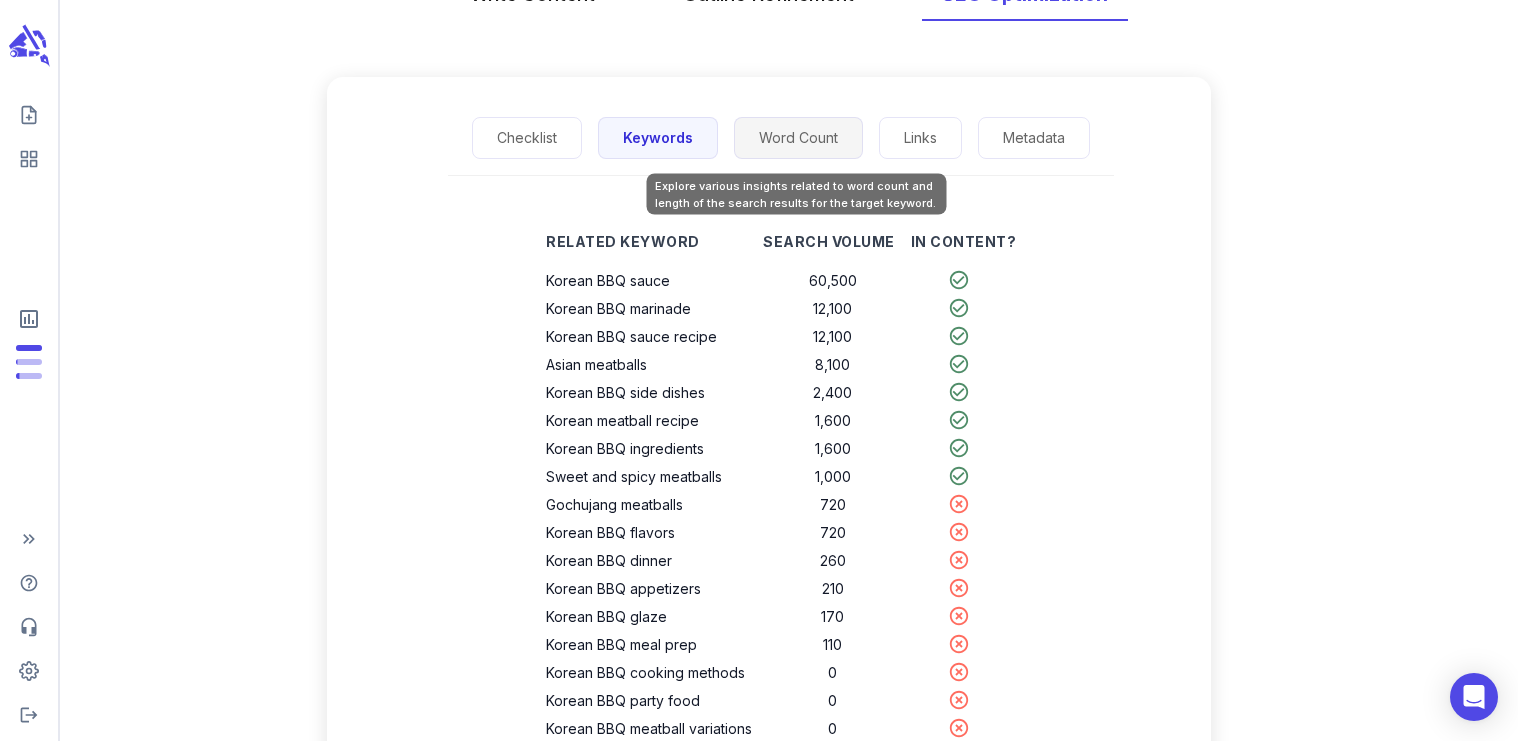 click on "Word Count" at bounding box center [798, 138] 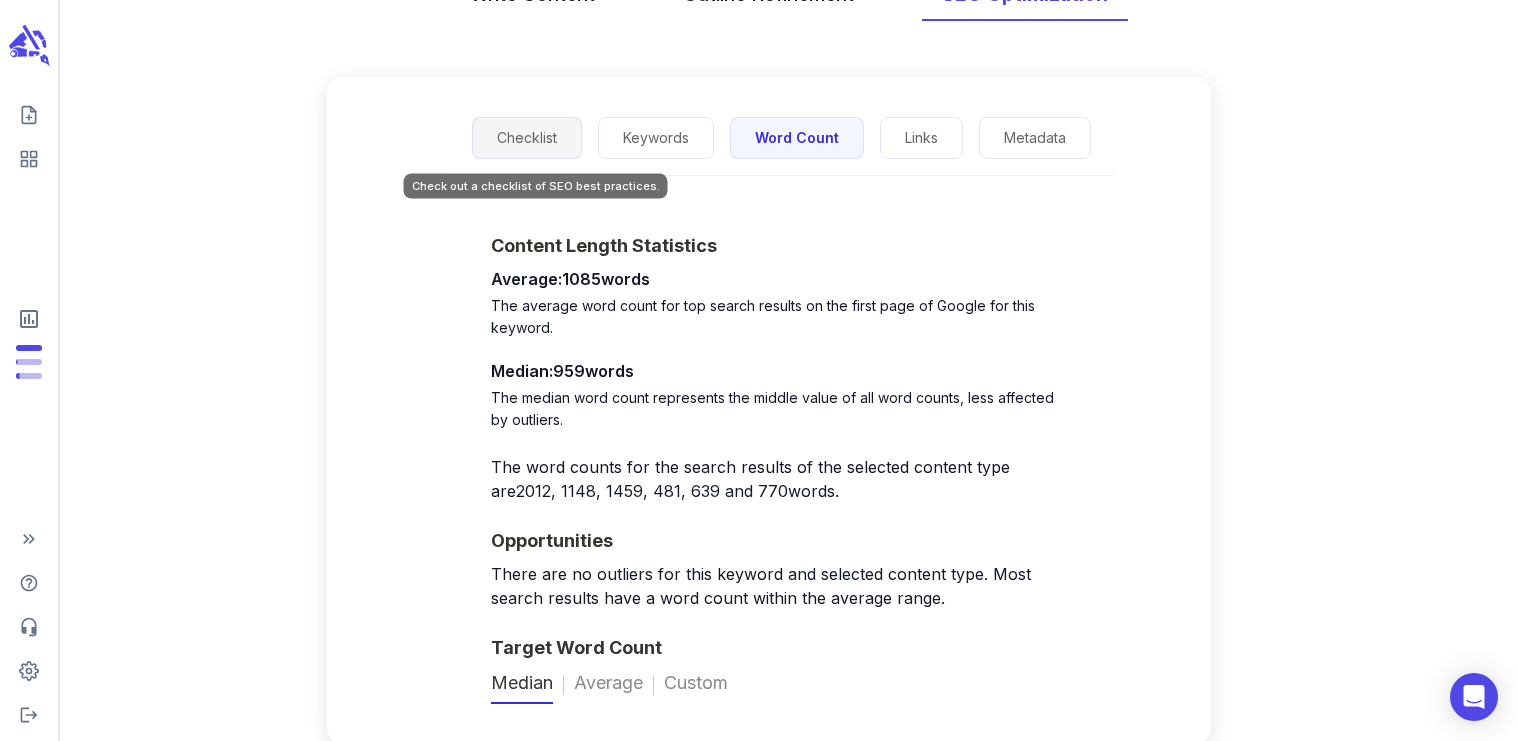 click on "Checklist" at bounding box center [527, 138] 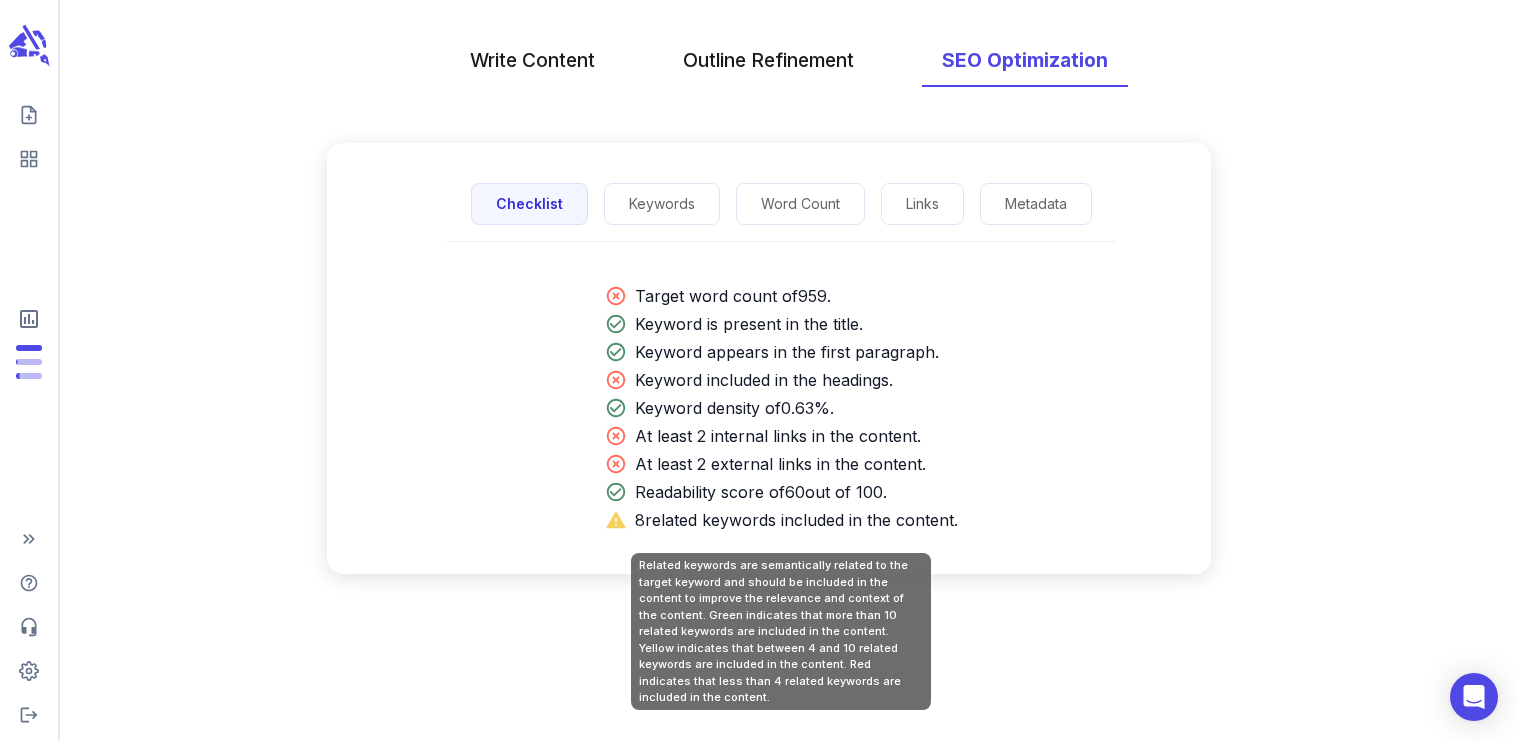 click on "8 related keywords included in the content." at bounding box center (796, 520) 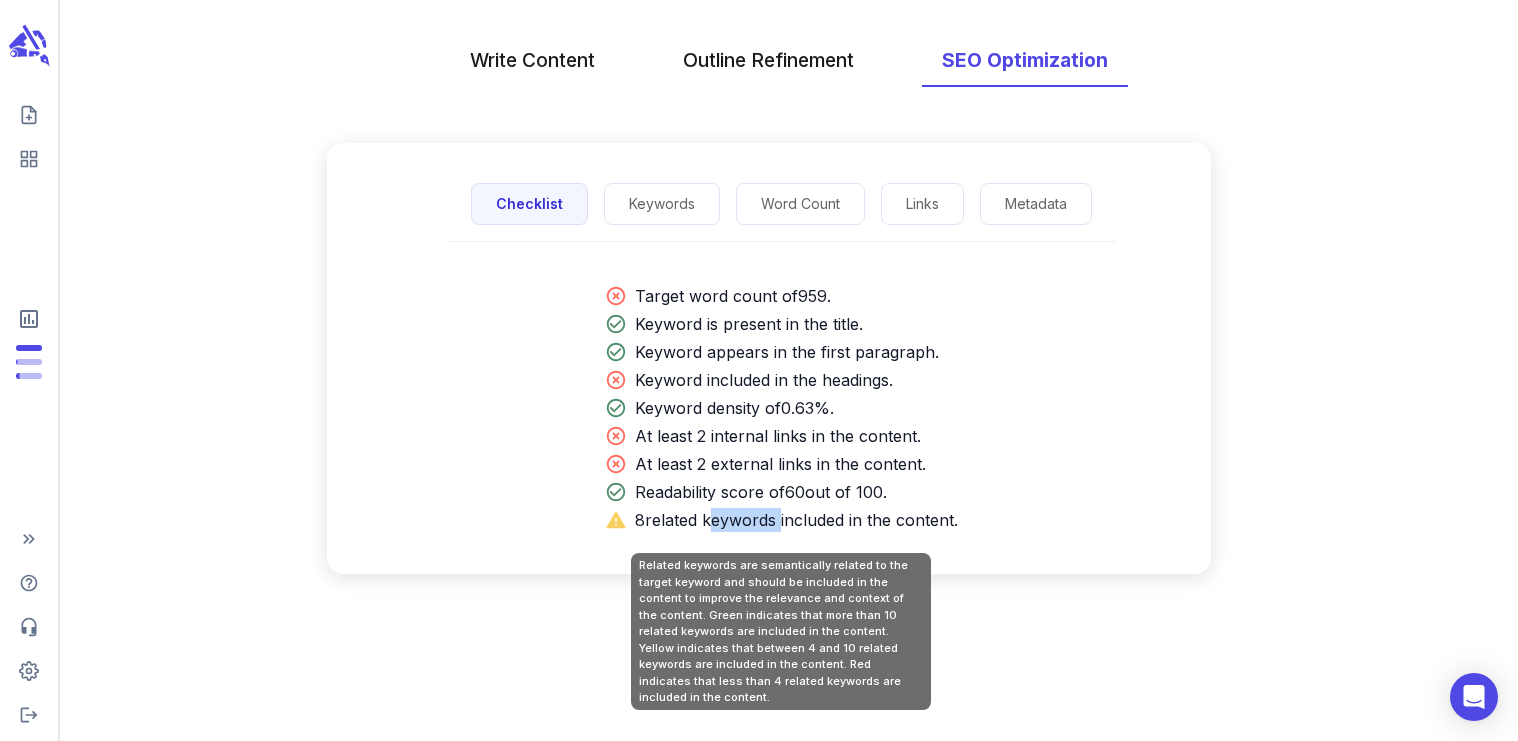 click on "8 related keywords included in the content." at bounding box center [796, 520] 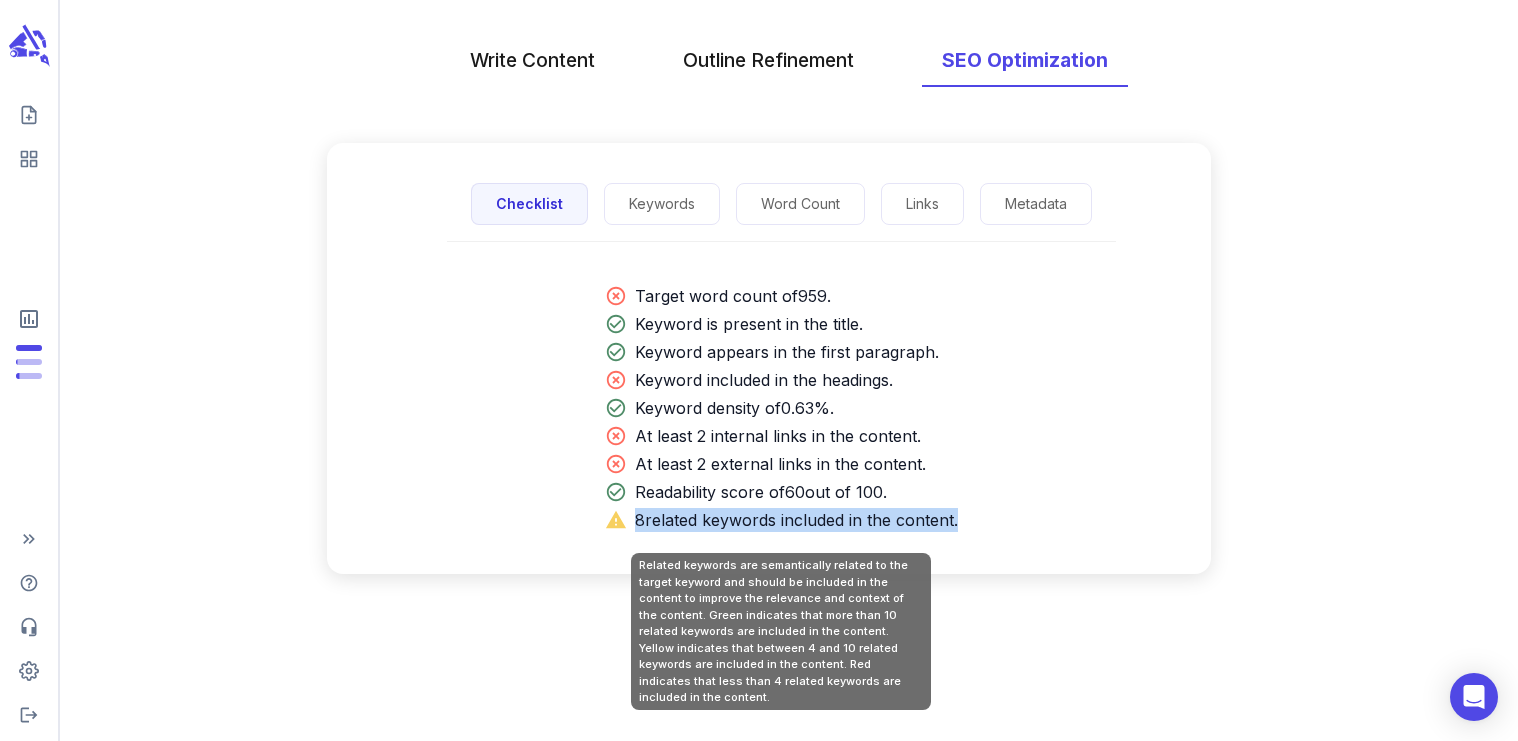 click on "8 related keywords included in the content." at bounding box center (796, 520) 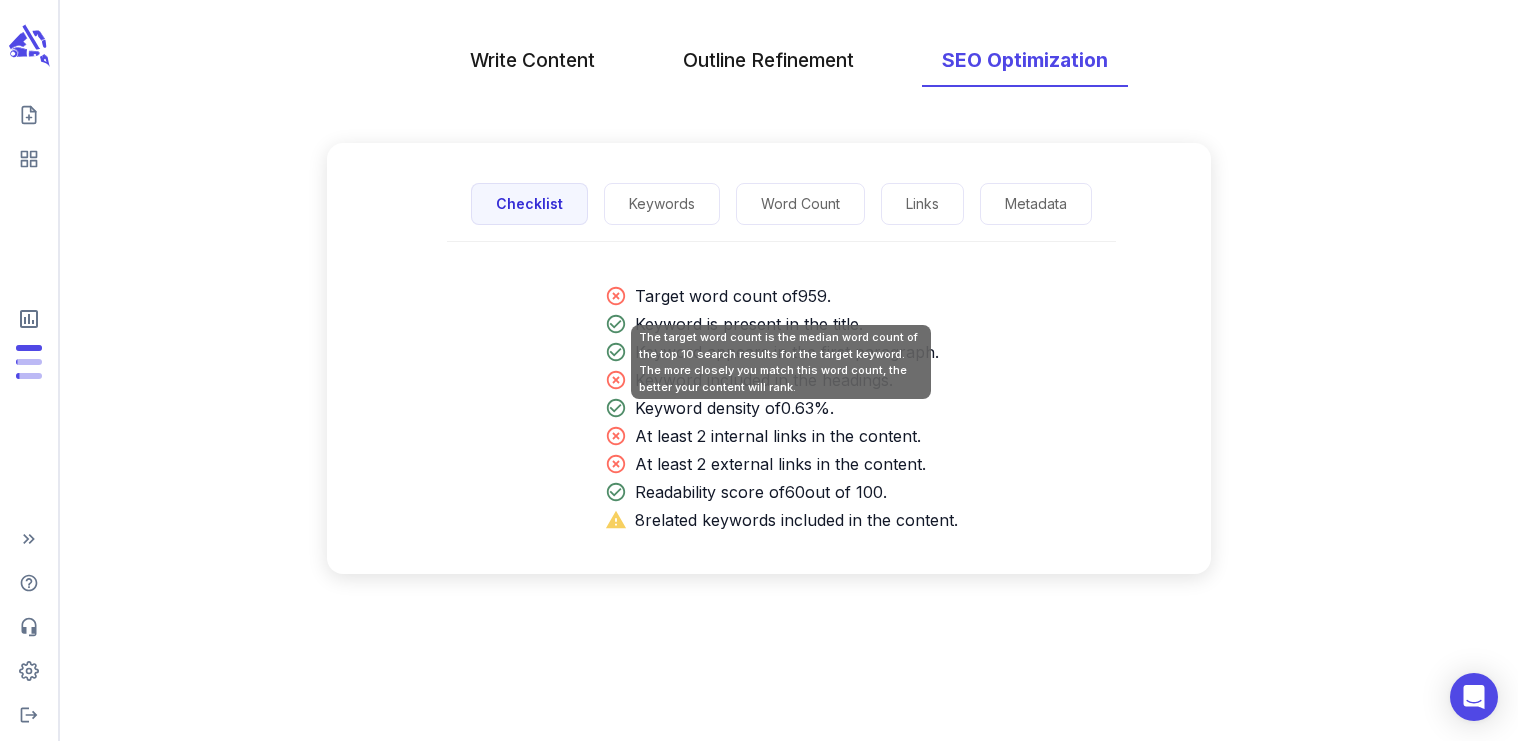 click on "Target word count of  959 ." at bounding box center [796, 296] 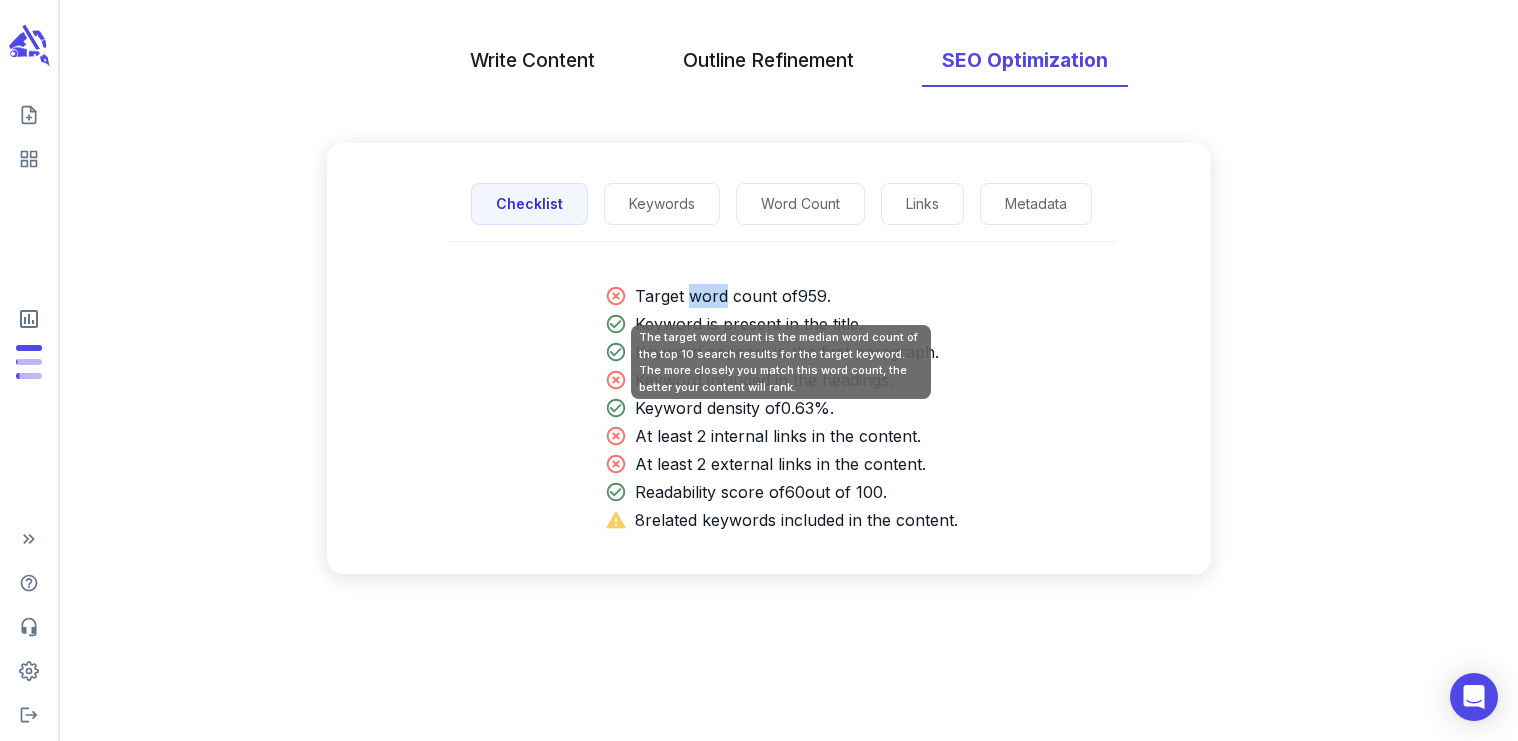 click on "Target word count of  959 ." at bounding box center [796, 296] 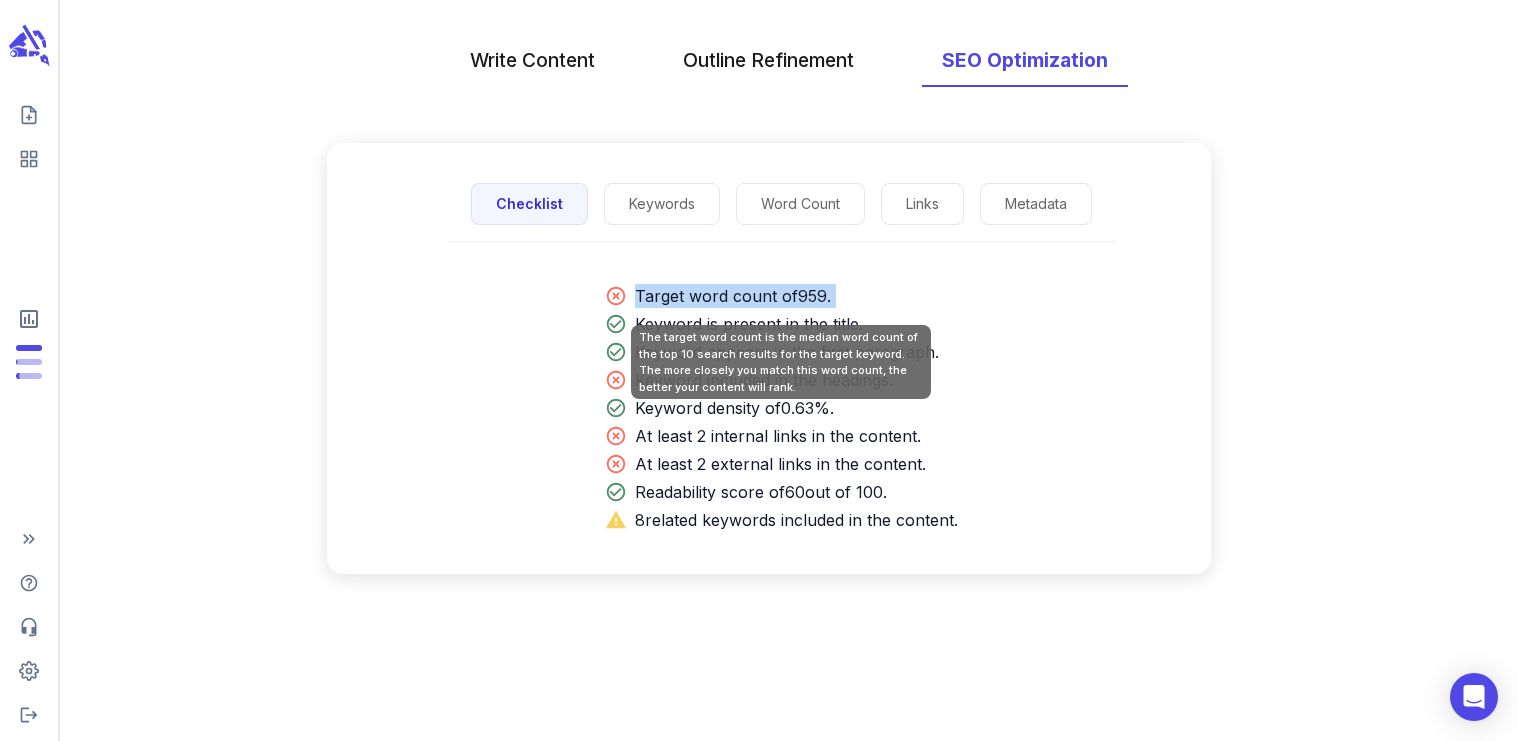 click on "Target word count of  959 ." at bounding box center (796, 296) 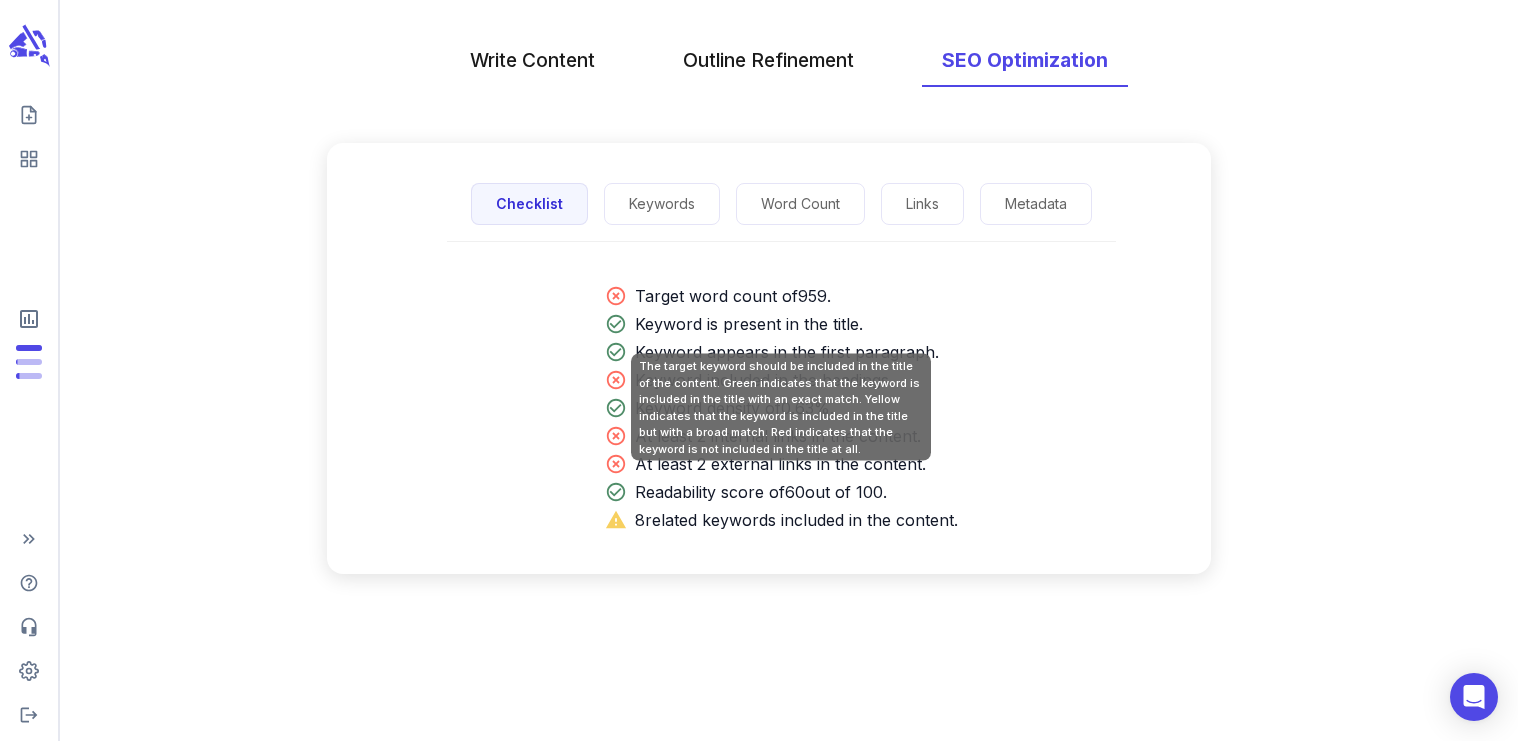 click on "Keyword is present in the title." at bounding box center [796, 324] 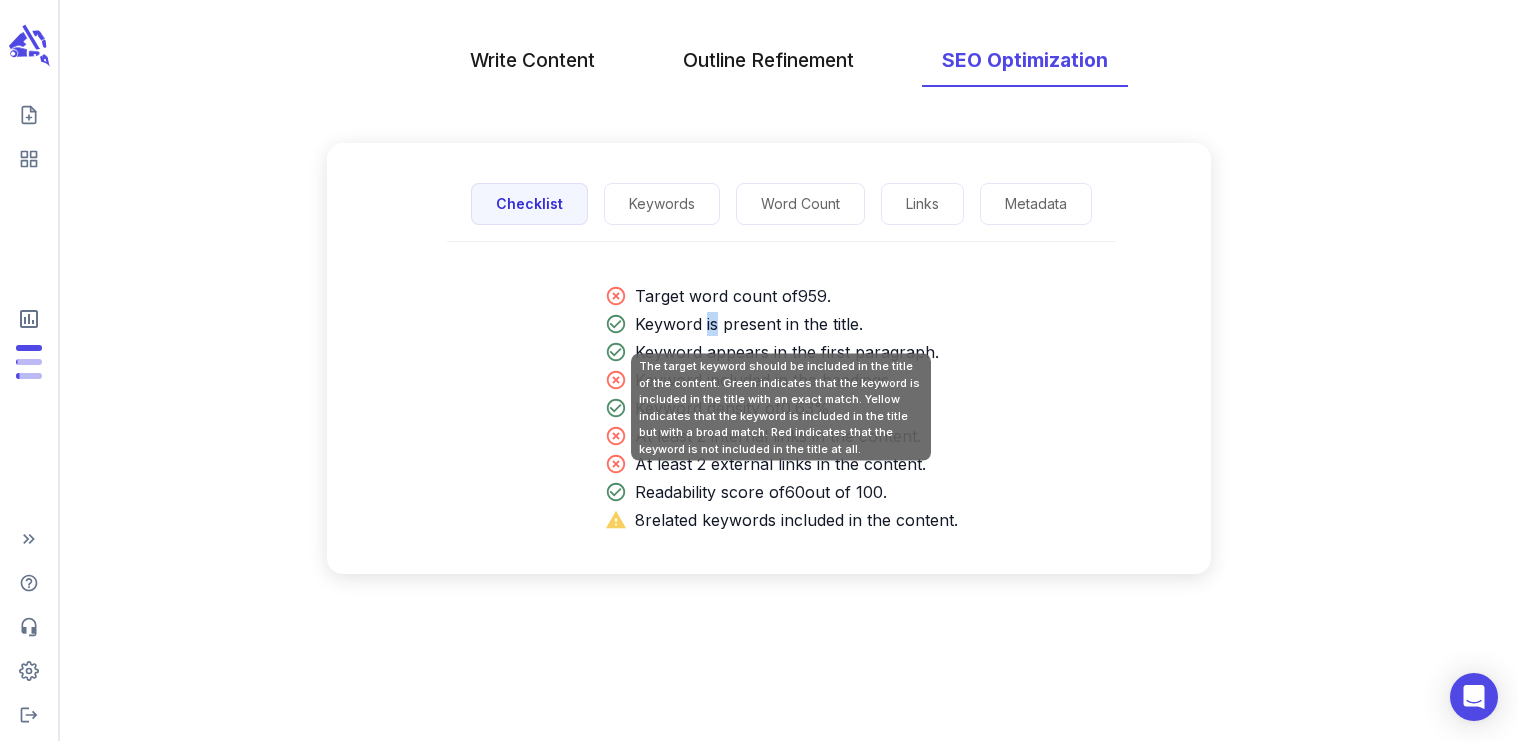 click on "Keyword is present in the title." at bounding box center (796, 324) 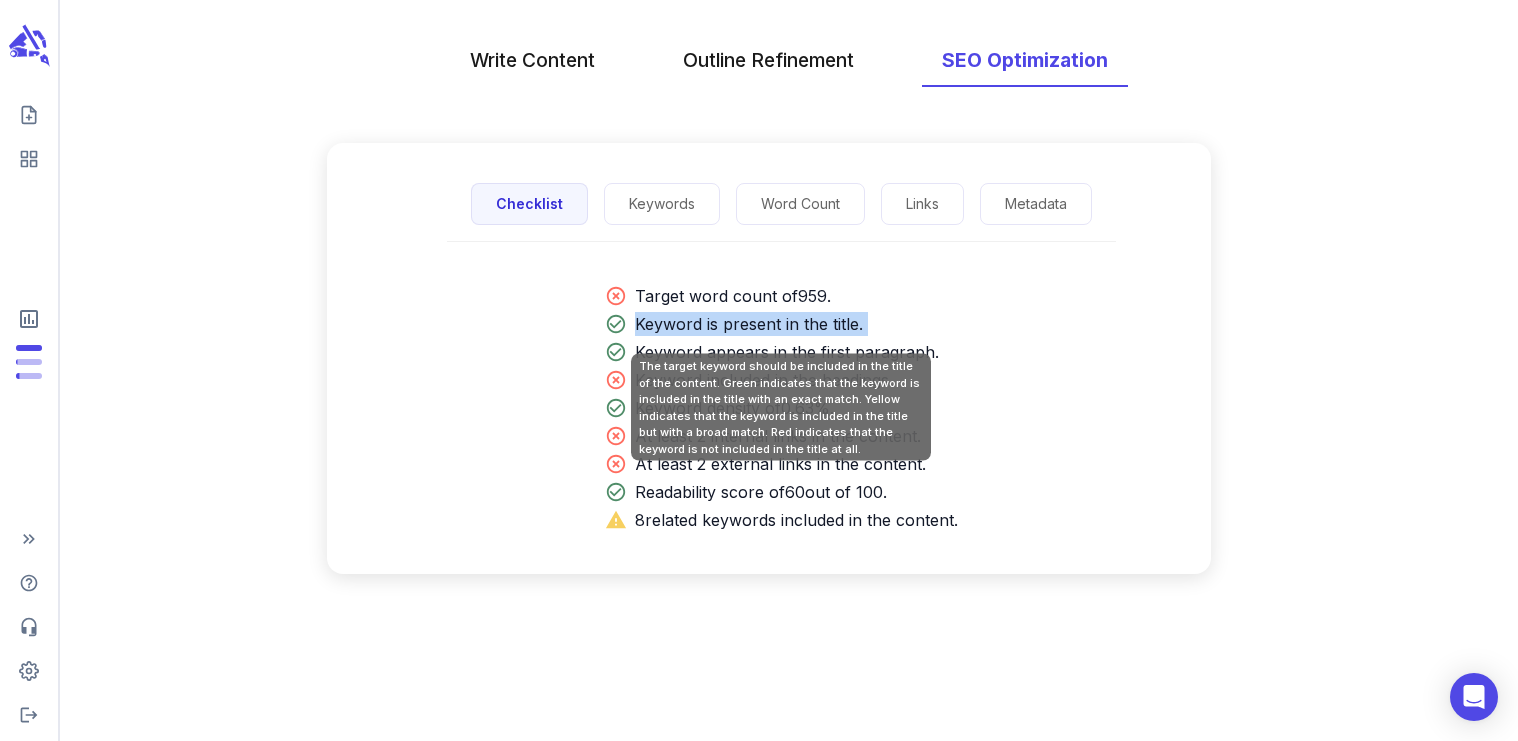 click on "Keyword is present in the title." at bounding box center [796, 324] 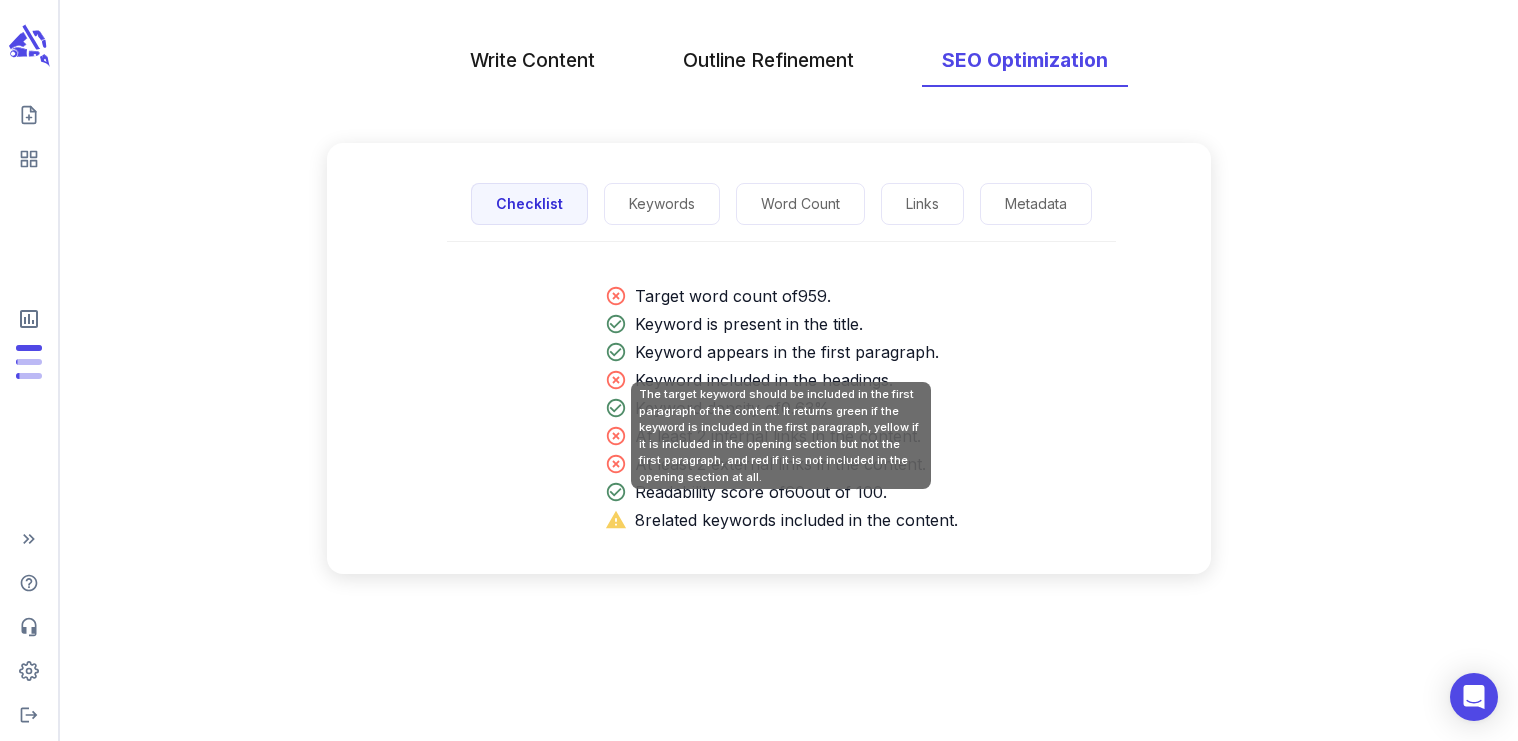 click on "Keyword appears in the first paragraph." at bounding box center [796, 352] 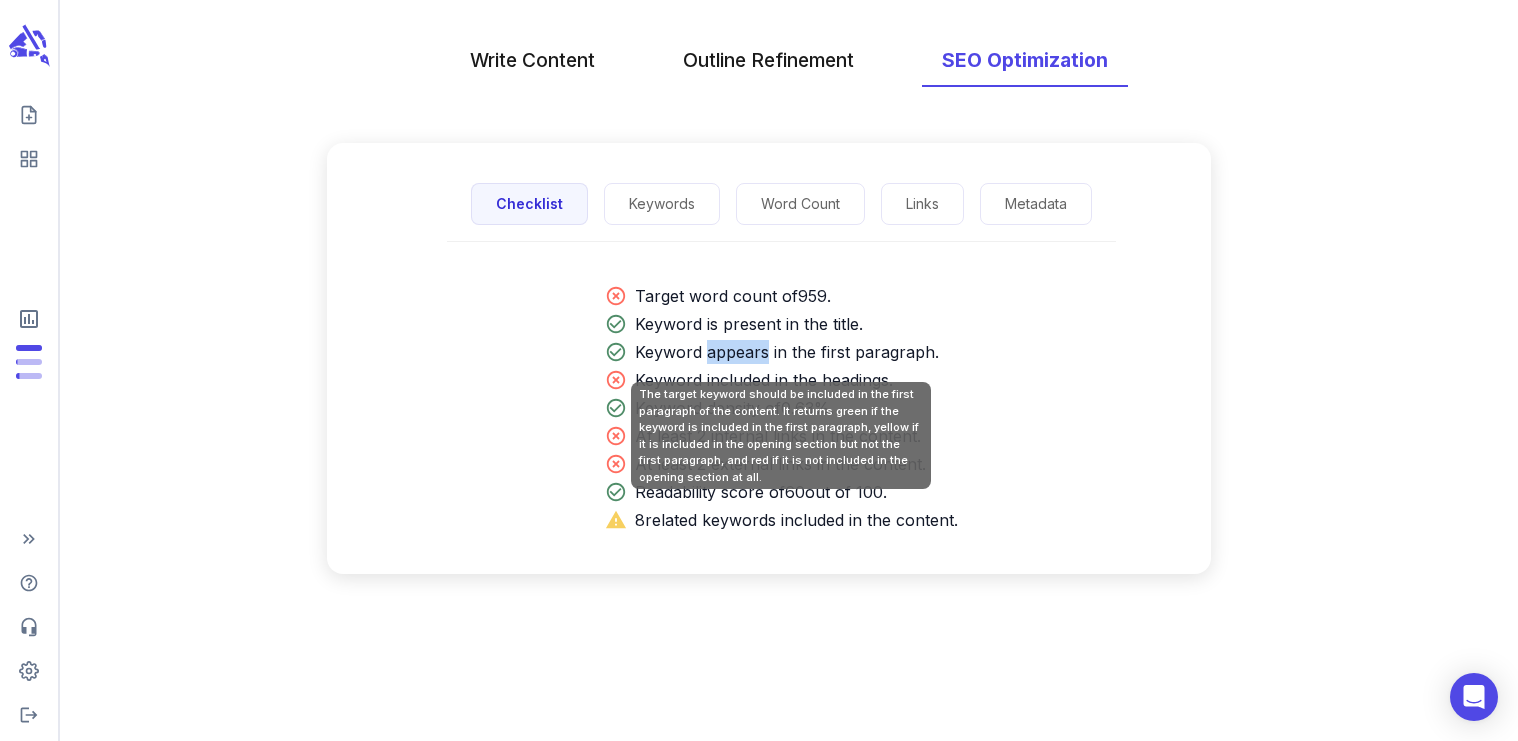 click on "Keyword appears in the first paragraph." at bounding box center (796, 352) 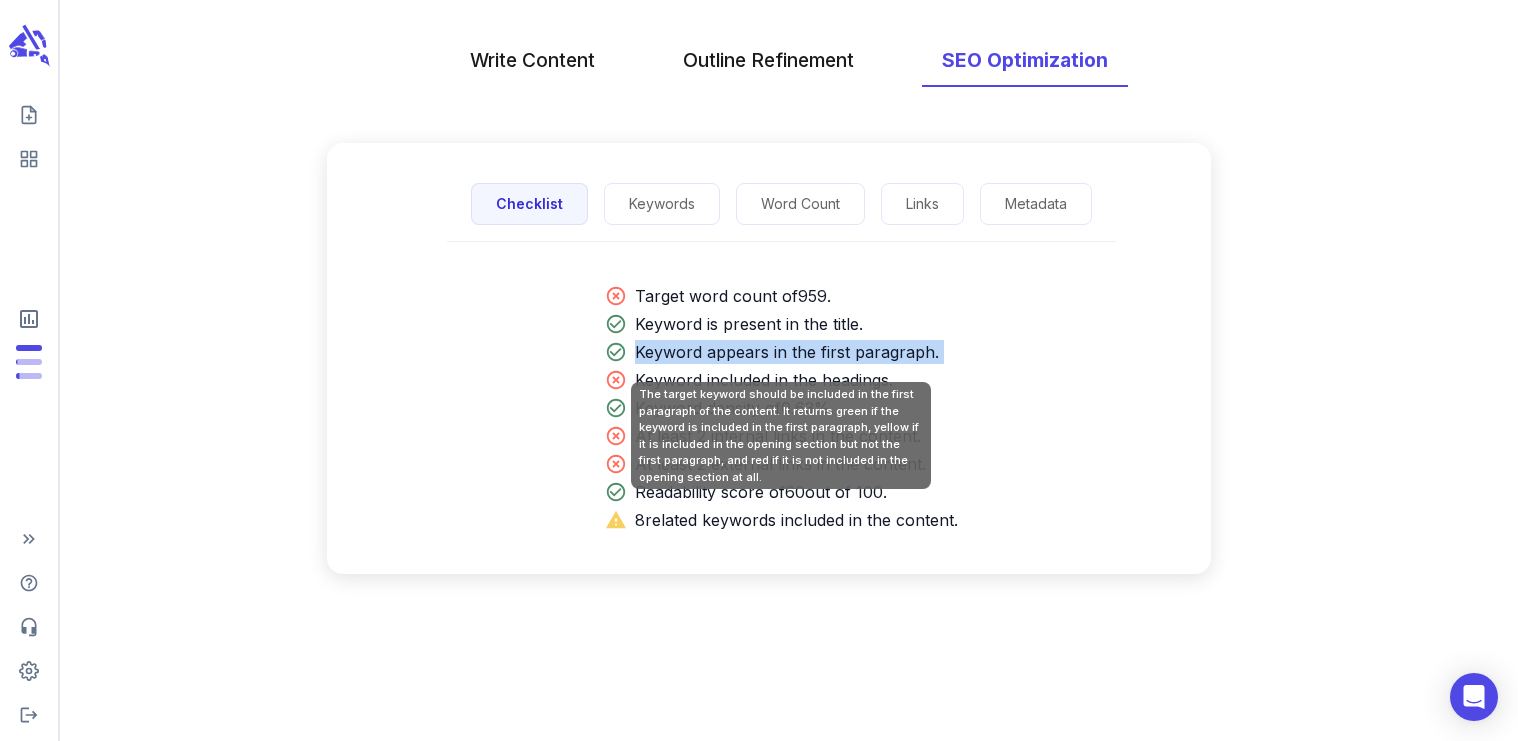 click on "Keyword appears in the first paragraph." at bounding box center [796, 352] 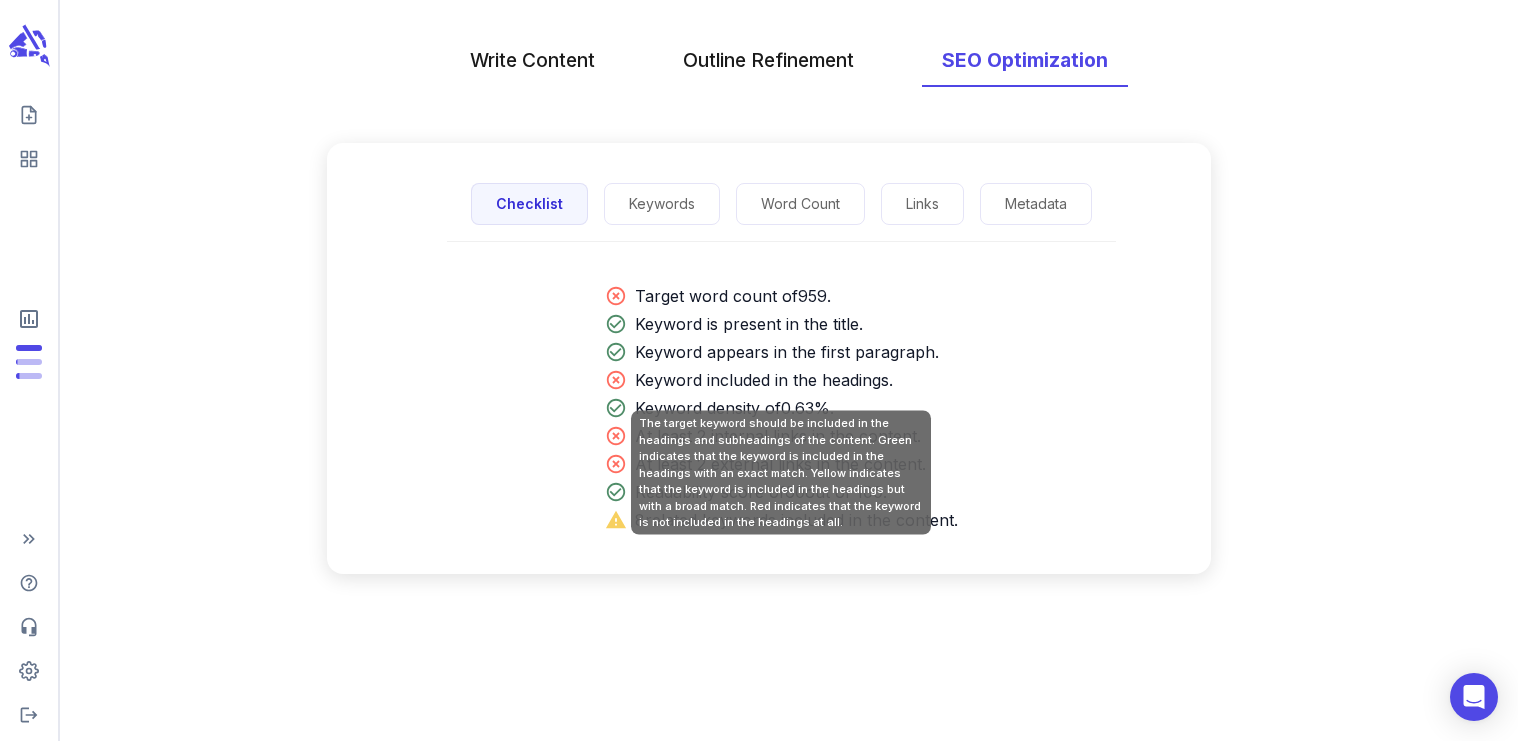 click on "Keyword included in the headings." at bounding box center [796, 380] 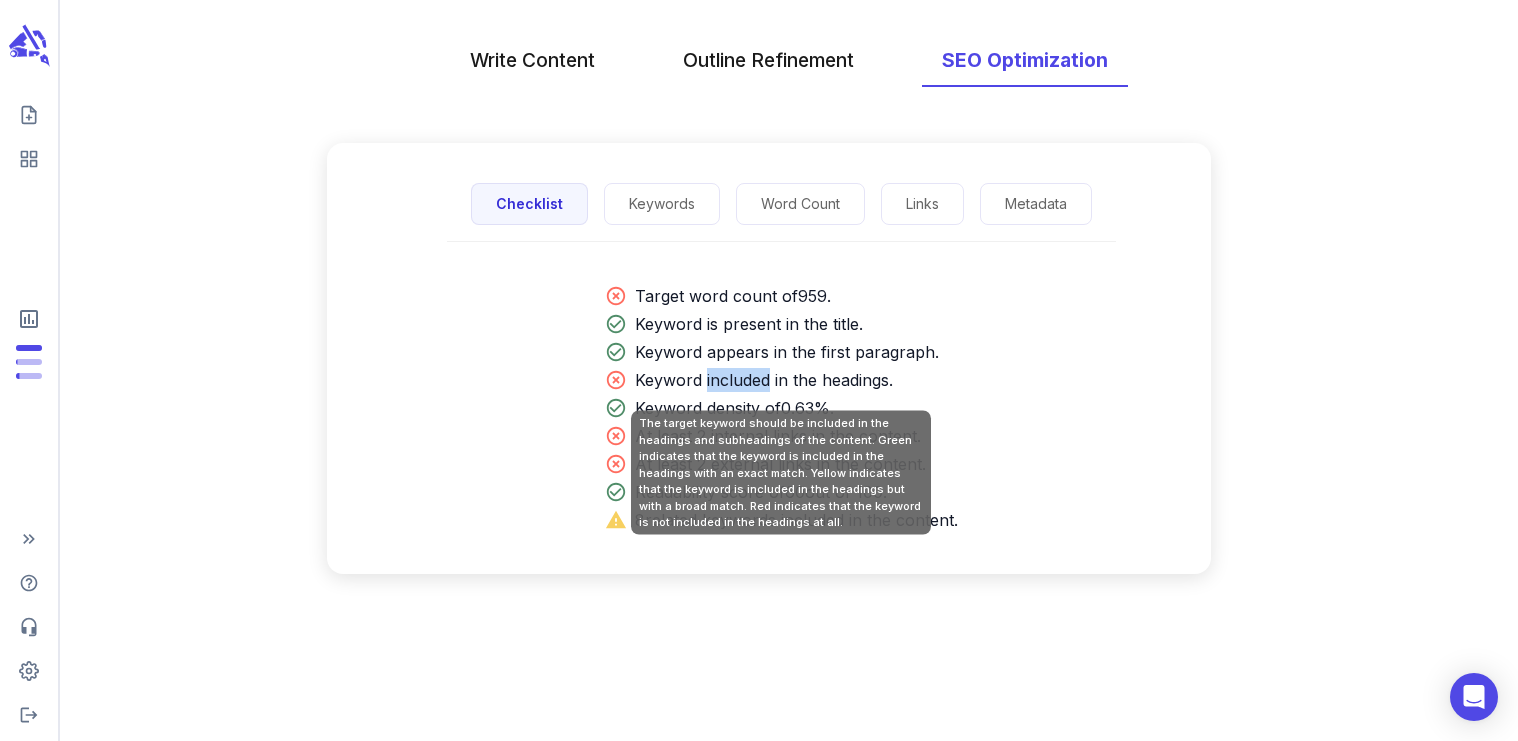 click on "Keyword included in the headings." at bounding box center [796, 380] 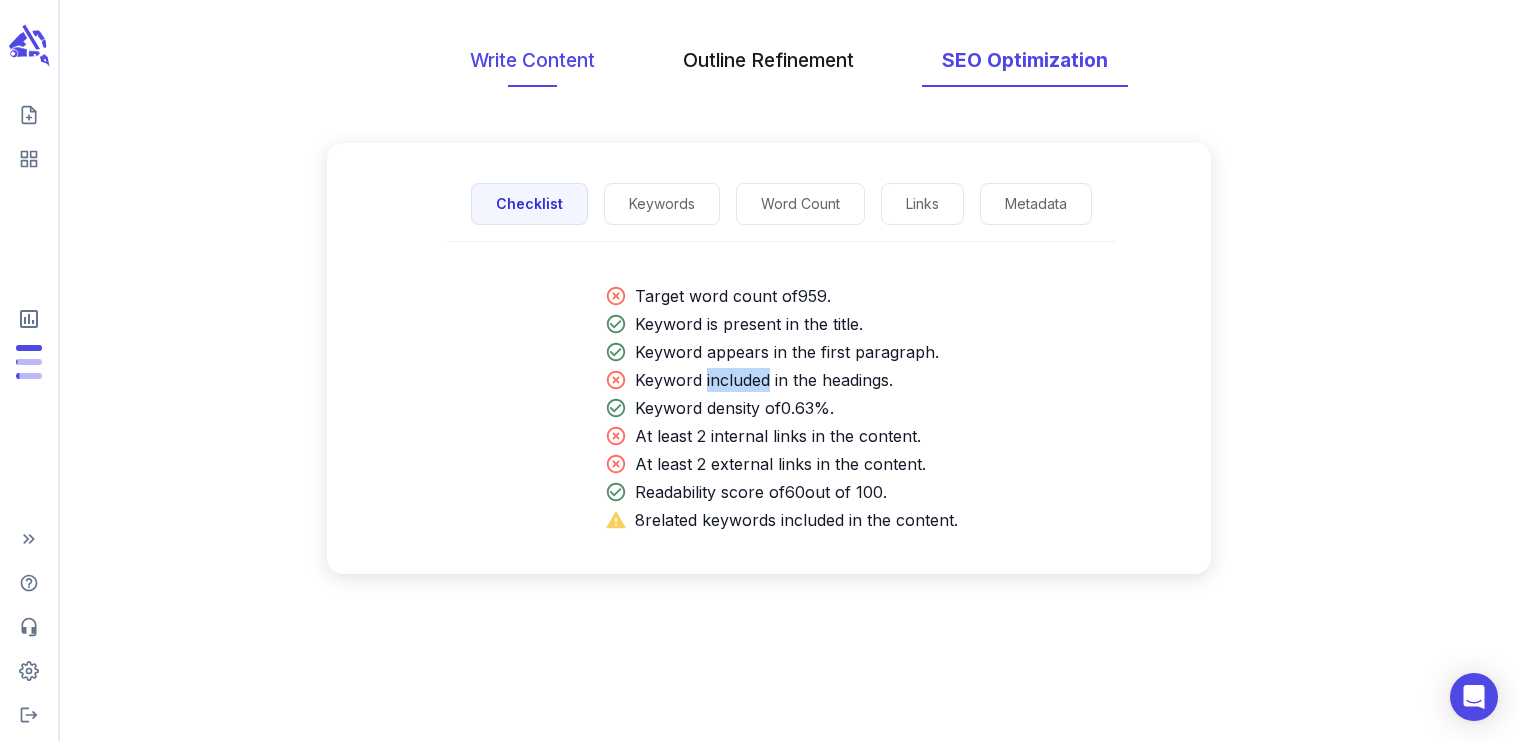 click on "Write Content" at bounding box center (532, 60) 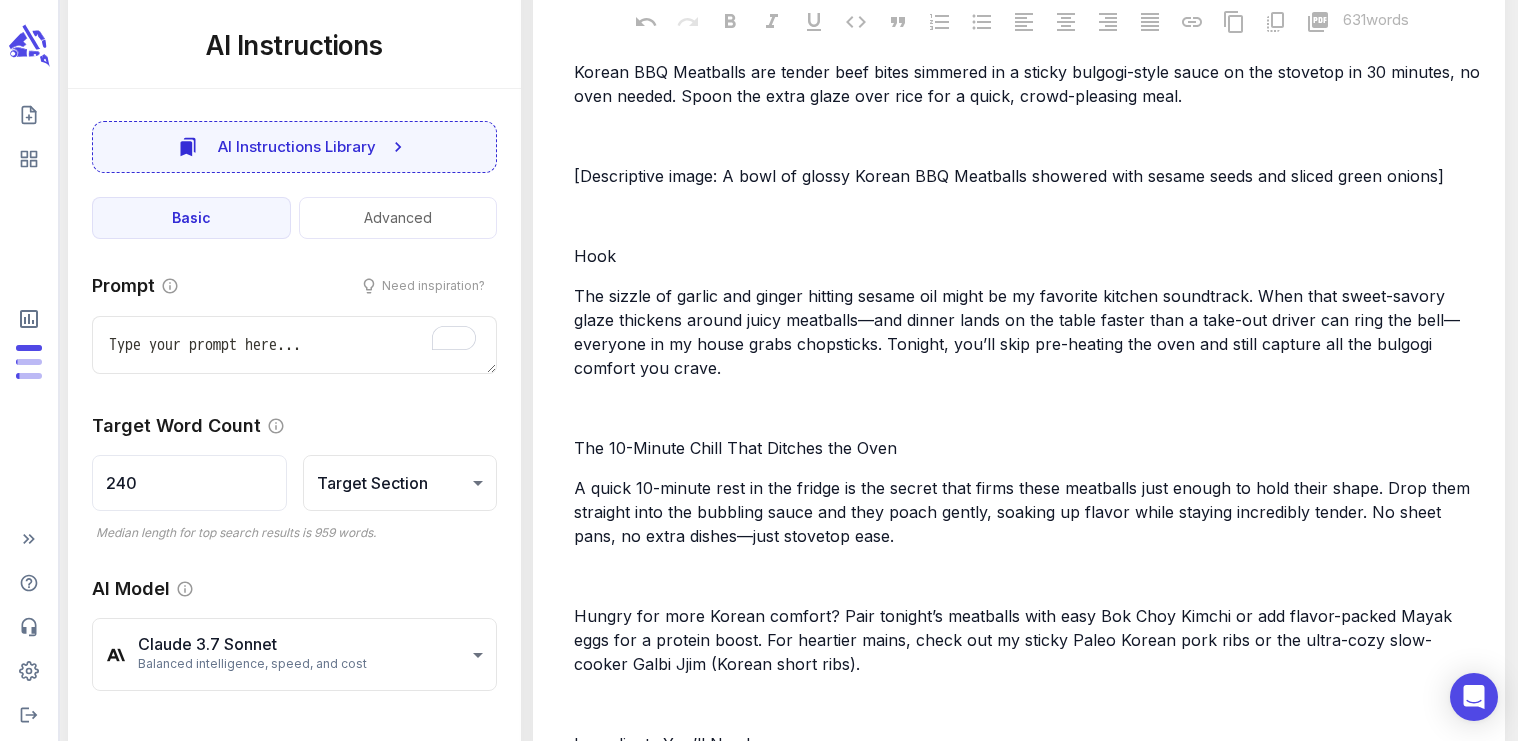 scroll, scrollTop: 697, scrollLeft: 0, axis: vertical 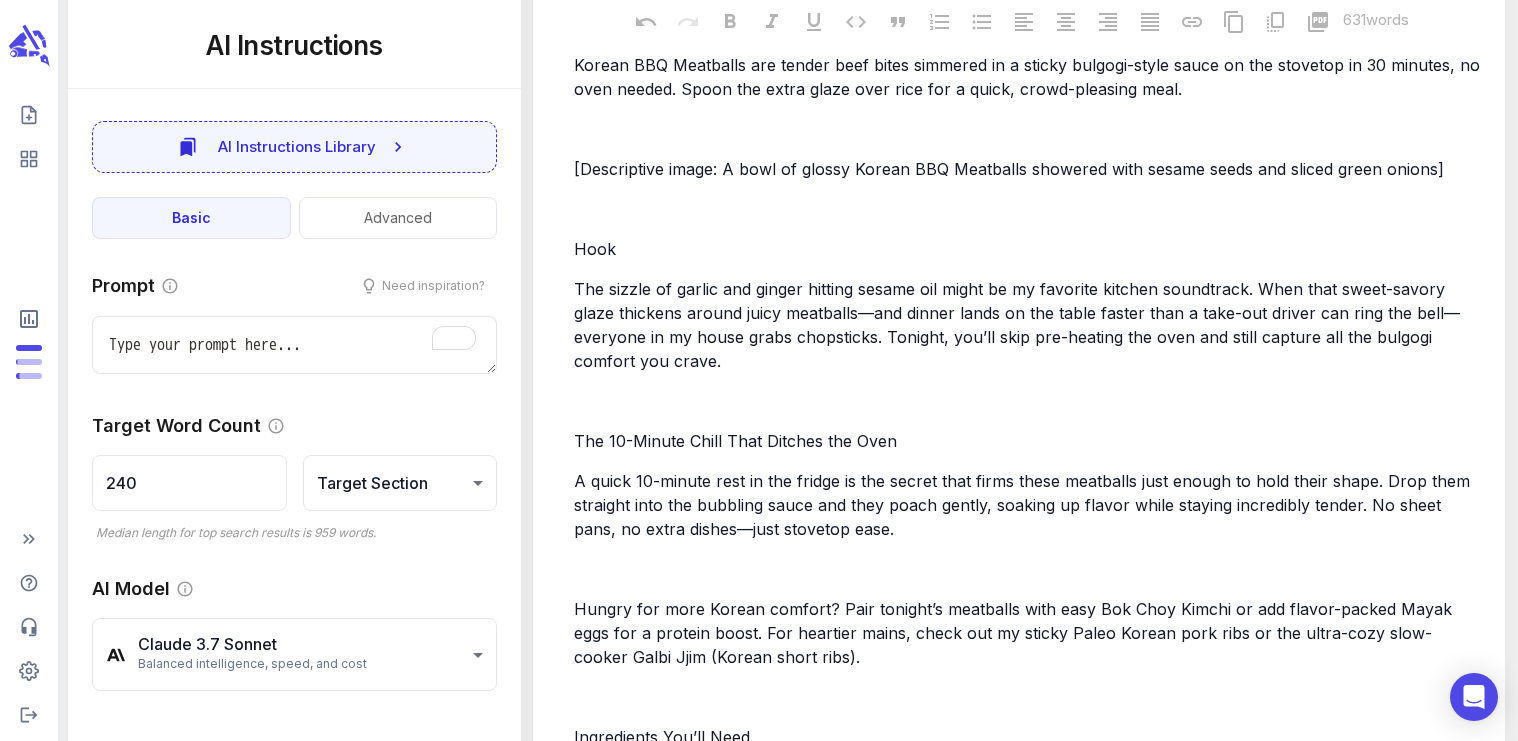 click on "[Descriptive image: A bowl of glossy Korean BBQ Meatballs showered with sesame seeds and sliced green onions]" at bounding box center [1009, 169] 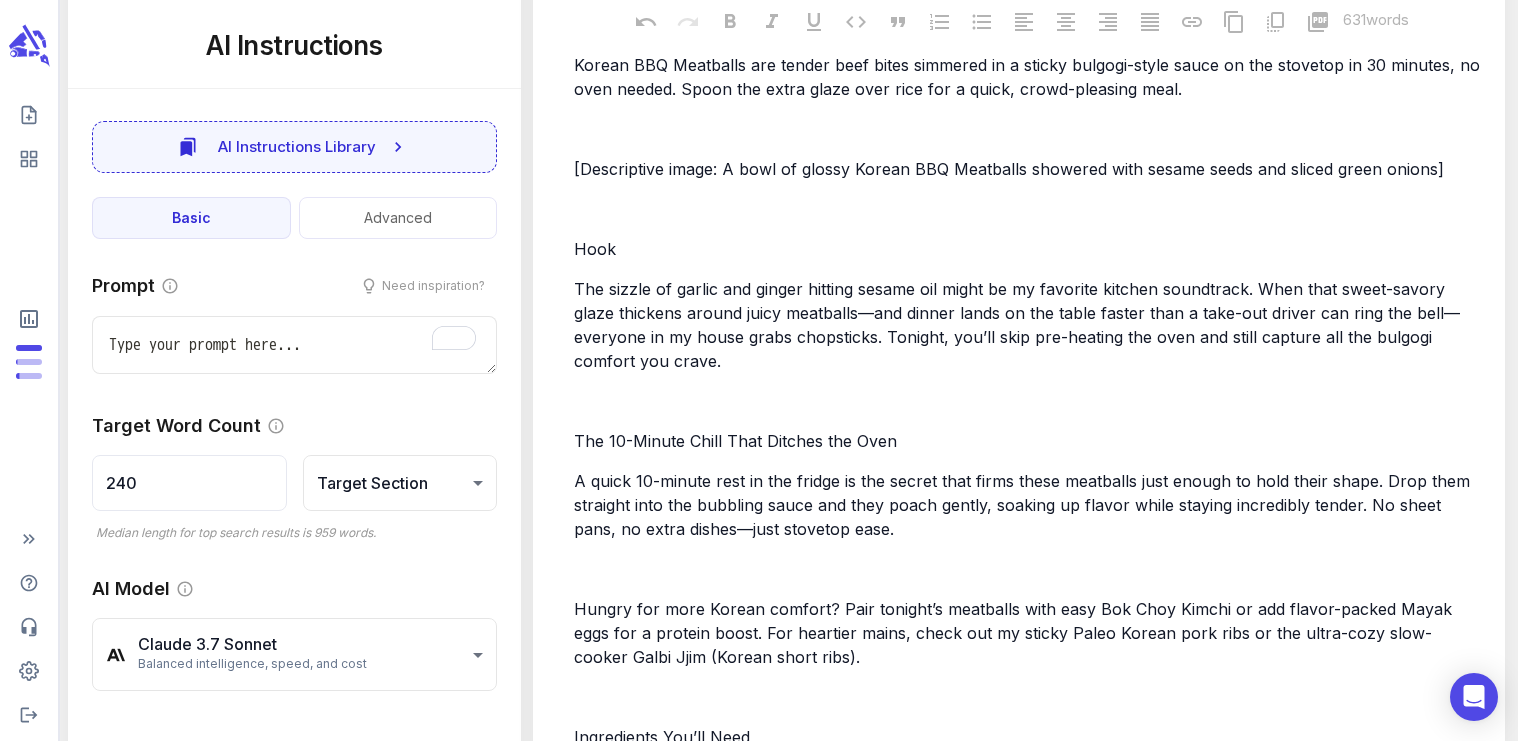 click on "[Descriptive image: A bowl of glossy Korean BBQ Meatballs showered with sesame seeds and sliced green onions]" at bounding box center (1009, 169) 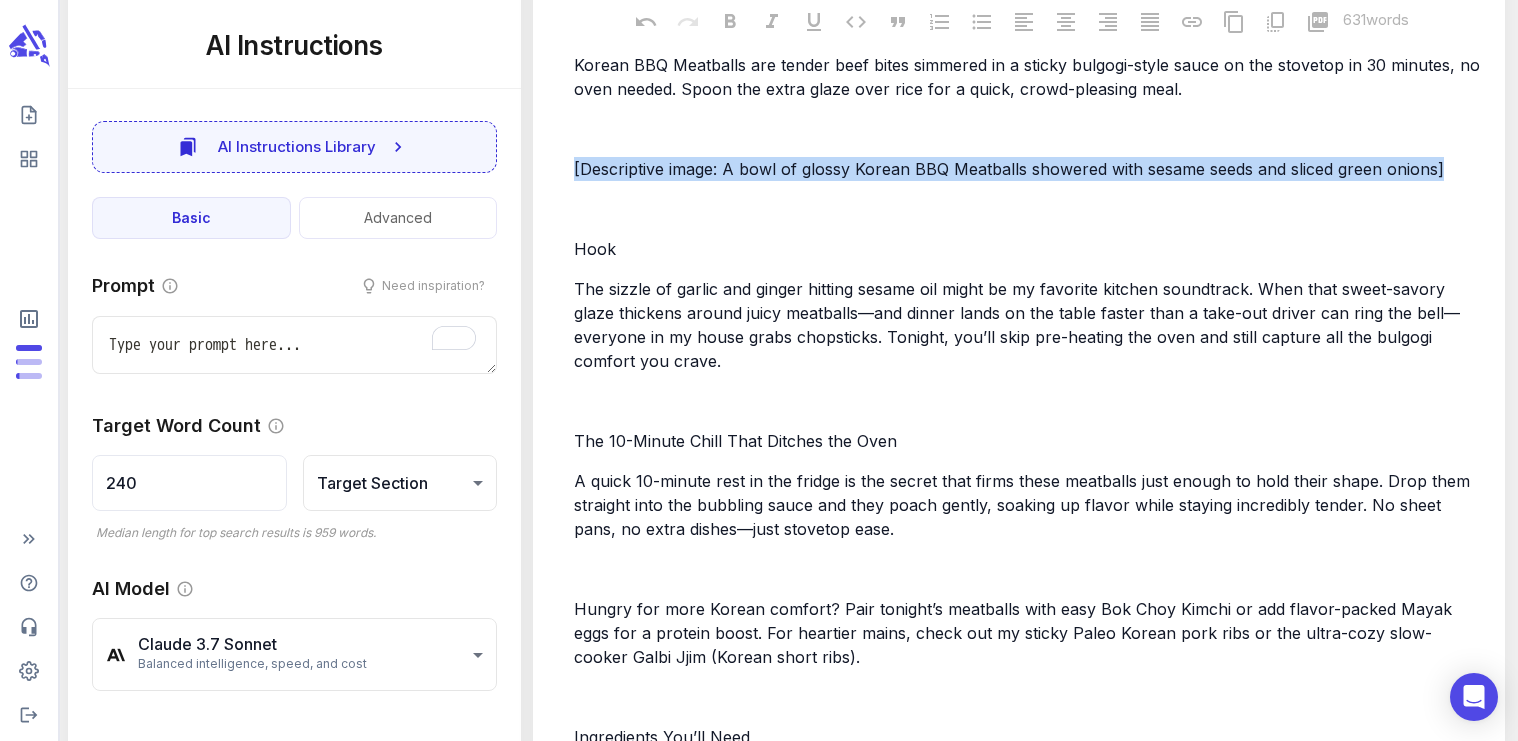 click on "[Descriptive image: A bowl of glossy Korean BBQ Meatballs showered with sesame seeds and sliced green onions]" at bounding box center [1009, 169] 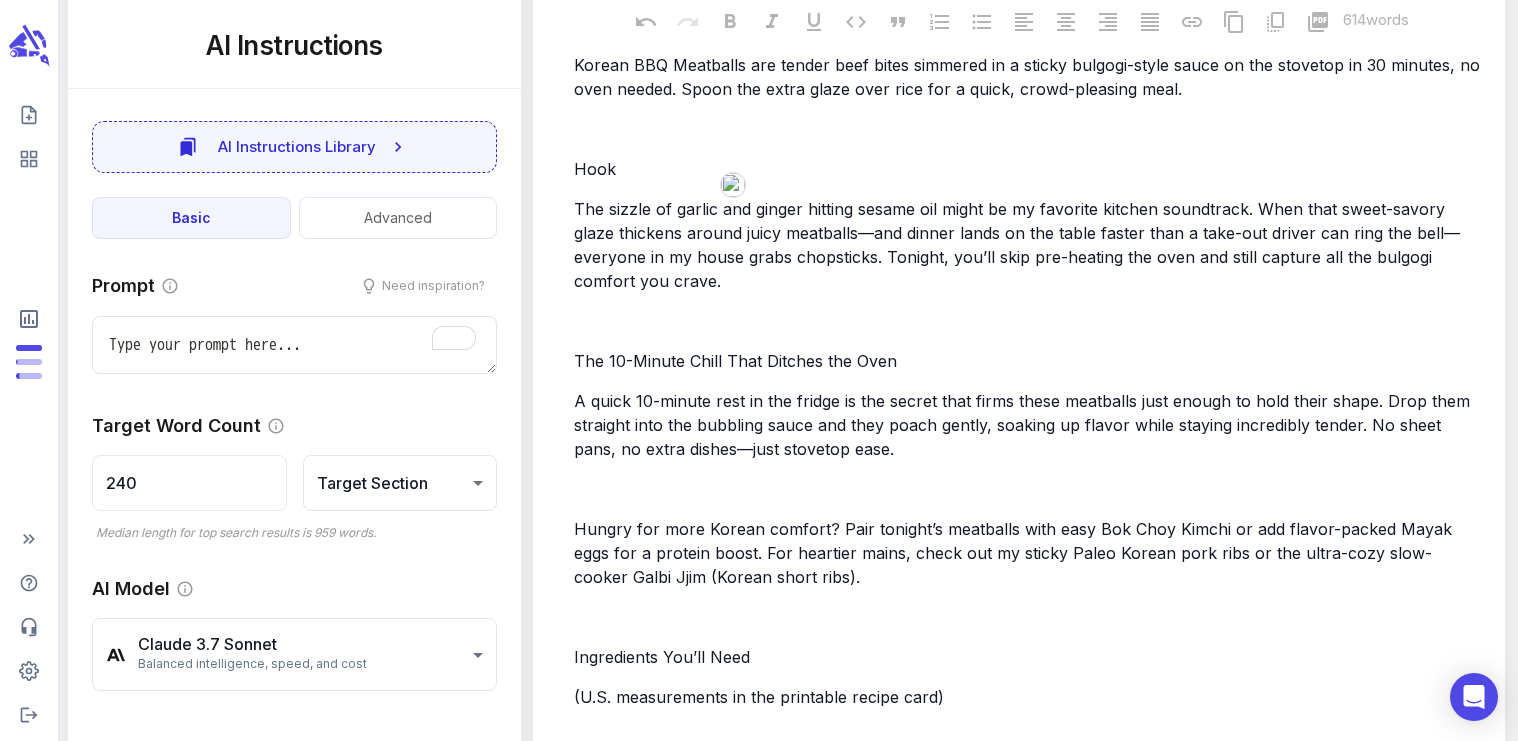 click on "﻿" at bounding box center (1029, 129) 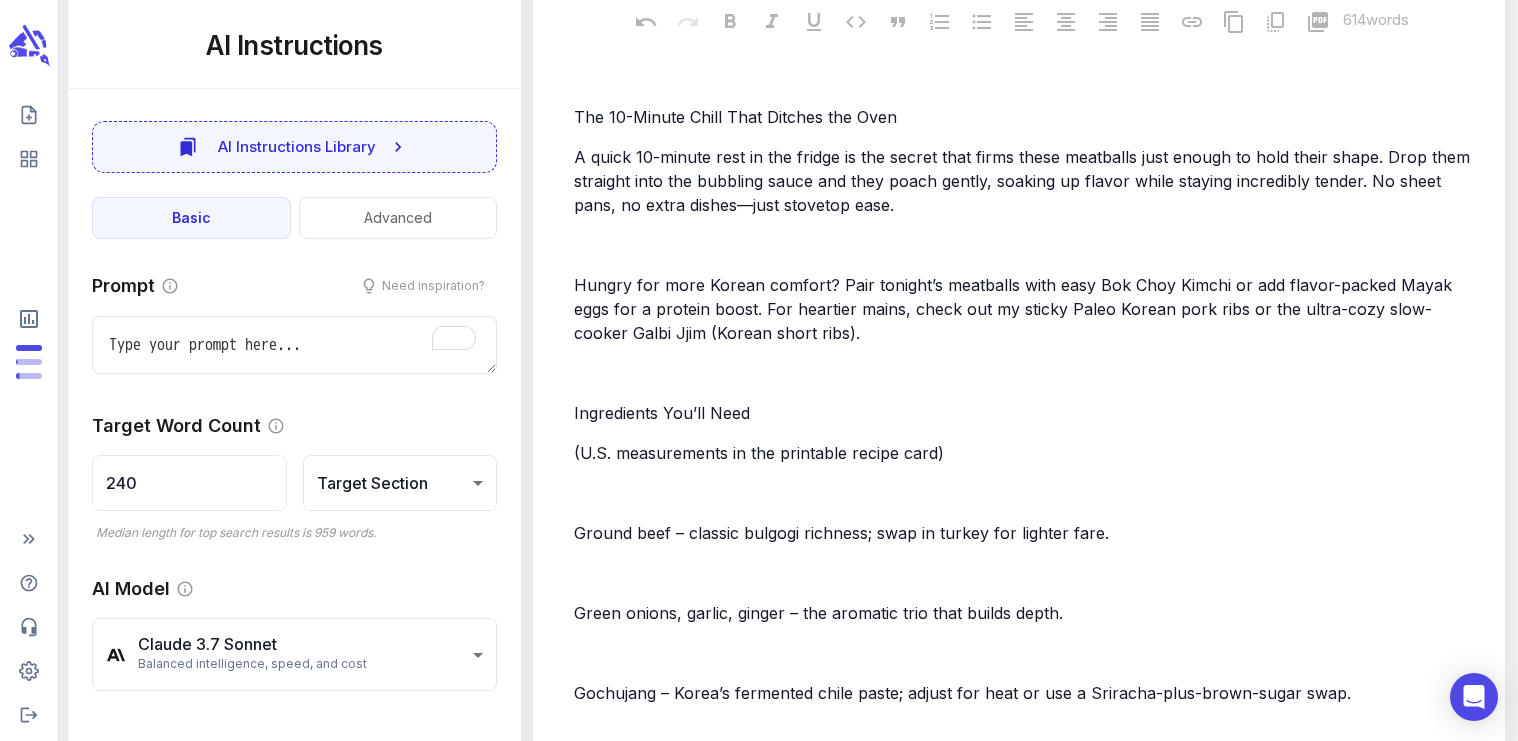 scroll, scrollTop: 923, scrollLeft: 0, axis: vertical 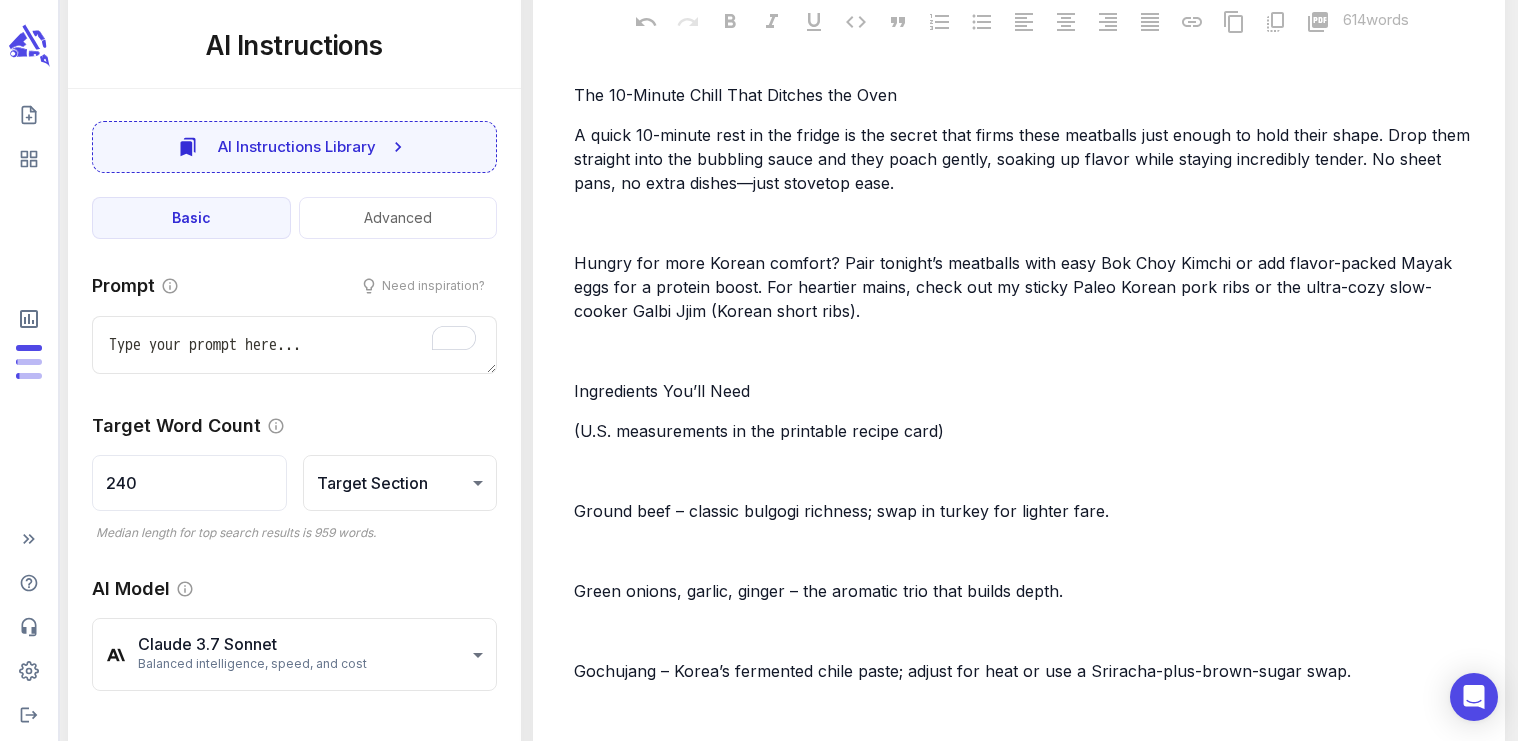 click on "(U.S. measurements in the printable recipe card)" at bounding box center [759, 431] 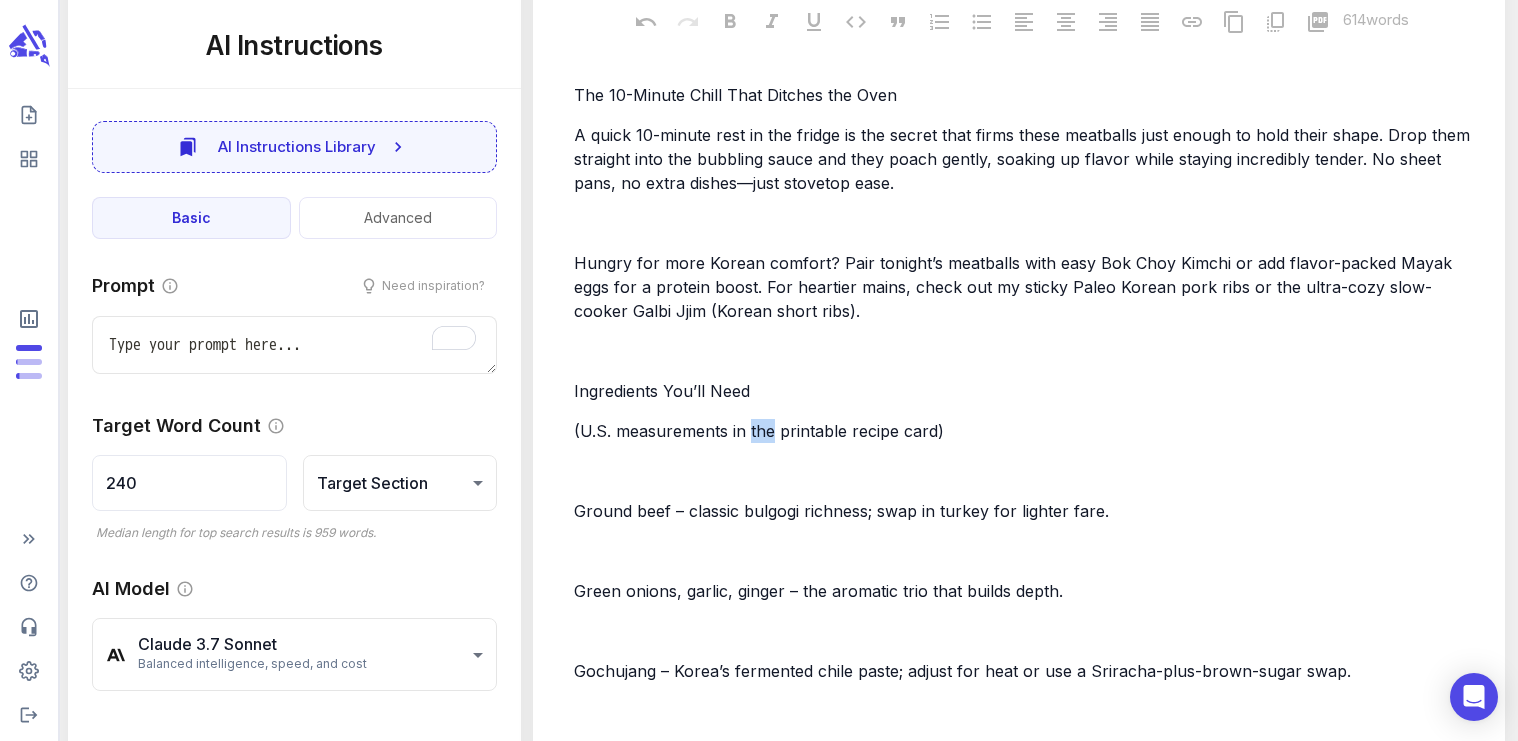 click on "(U.S. measurements in the printable recipe card)" at bounding box center (759, 431) 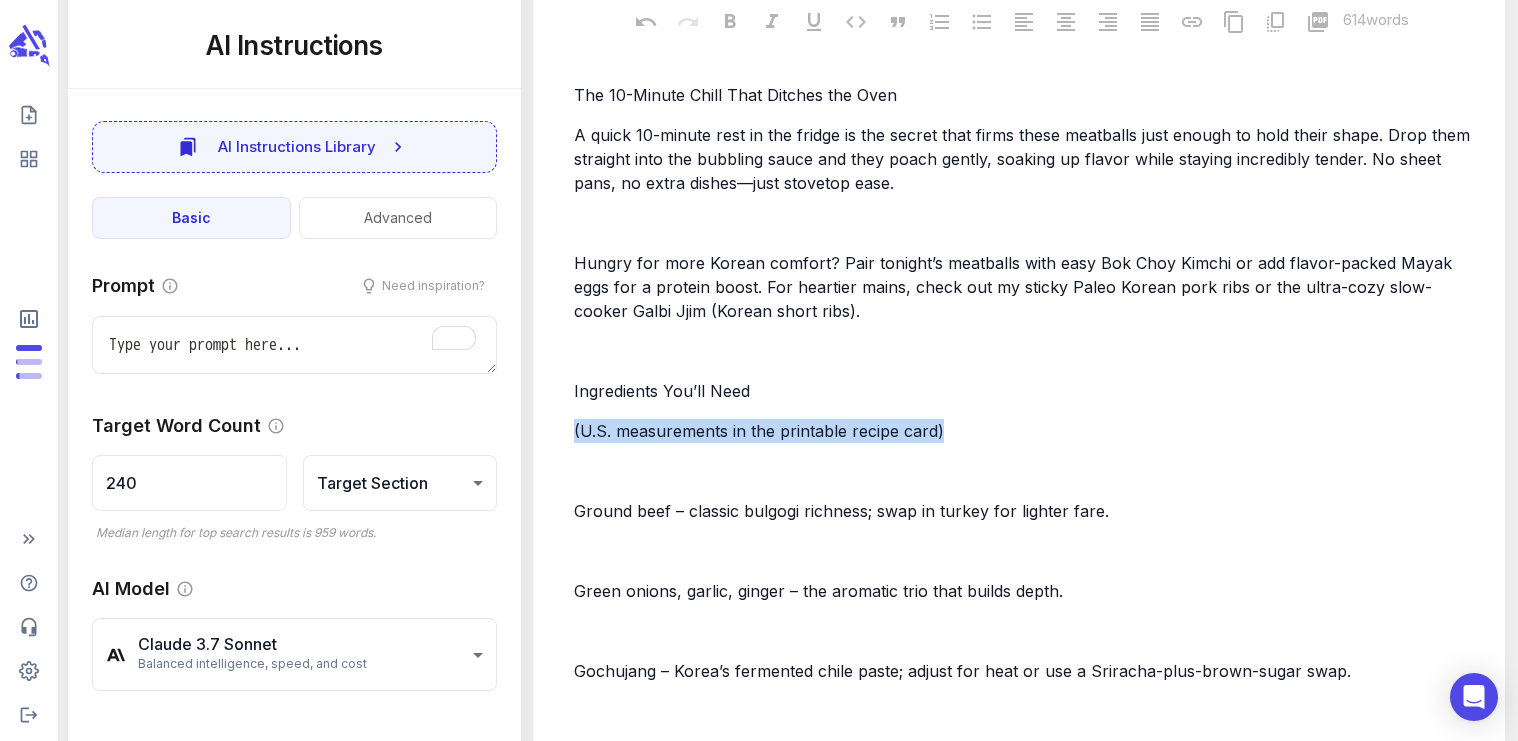 drag, startPoint x: 761, startPoint y: 439, endPoint x: 772, endPoint y: 394, distance: 46.32494 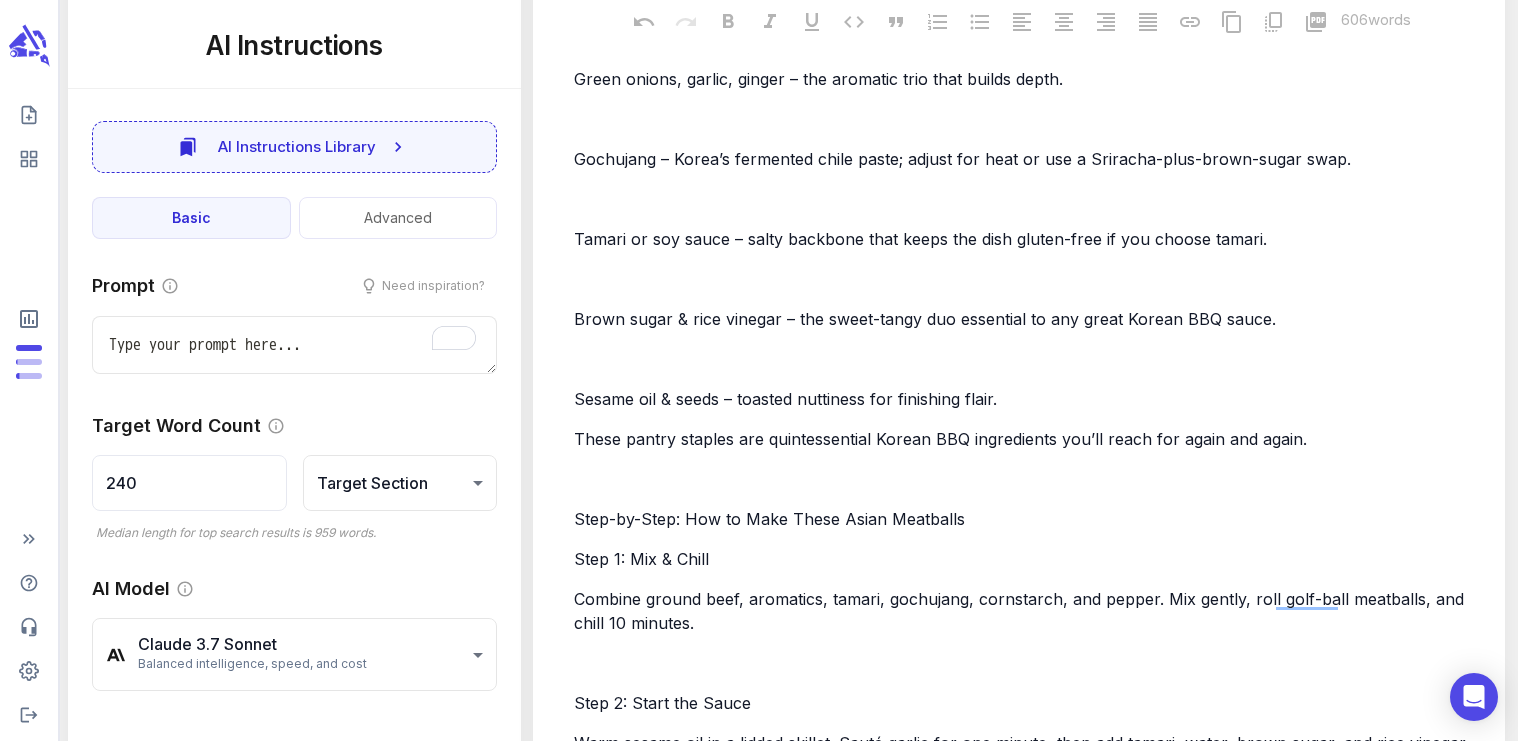 scroll, scrollTop: 1396, scrollLeft: 0, axis: vertical 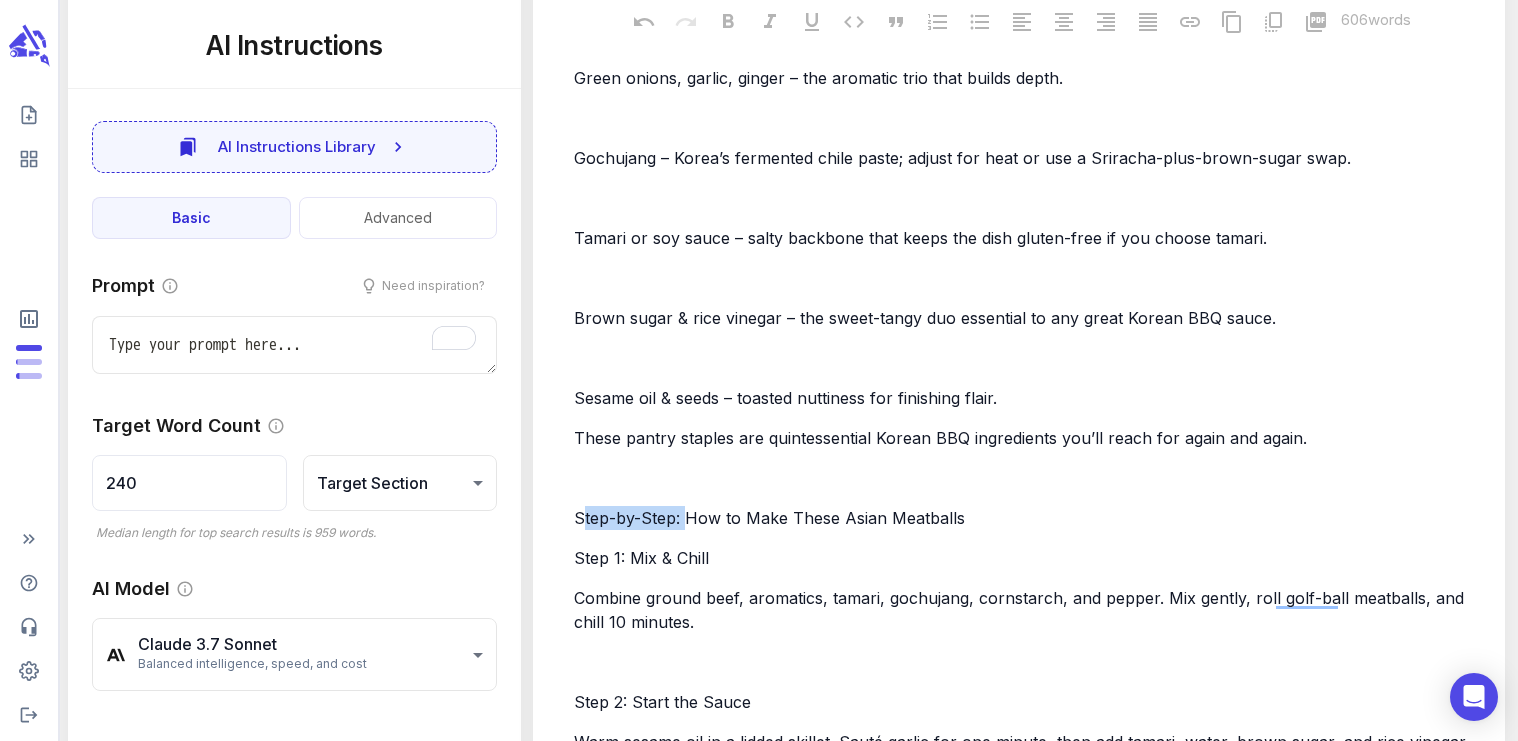 drag, startPoint x: 685, startPoint y: 519, endPoint x: 579, endPoint y: 512, distance: 106.23088 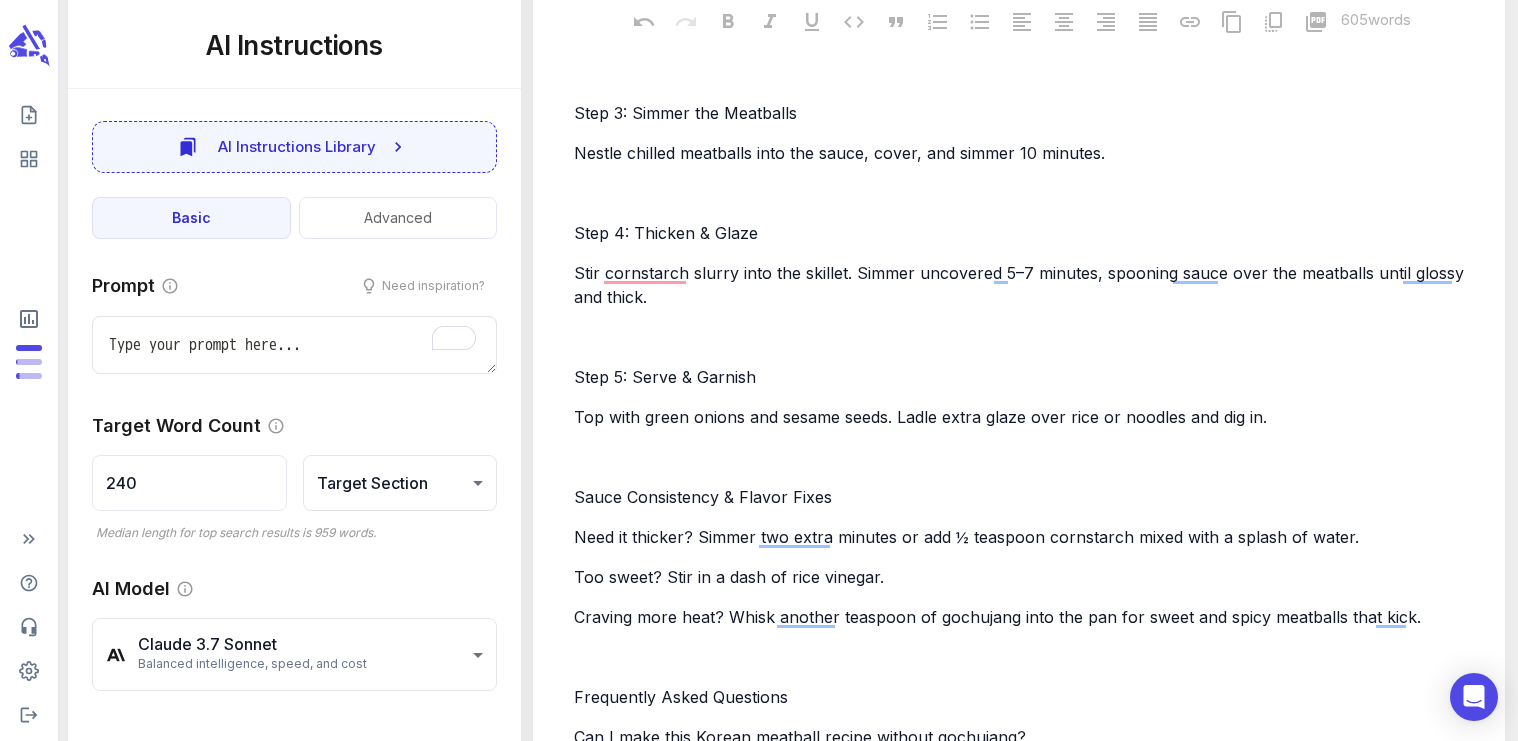 scroll, scrollTop: 2133, scrollLeft: 0, axis: vertical 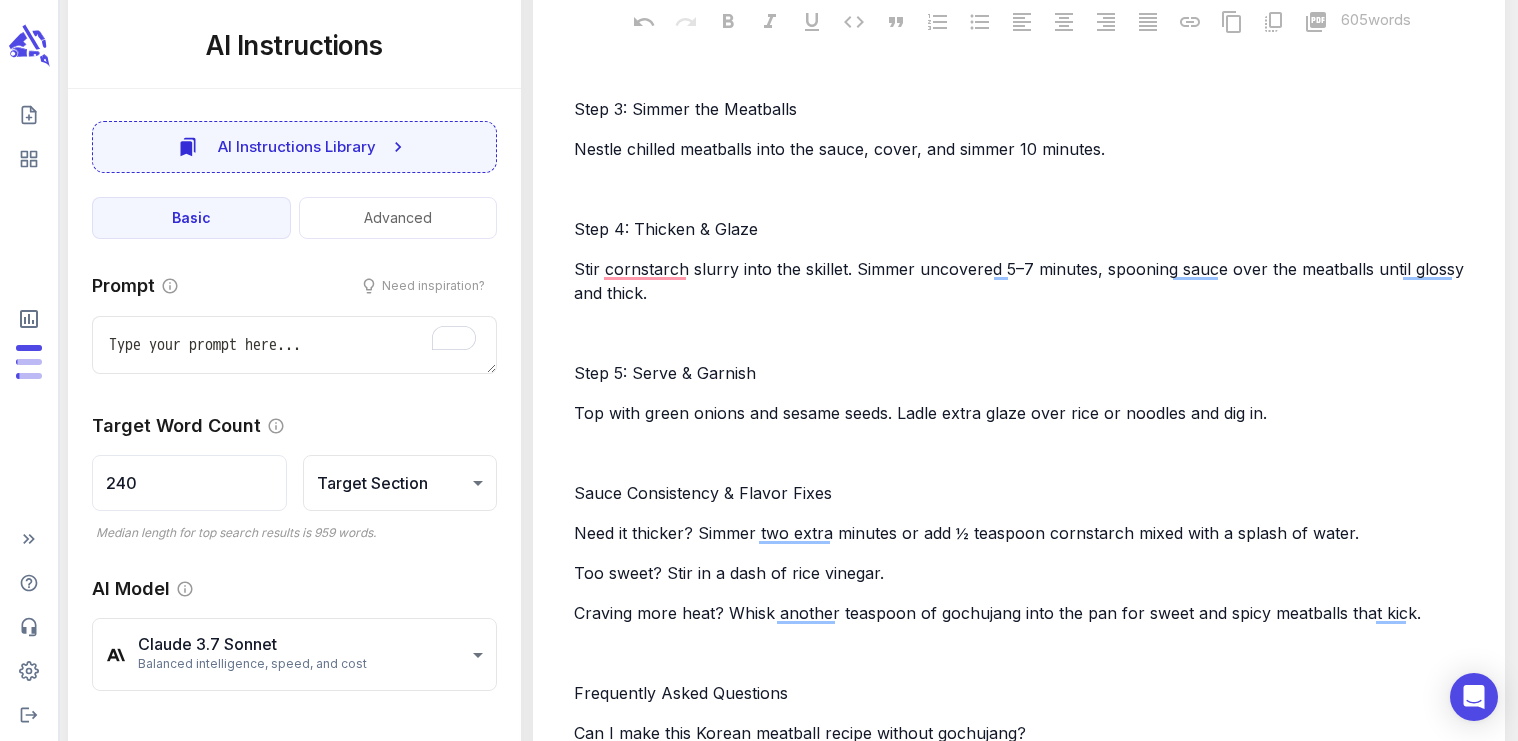 click on "Sauce Consistency & Flavor Fixes" at bounding box center (703, 493) 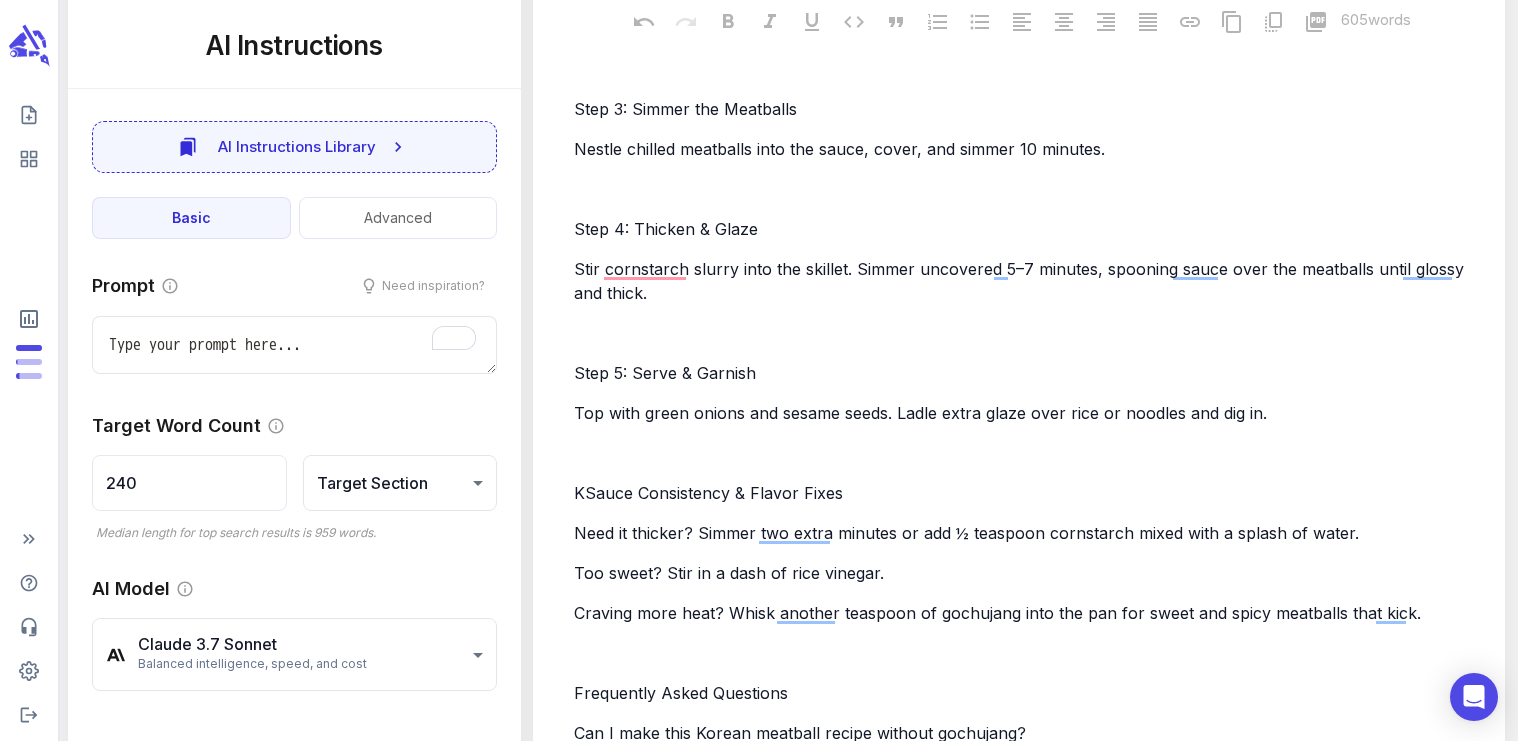 type on "x" 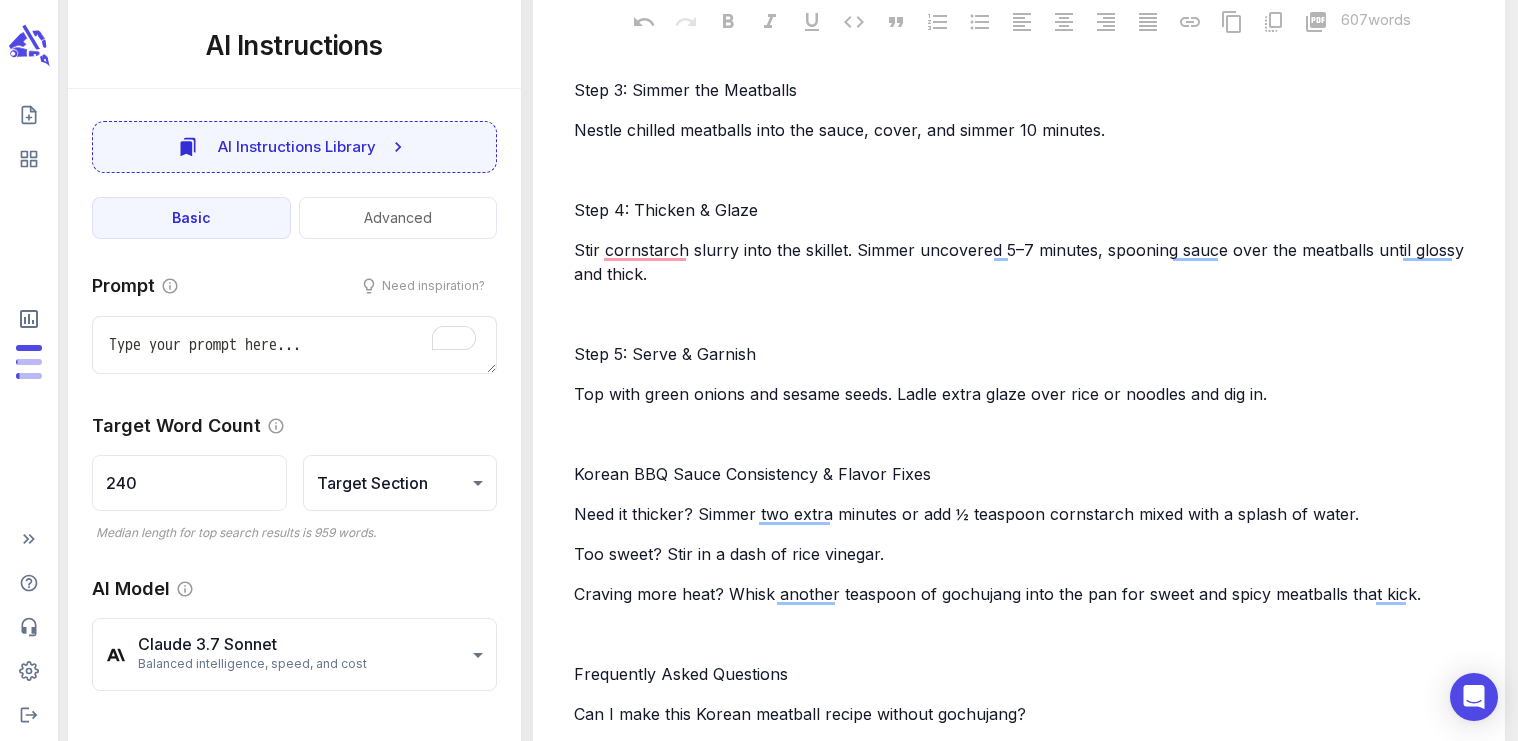scroll, scrollTop: 2257, scrollLeft: 0, axis: vertical 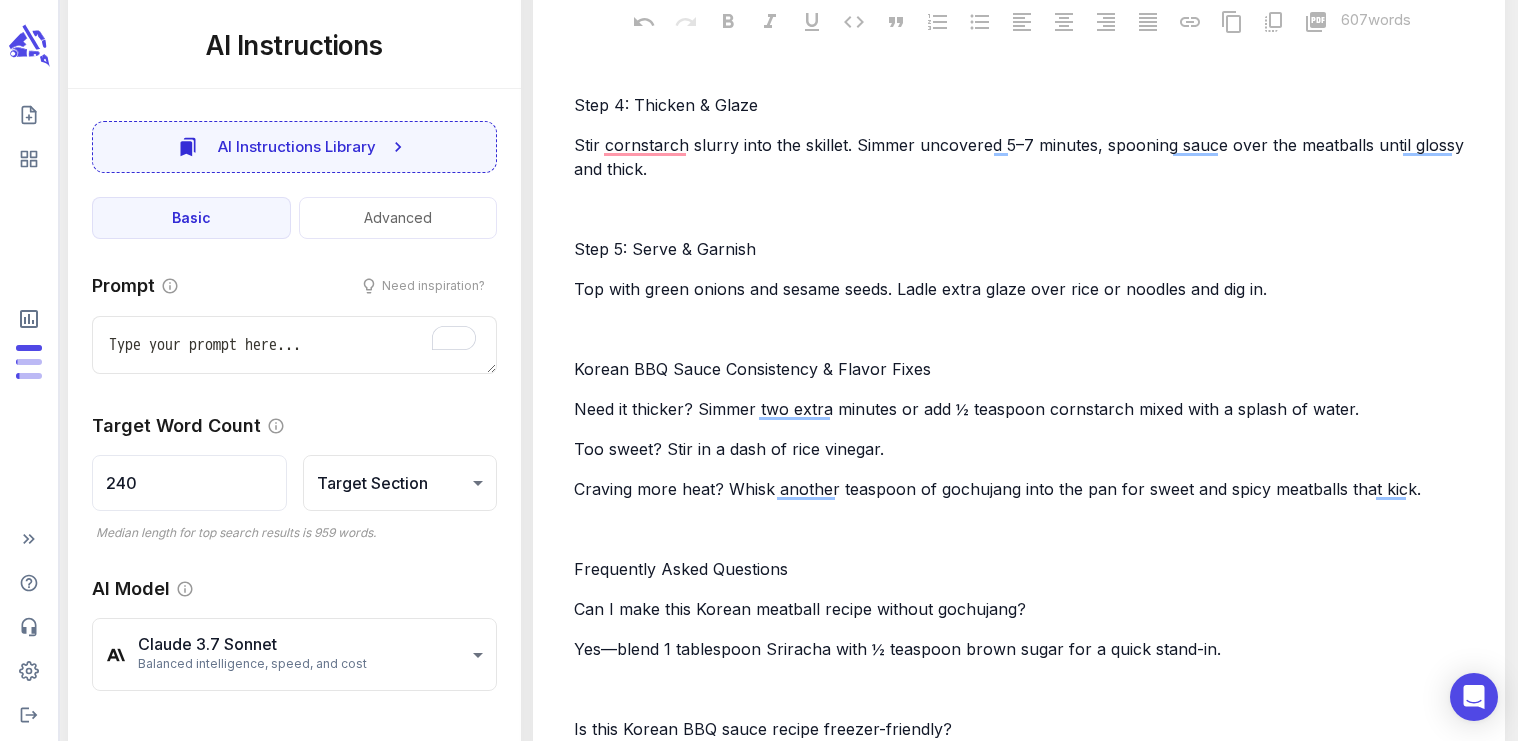 click on "Frequently Asked Questions" at bounding box center (681, 569) 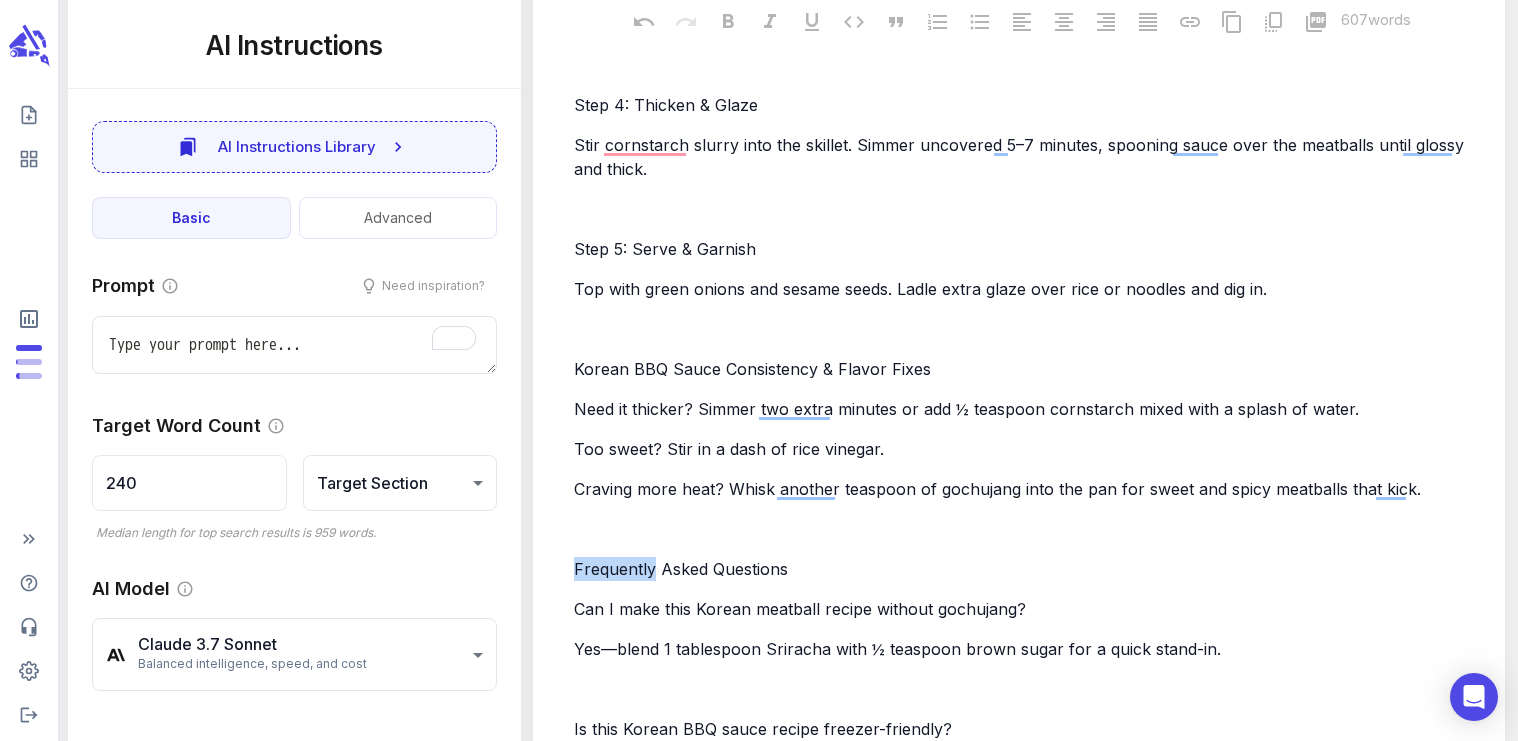 click on "Frequently Asked Questions" at bounding box center (681, 569) 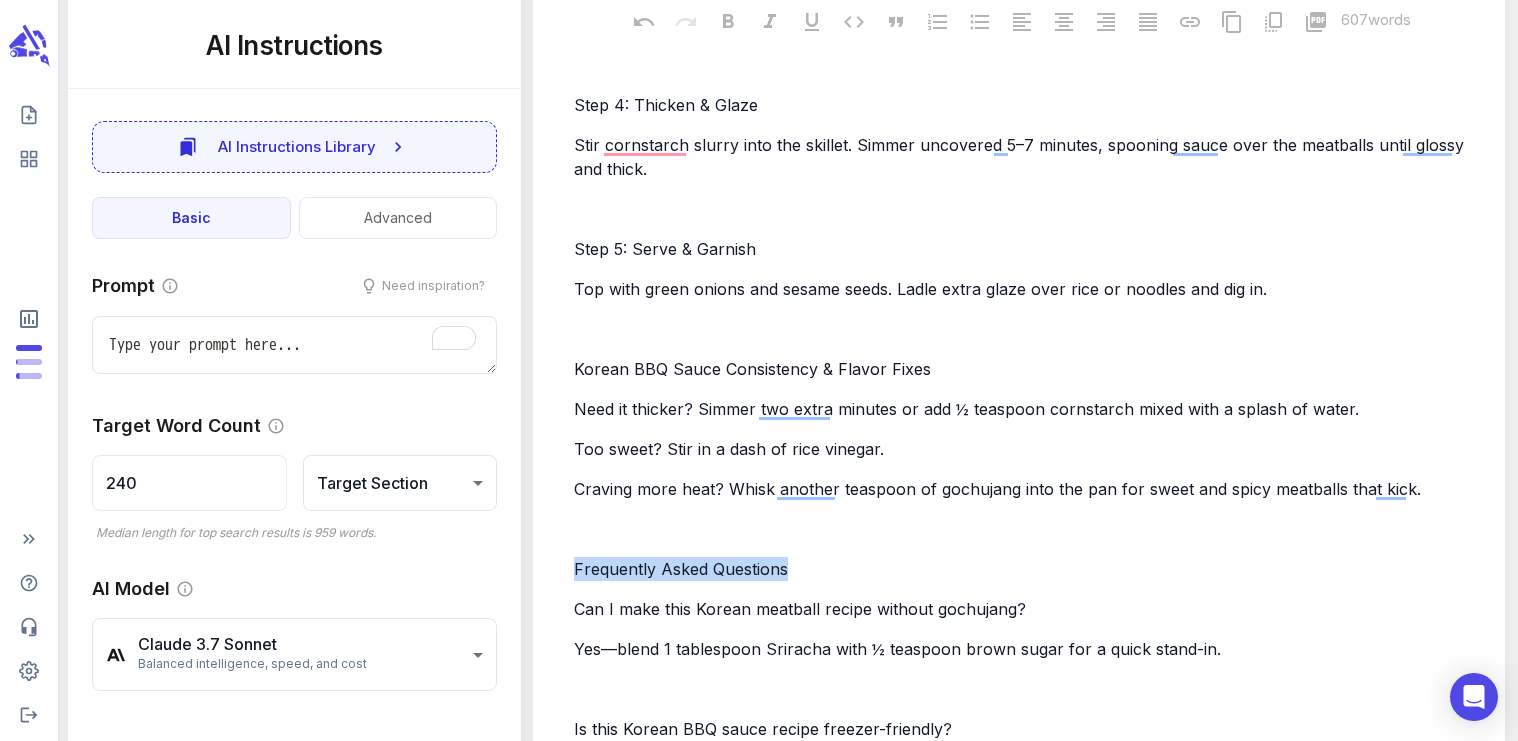click on "Frequently Asked Questions" at bounding box center (681, 569) 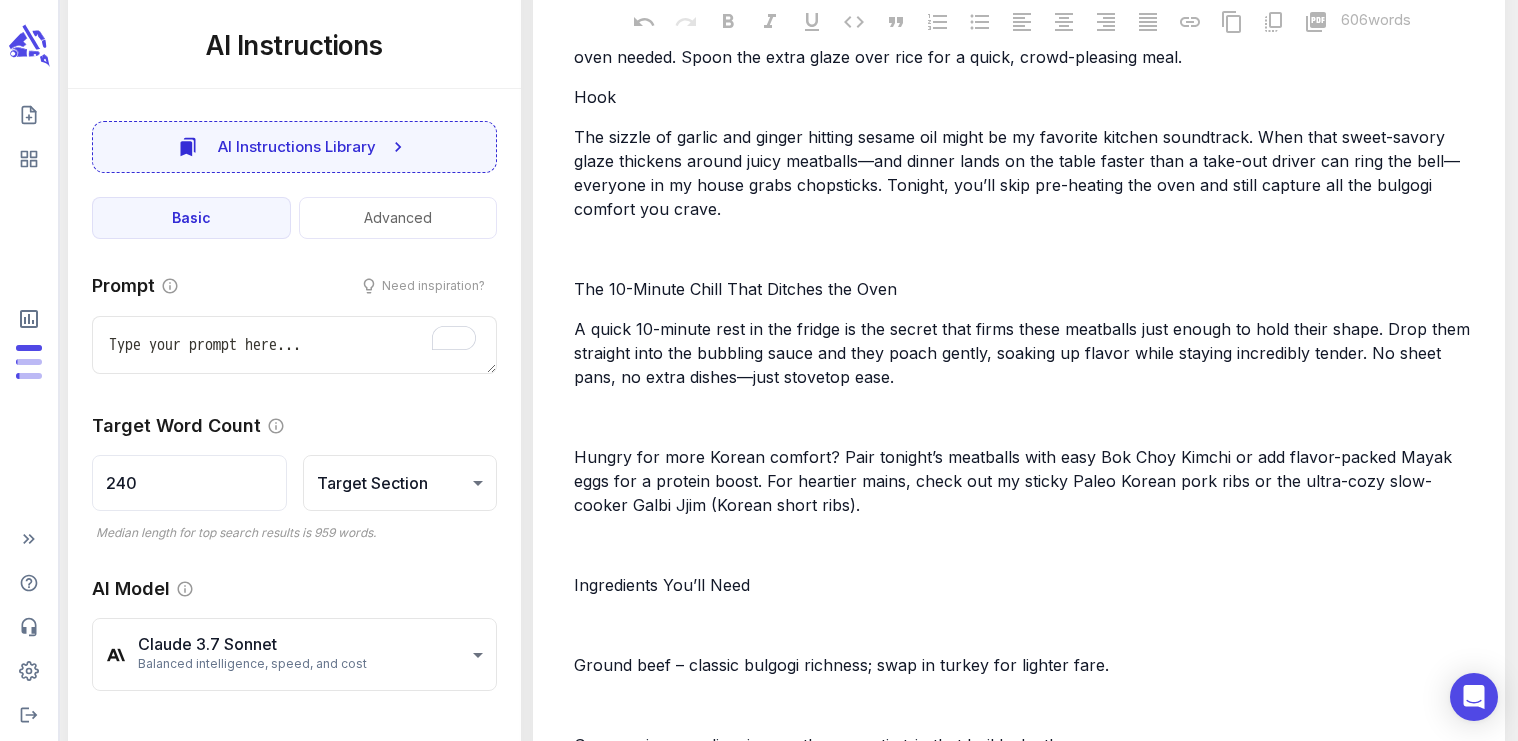scroll, scrollTop: 716, scrollLeft: 0, axis: vertical 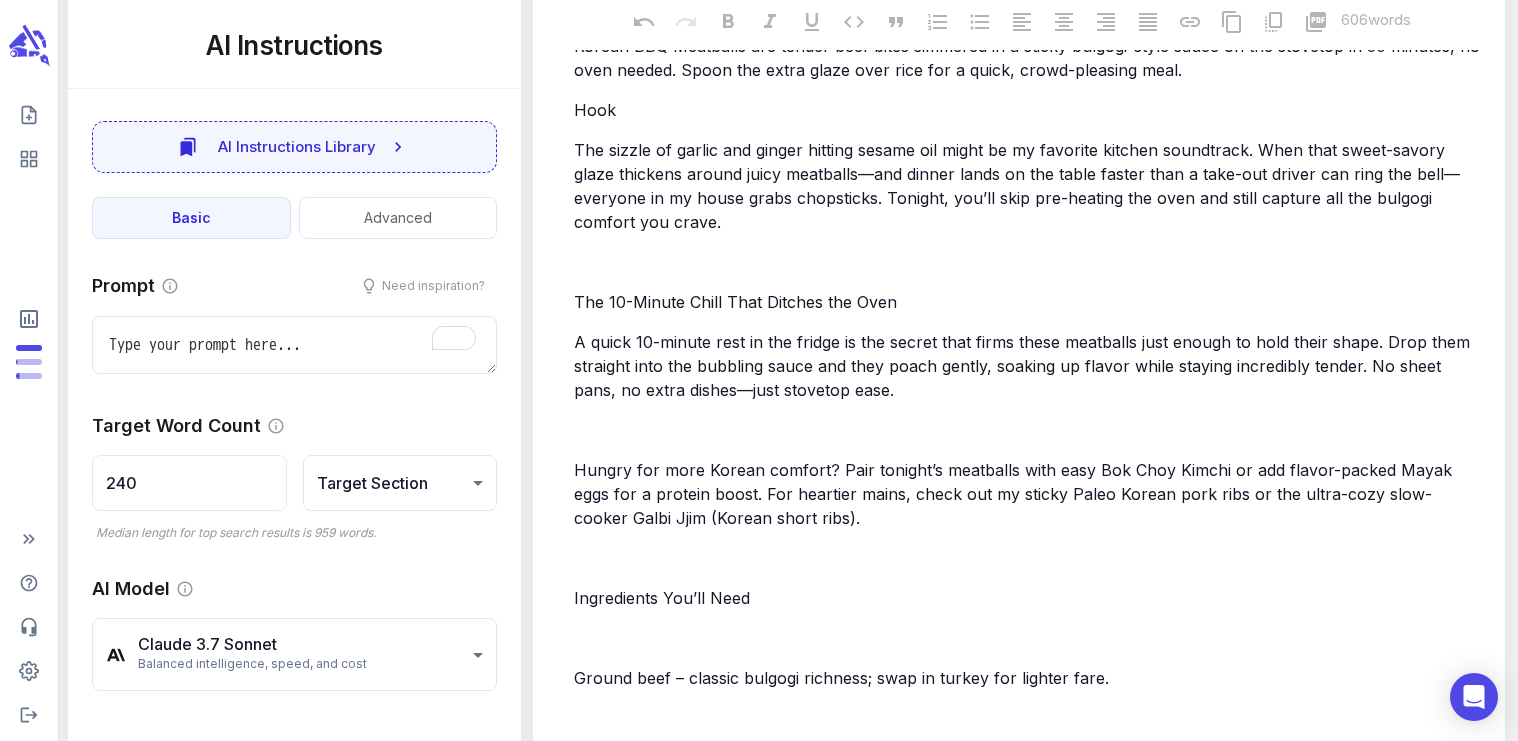 click on "The 10-Minute Chill That Ditches the Oven" at bounding box center [735, 302] 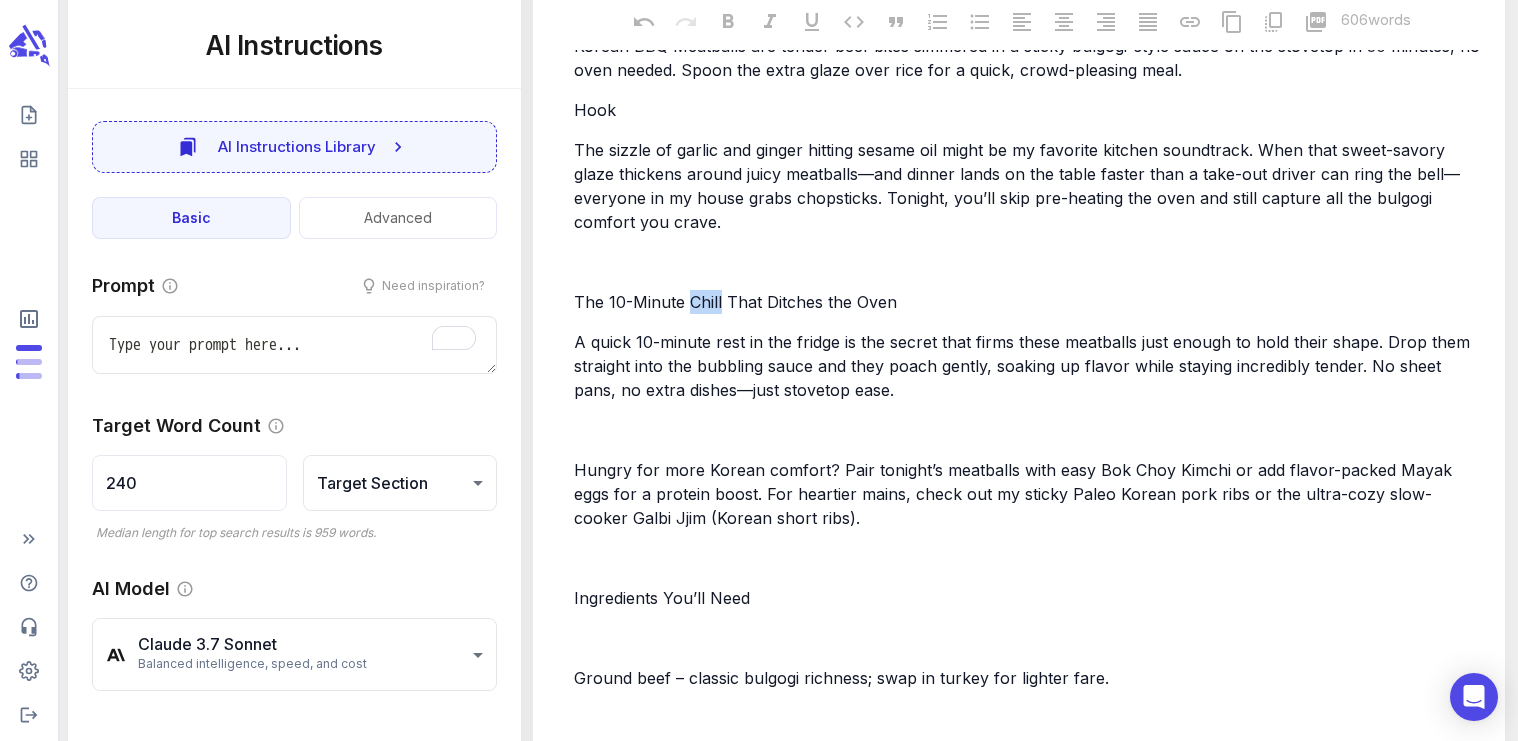 click on "The 10-Minute Chill That Ditches the Oven" at bounding box center (735, 302) 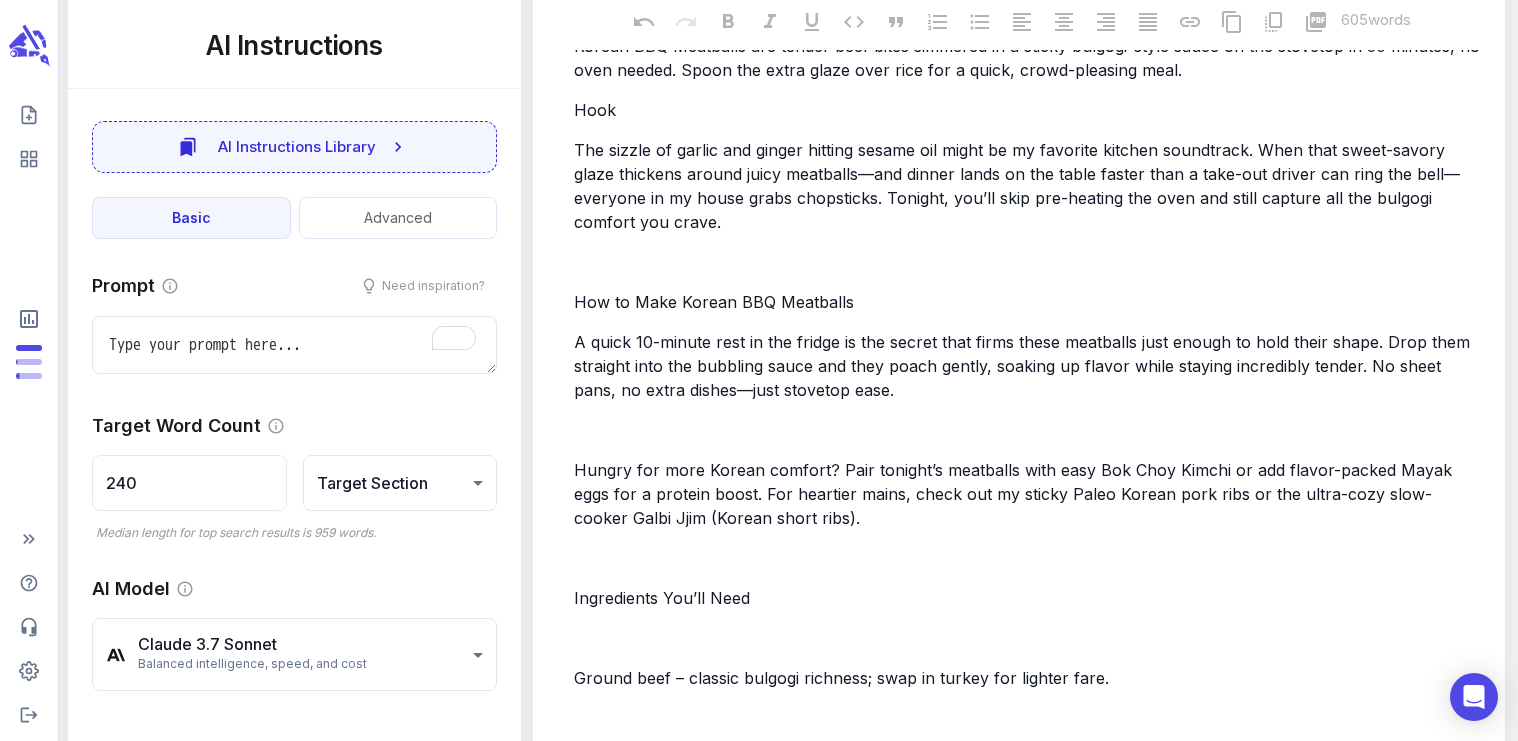 click on "How to Make Korean BBQ Meatballs" at bounding box center (714, 302) 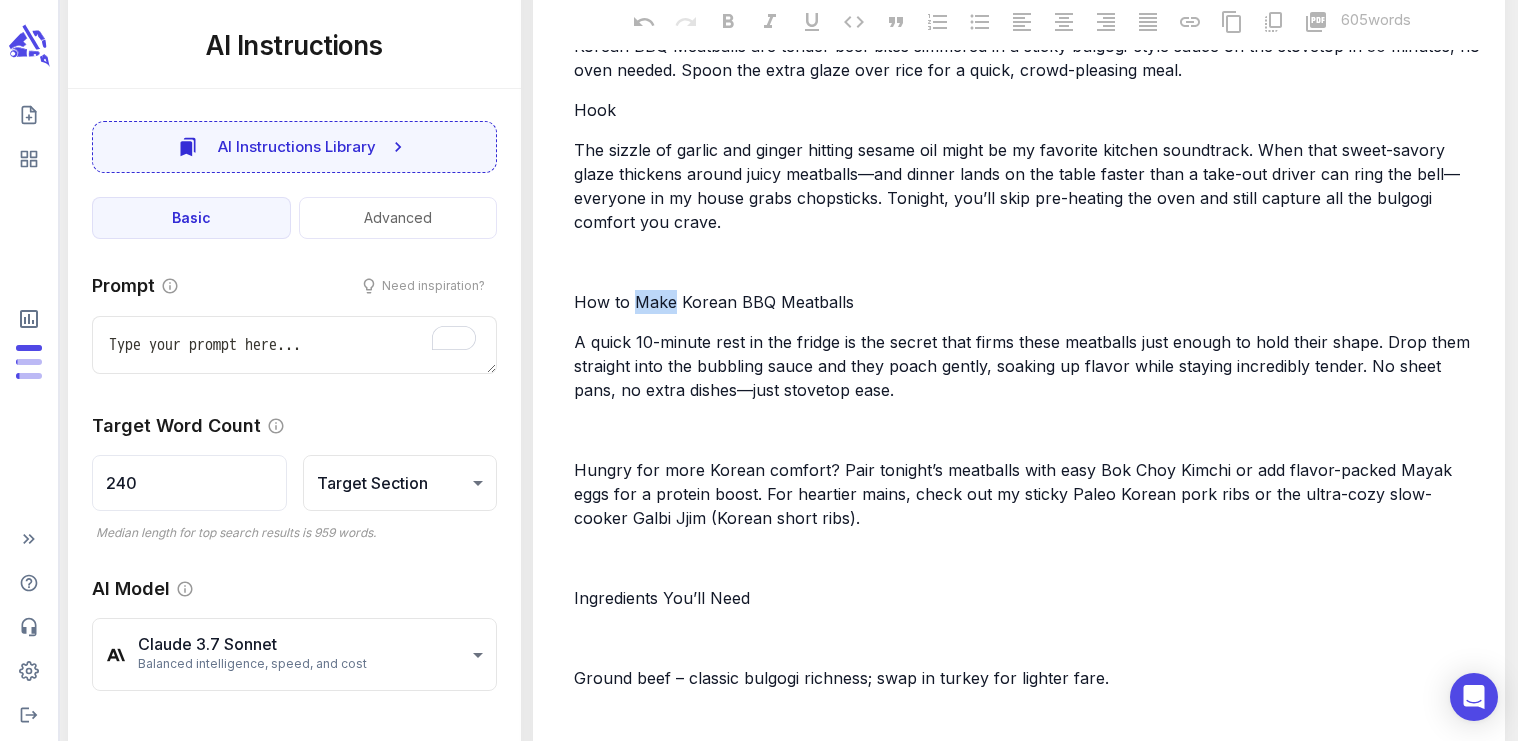 click on "How to Make Korean BBQ Meatballs" at bounding box center (714, 302) 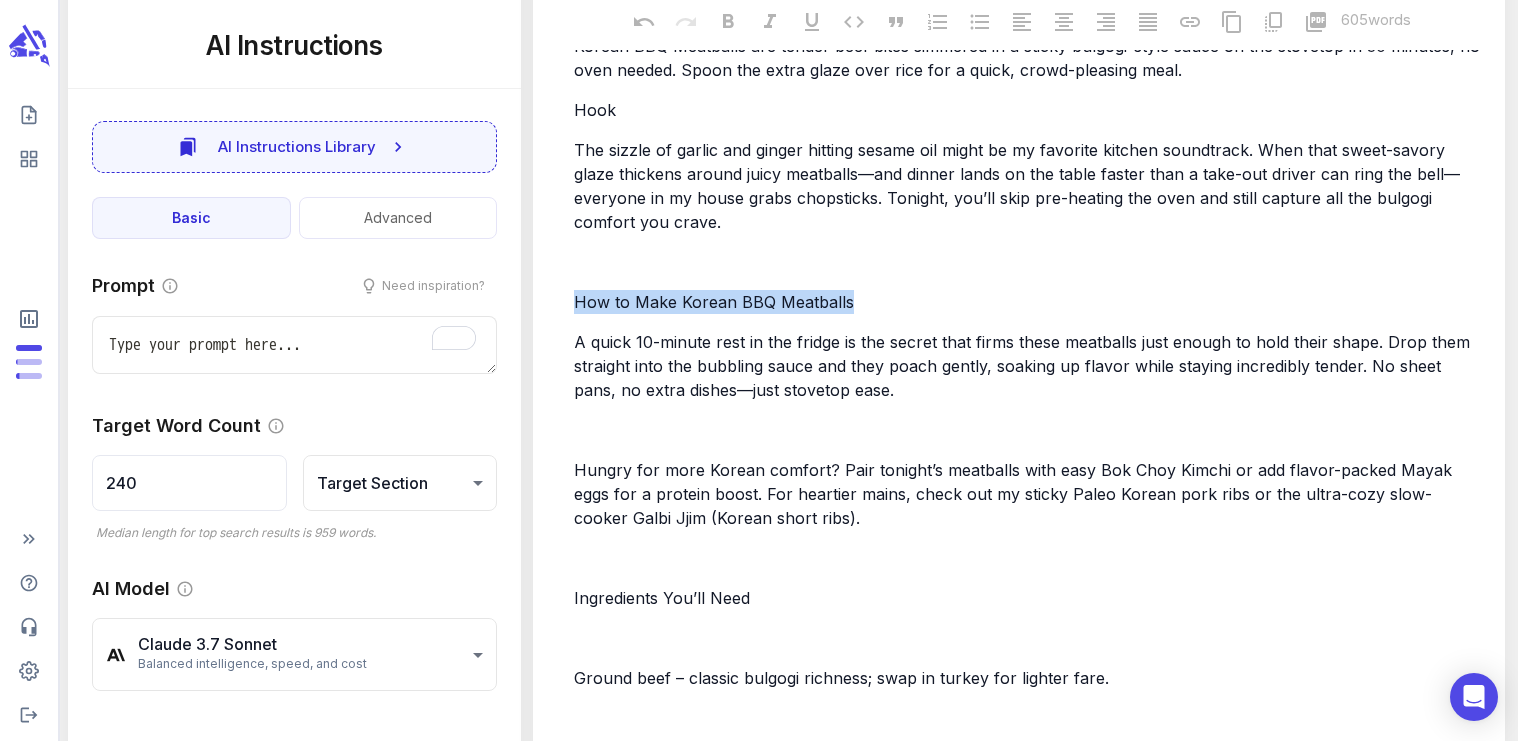 click on "How to Make Korean BBQ Meatballs" at bounding box center [714, 302] 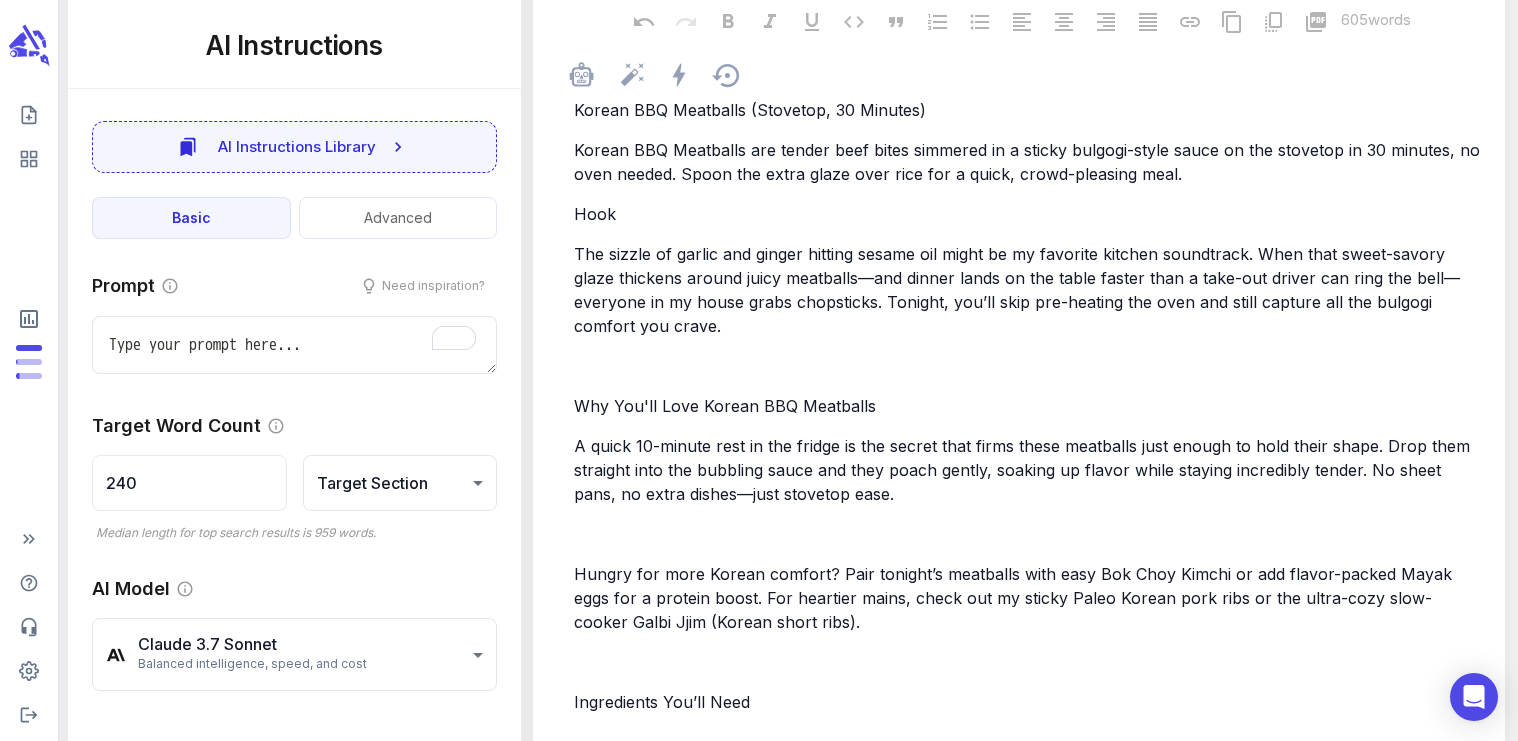 type on "x" 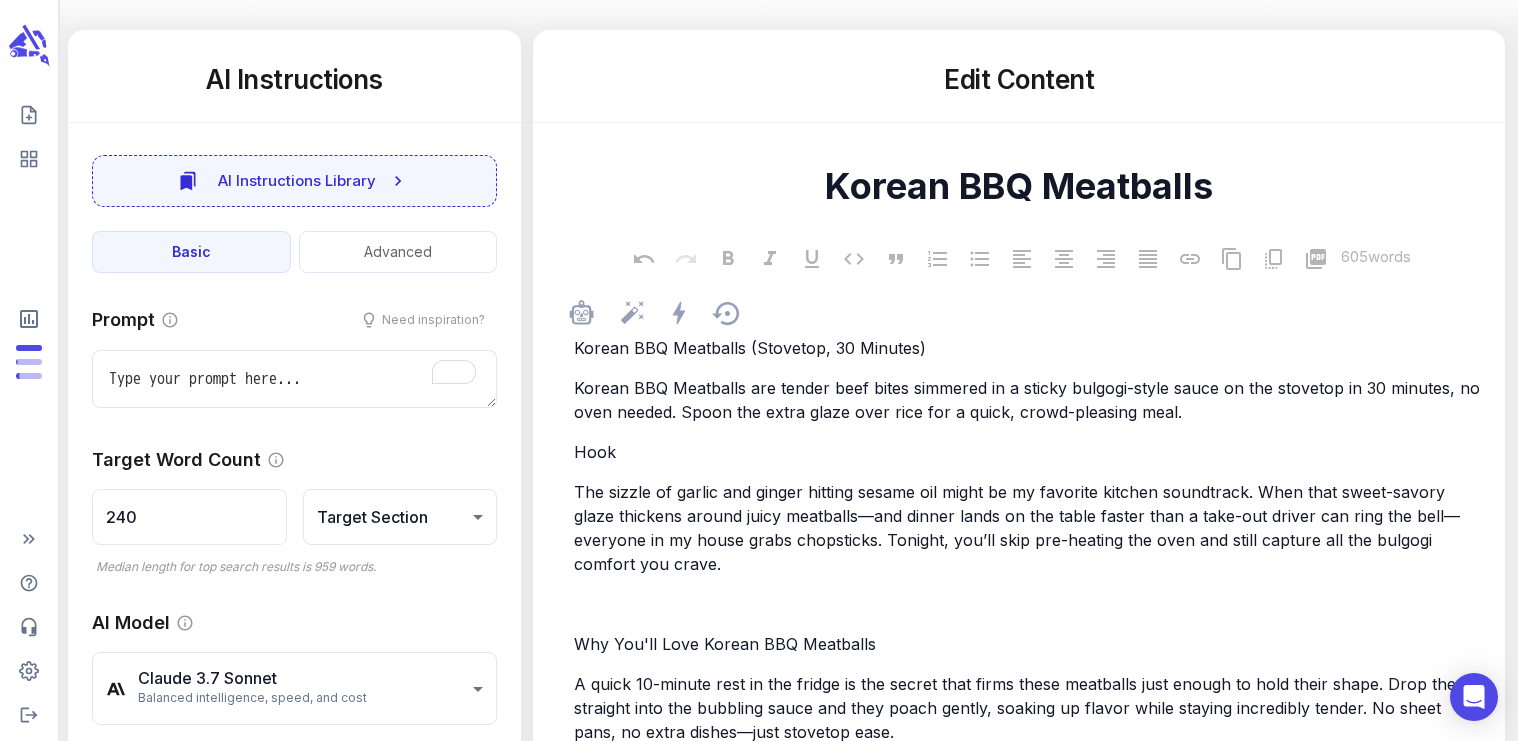 scroll, scrollTop: 260, scrollLeft: 0, axis: vertical 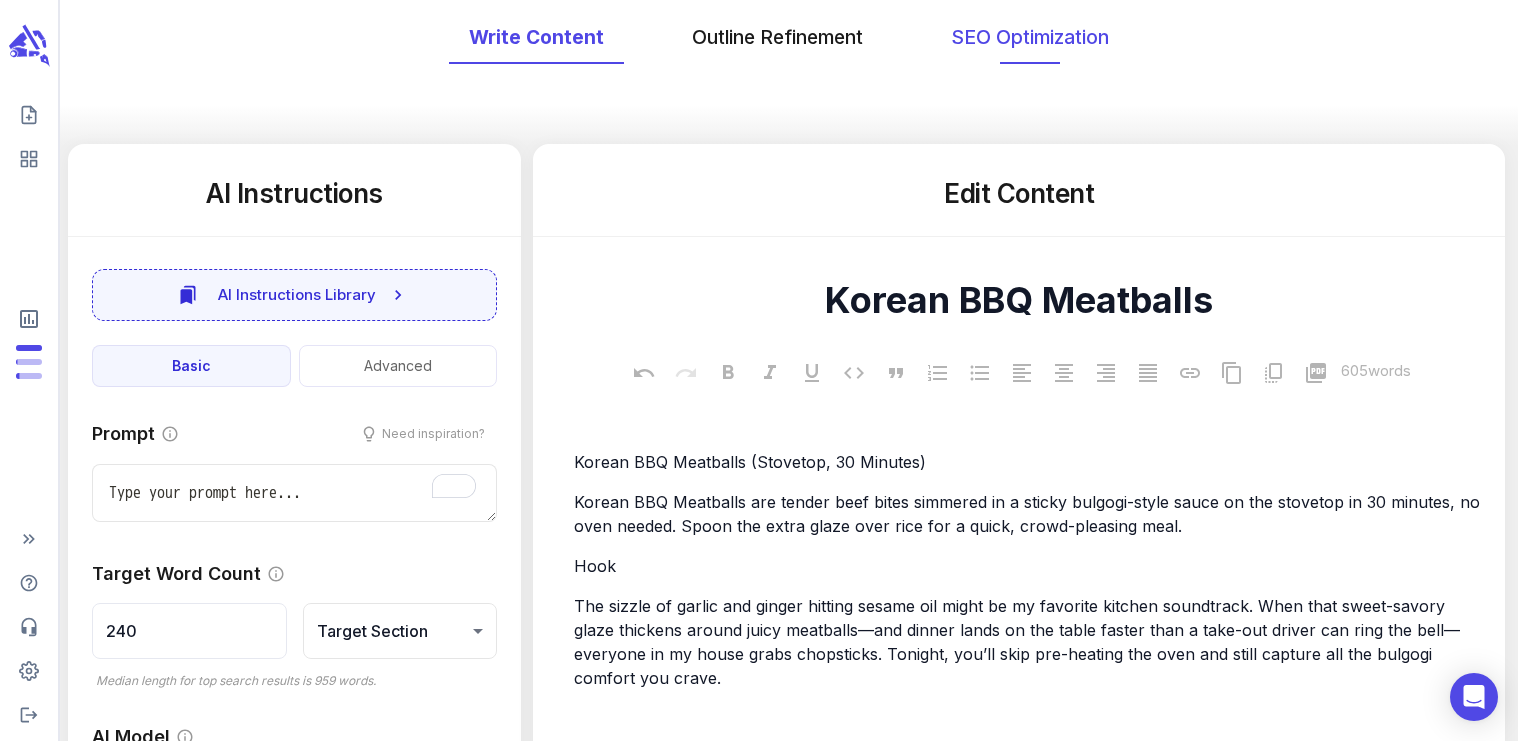 click on "SEO Optimization" at bounding box center (1030, 37) 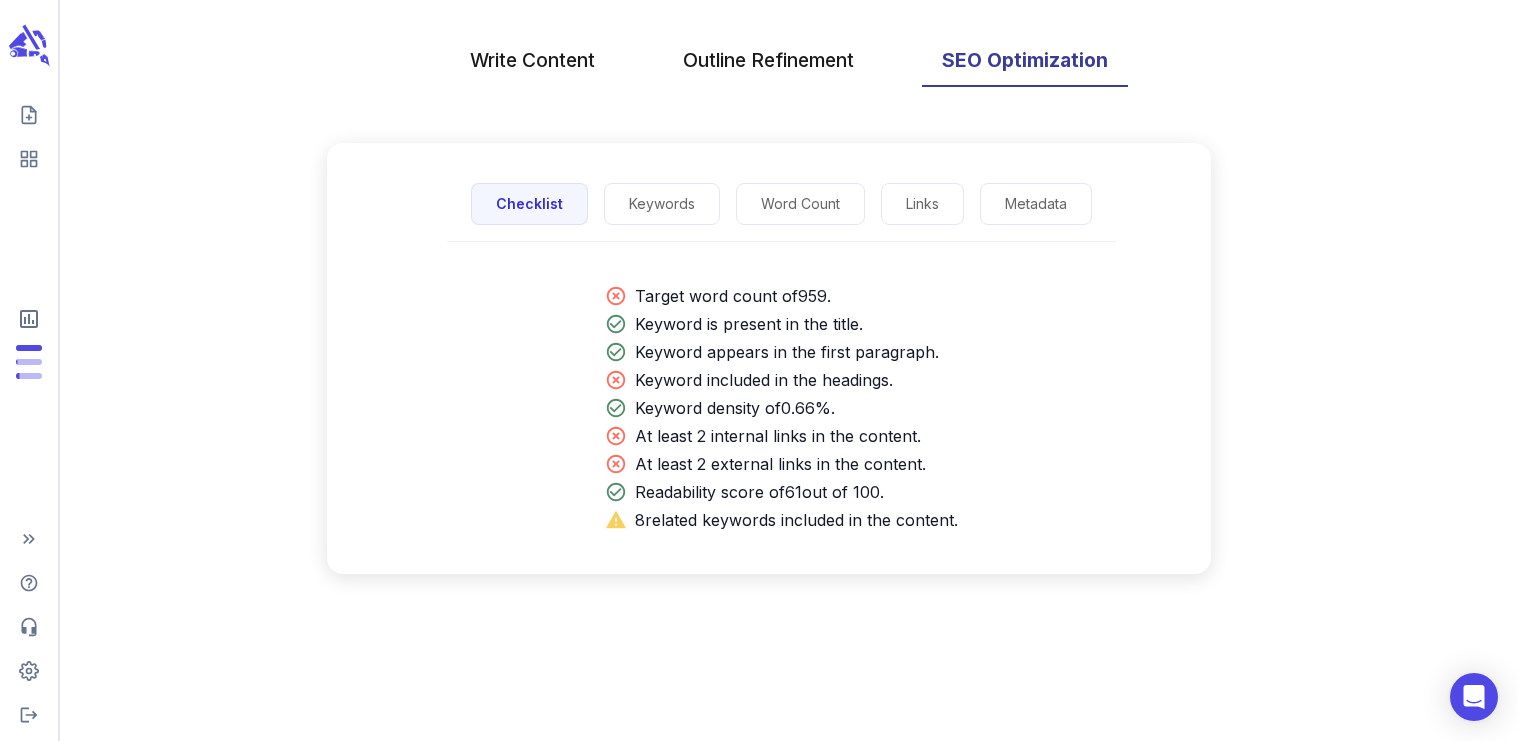 scroll, scrollTop: 237, scrollLeft: 0, axis: vertical 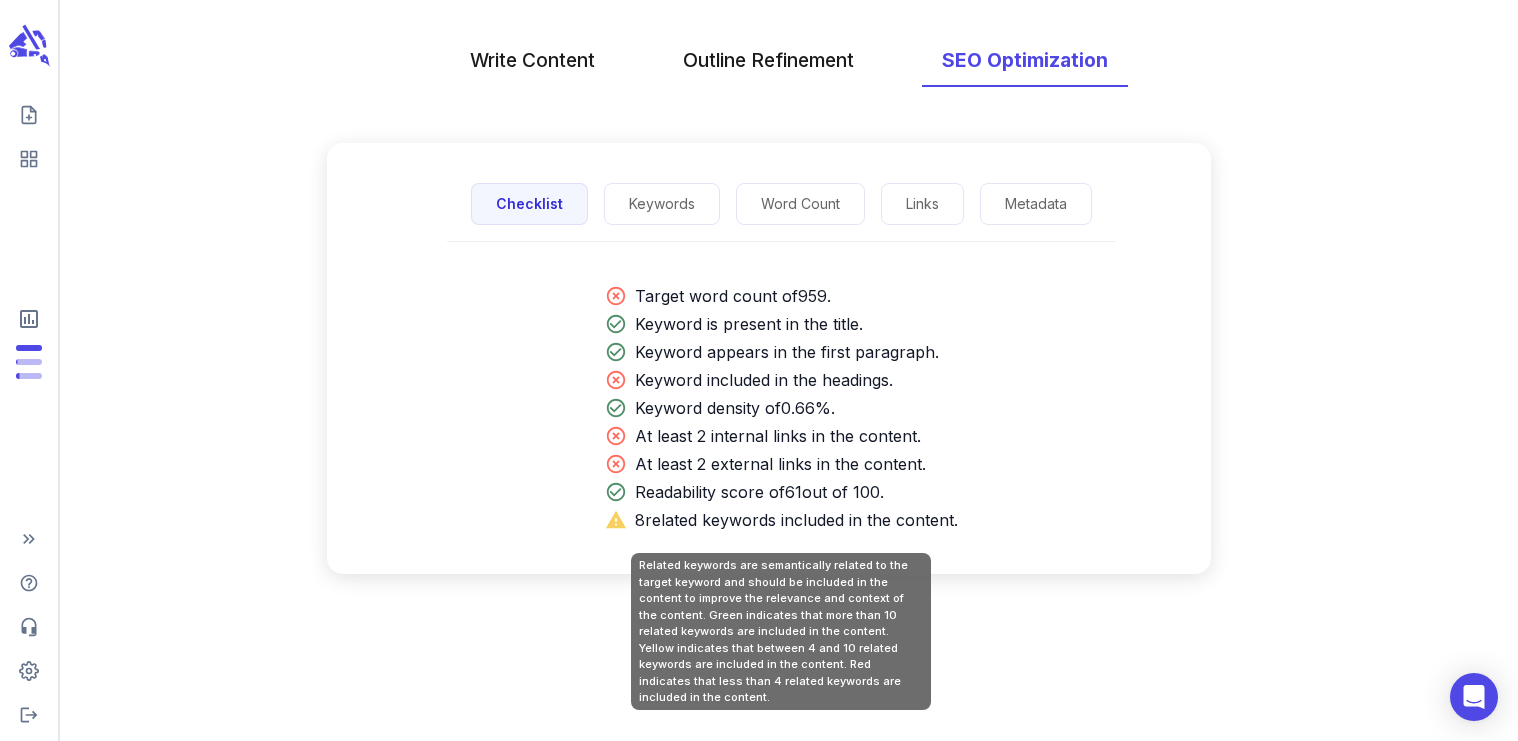 click on "8 related keywords included in the content." at bounding box center [796, 520] 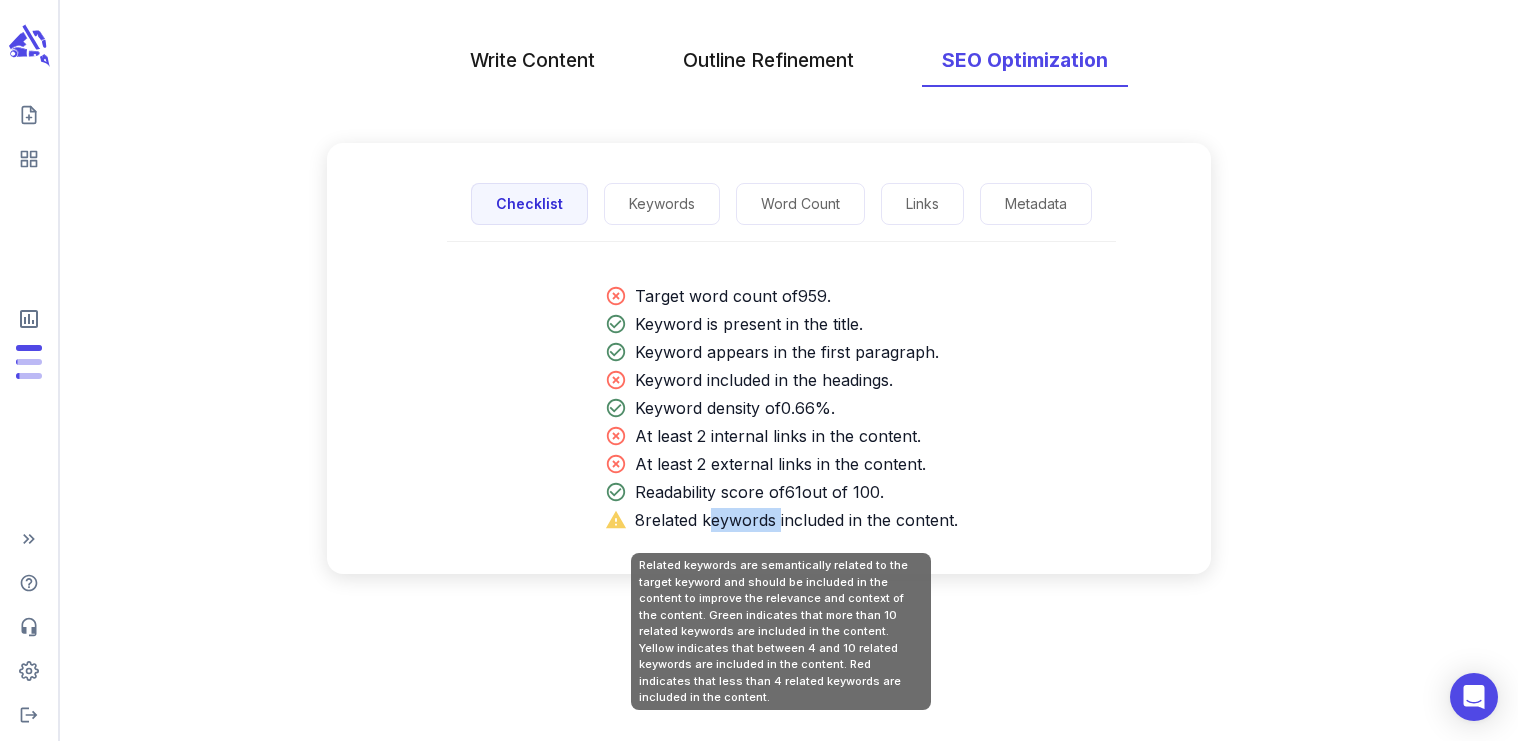 click on "8 related keywords included in the content." at bounding box center [796, 520] 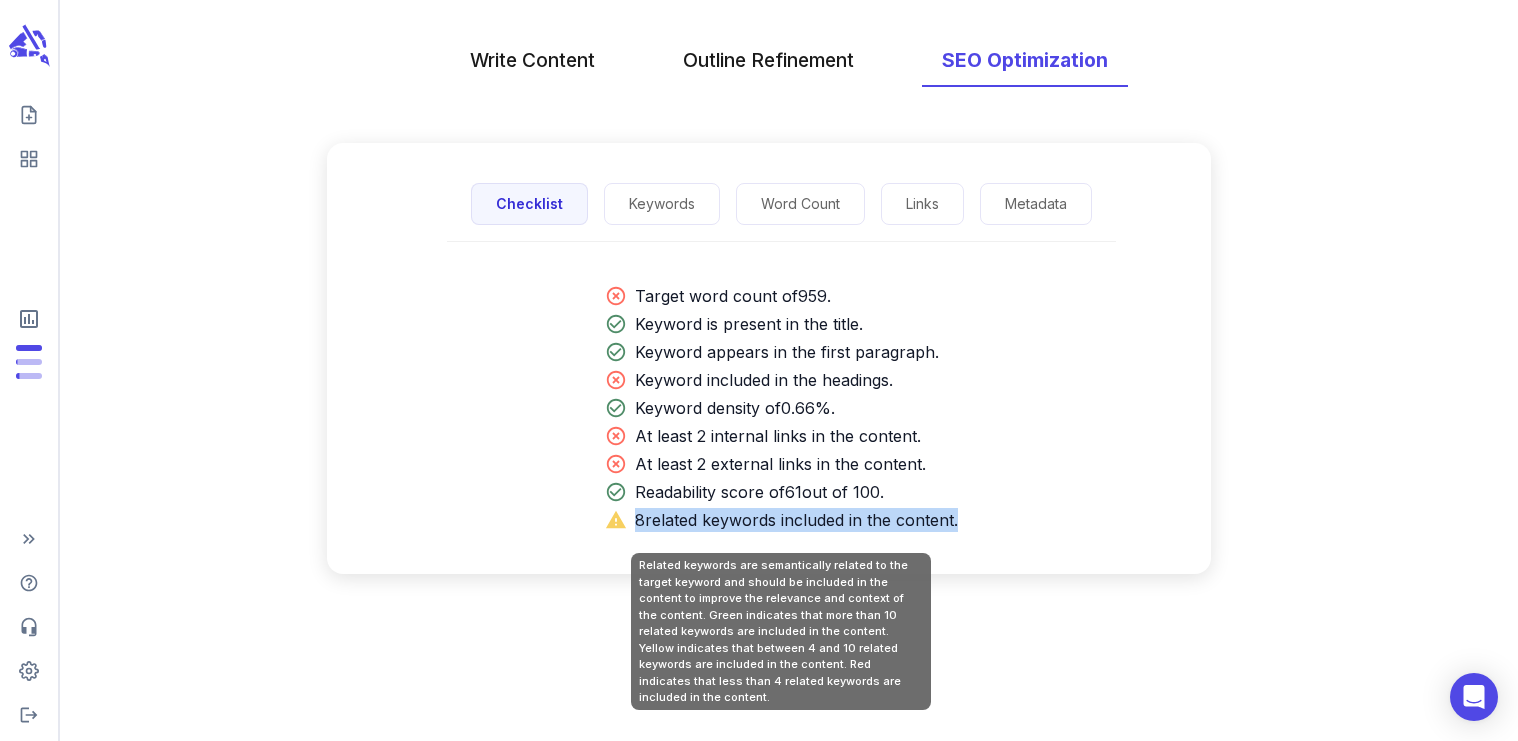 click on "8 related keywords included in the content." at bounding box center [796, 520] 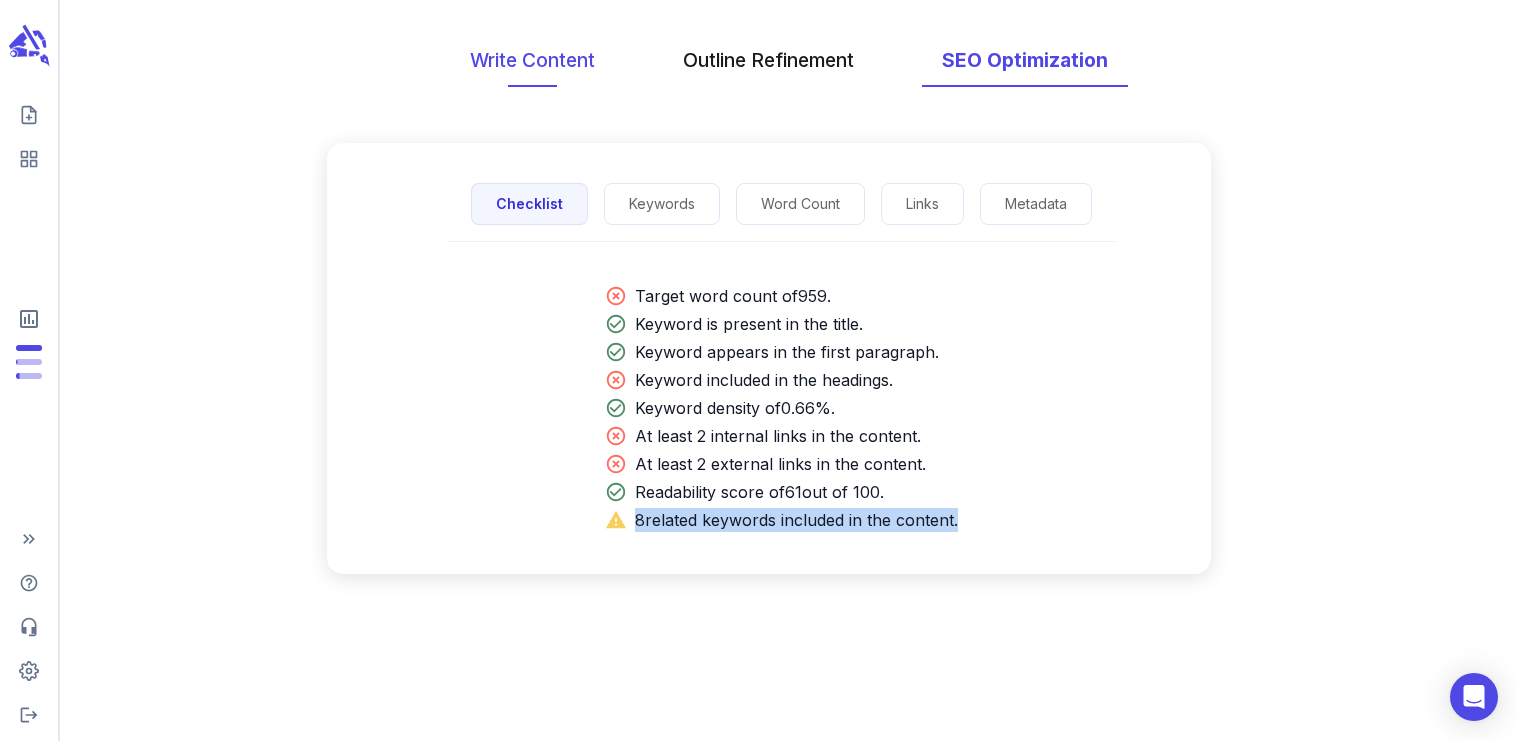 click on "Write Content" at bounding box center (532, 60) 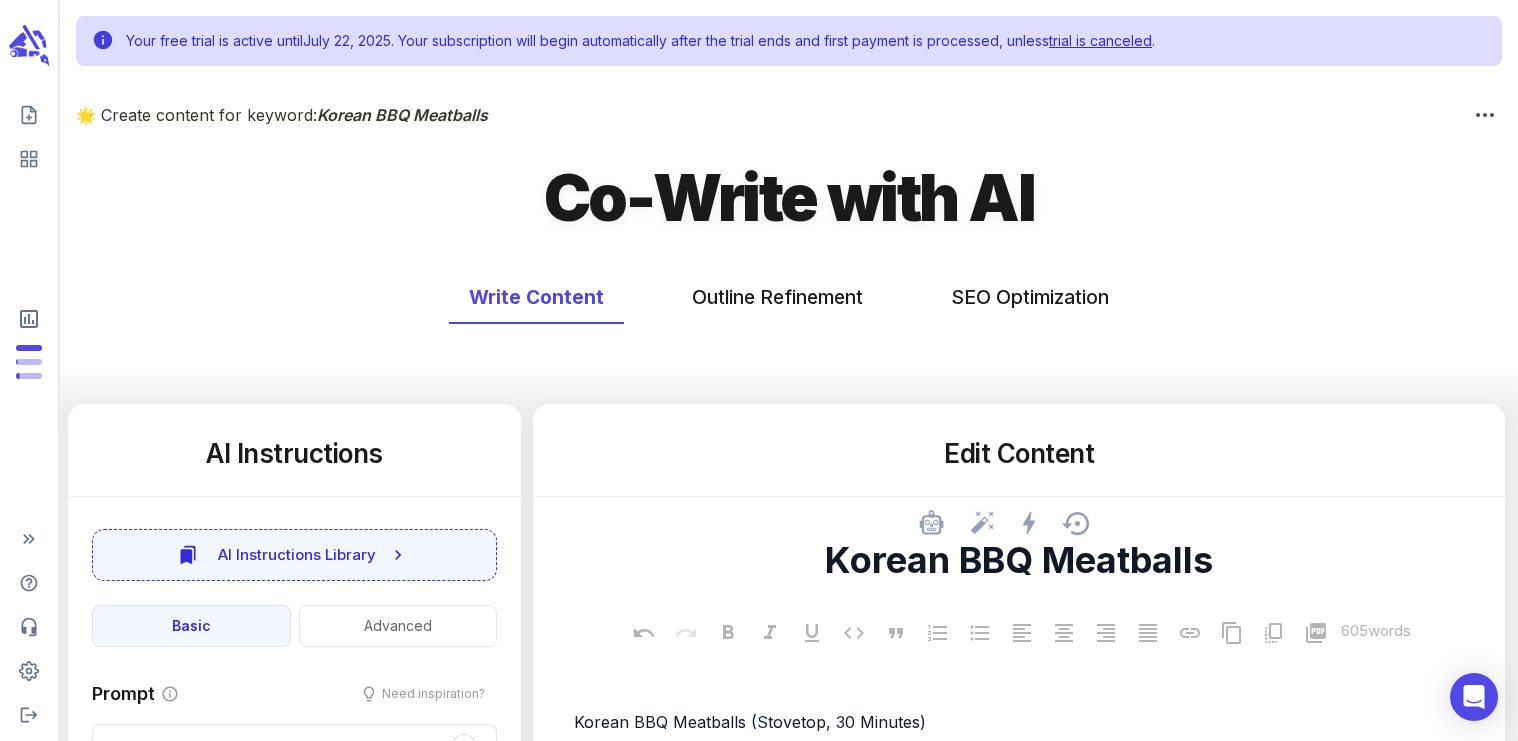 scroll, scrollTop: 737, scrollLeft: 0, axis: vertical 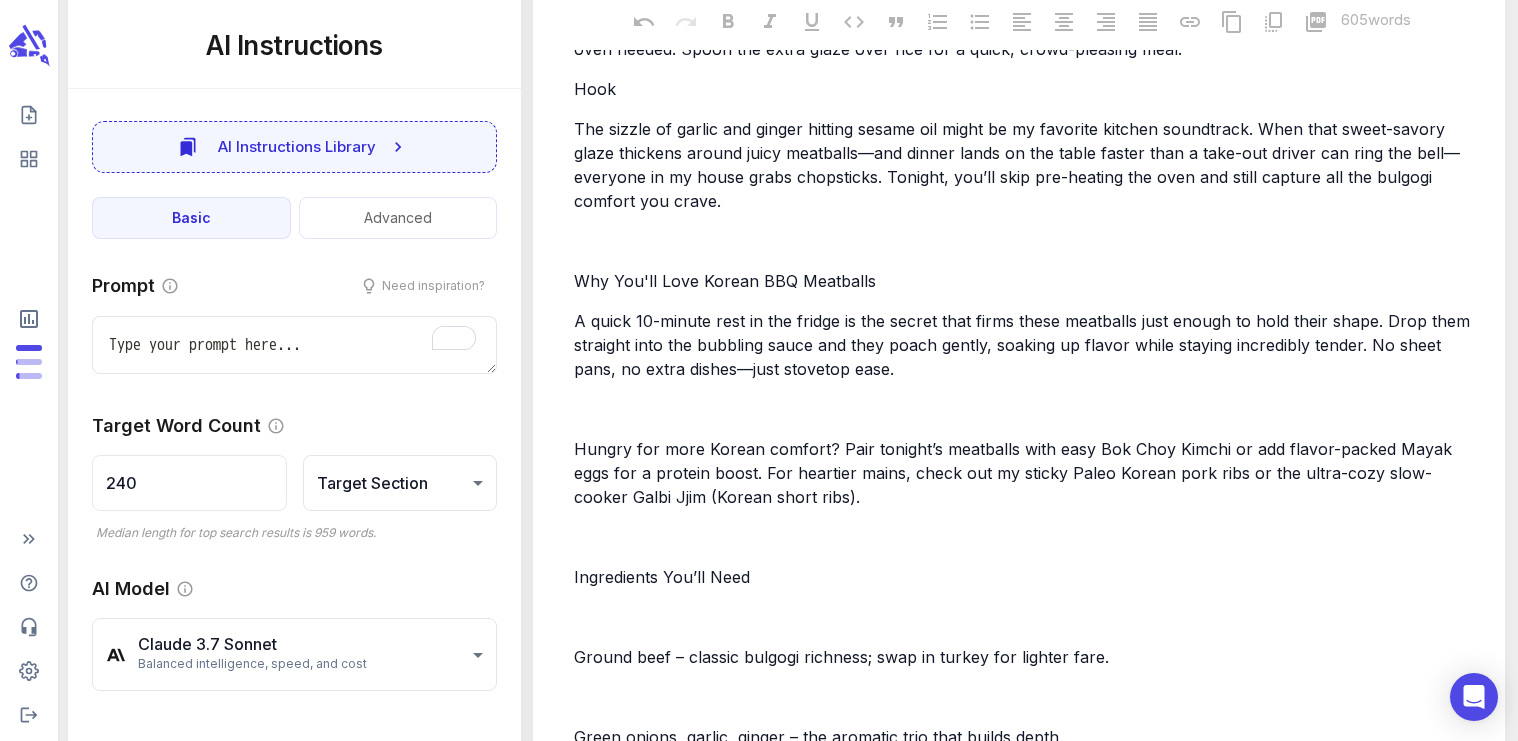 click on "﻿" at bounding box center (1029, 409) 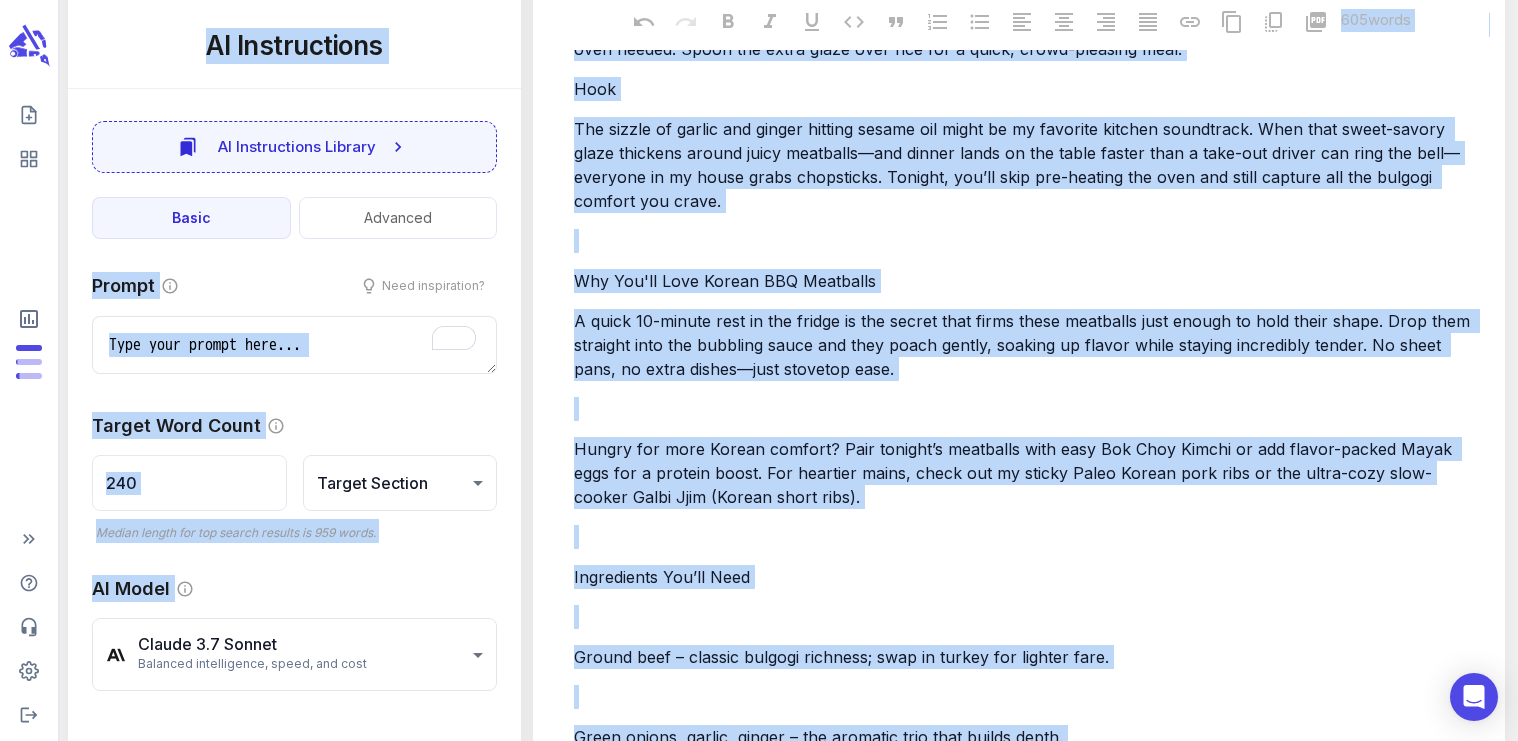 click on "Korean BBQ Meatballs (Stovetop, 30 Minutes) Korean BBQ Meatballs are tender beef bites simmered in a sticky bulgogi-style sauce on the stovetop in 30 minutes, no oven needed. Spoon the extra glaze over rice for a quick, crowd-pleasing meal. Hook The sizzle of garlic and ginger hitting sesame oil might be my favorite kitchen soundtrack. When that sweet-savory glaze thickens around juicy meatballs—and dinner lands on the table faster than a take-out driver can ring the bell—everyone in my house grabs chopsticks. Tonight, you’ll skip pre-heating the oven and still capture all the bulgogi comfort you crave. ﻿ Why You'll Love Korean BBQ Meatballs A quick 10-minute rest in the fridge is the secret that firms these meatballs just enough to hold their shape. Drop them straight into the bubbling sauce and they poach gently, soaking up flavor while staying incredibly tender. No sheet pans, no extra dishes—just stovetop ease. ﻿ ﻿ Ingredients You’ll Need ﻿ ﻿ ﻿ ﻿ ﻿ ﻿ ﻿ Step 1: Mix & Chill ﻿" at bounding box center [1029, 1509] 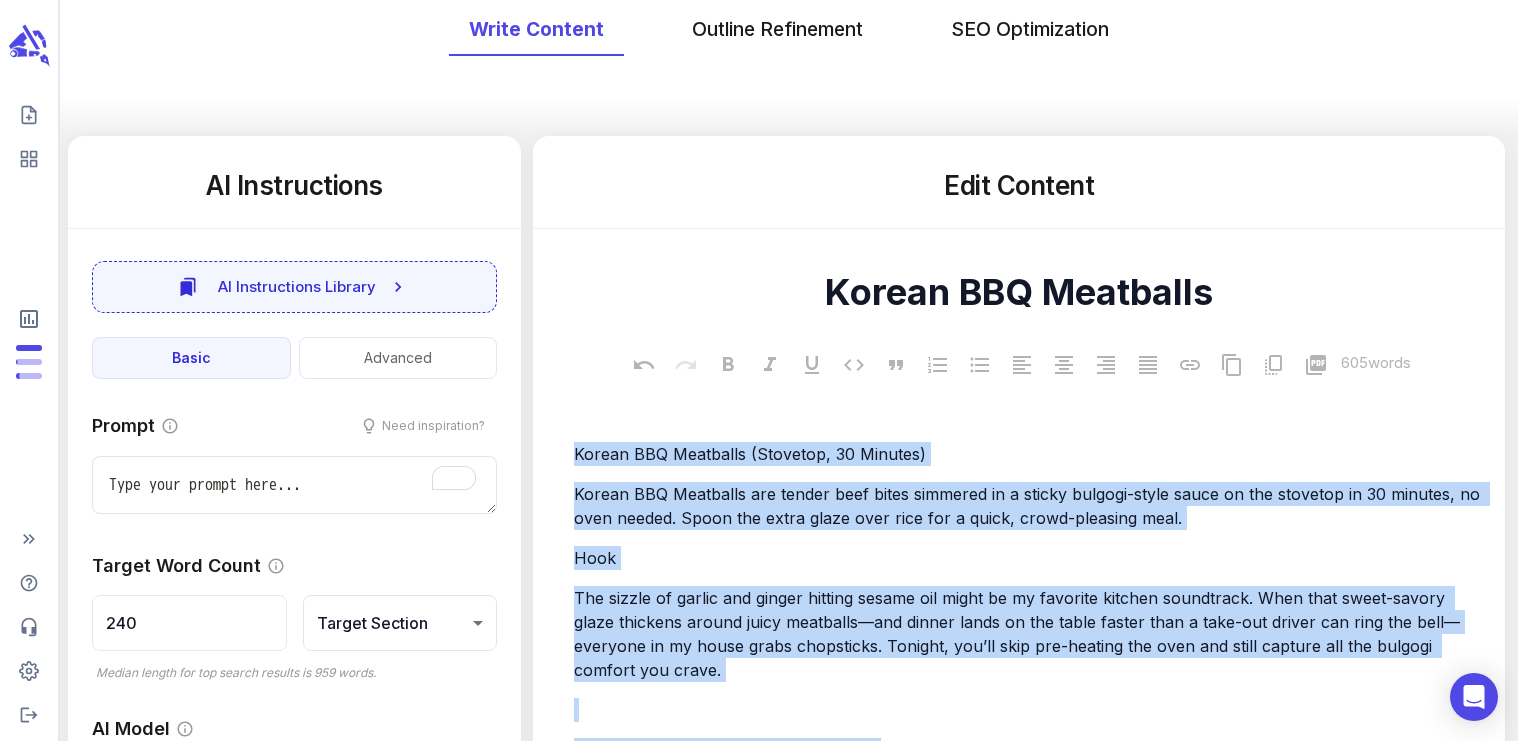 scroll, scrollTop: 0, scrollLeft: 0, axis: both 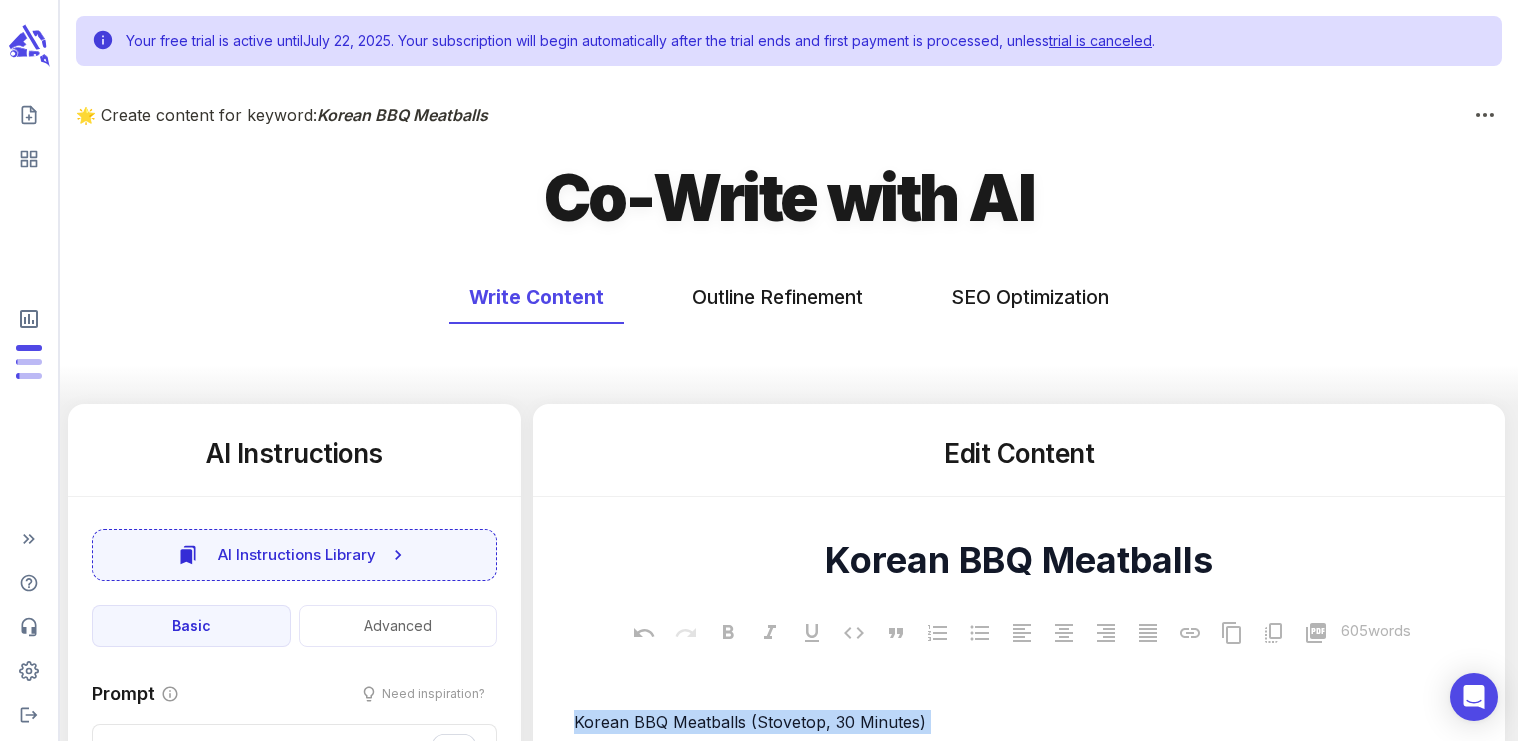 drag, startPoint x: 942, startPoint y: 523, endPoint x: 564, endPoint y: -26, distance: 666.54706 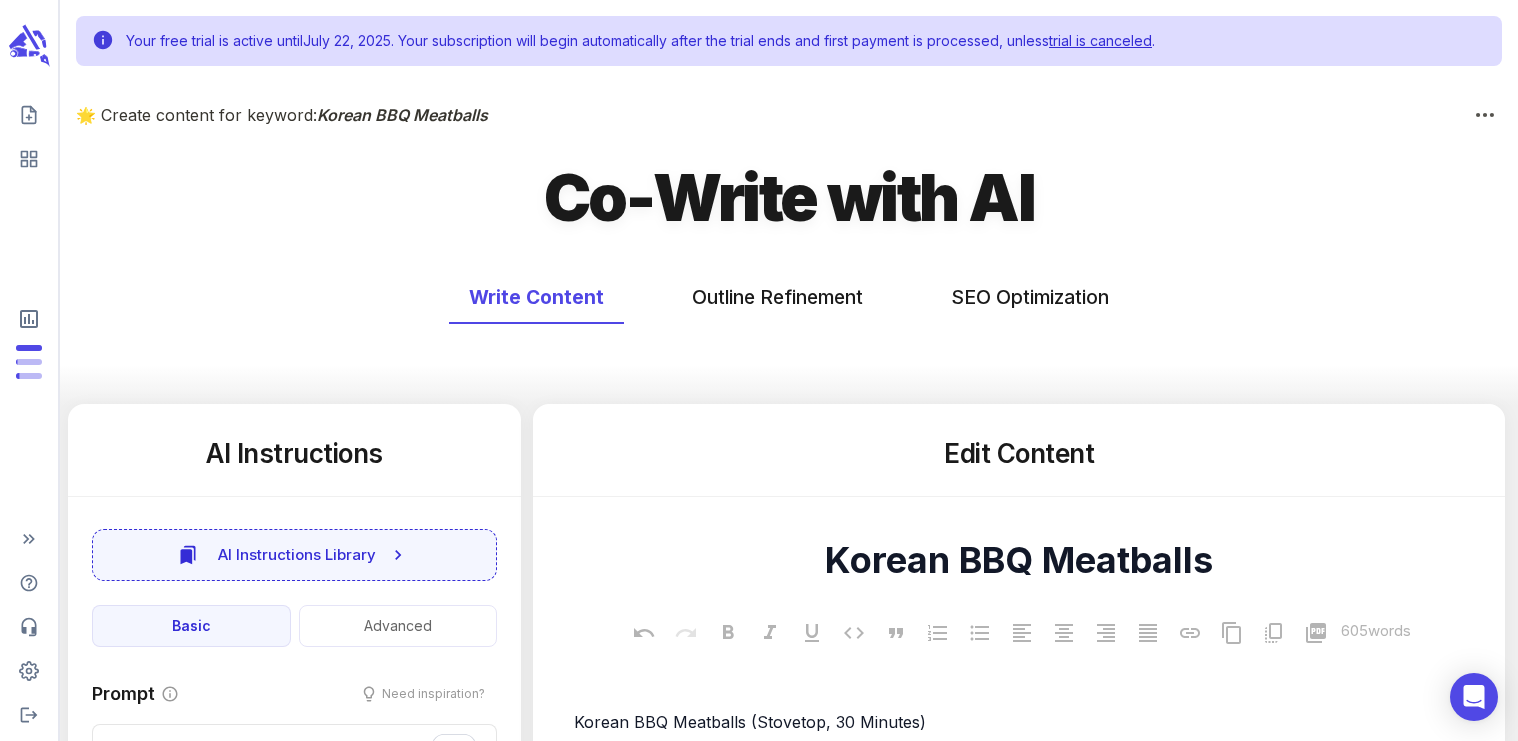 click on "Edit Content" at bounding box center (1019, 454) 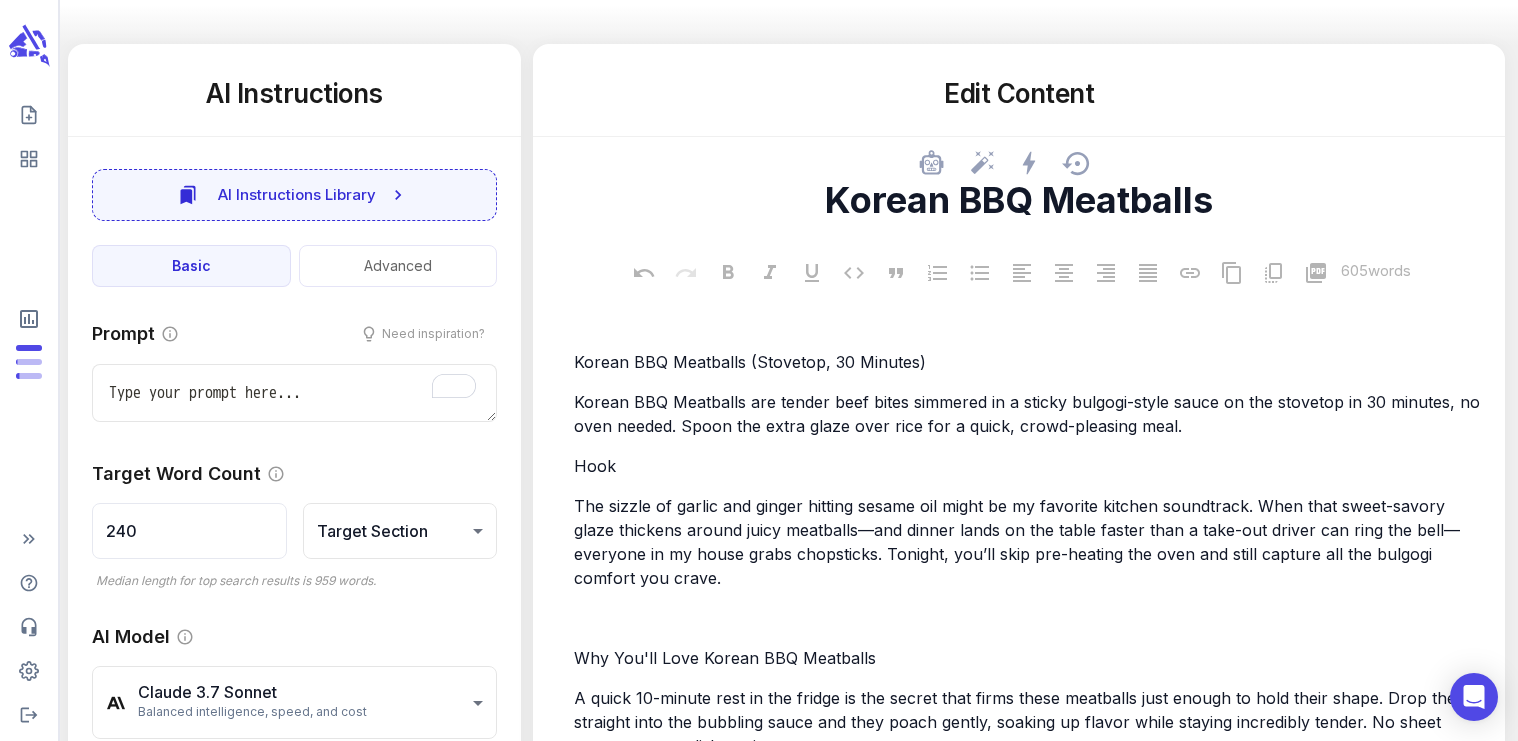 scroll, scrollTop: 618, scrollLeft: 0, axis: vertical 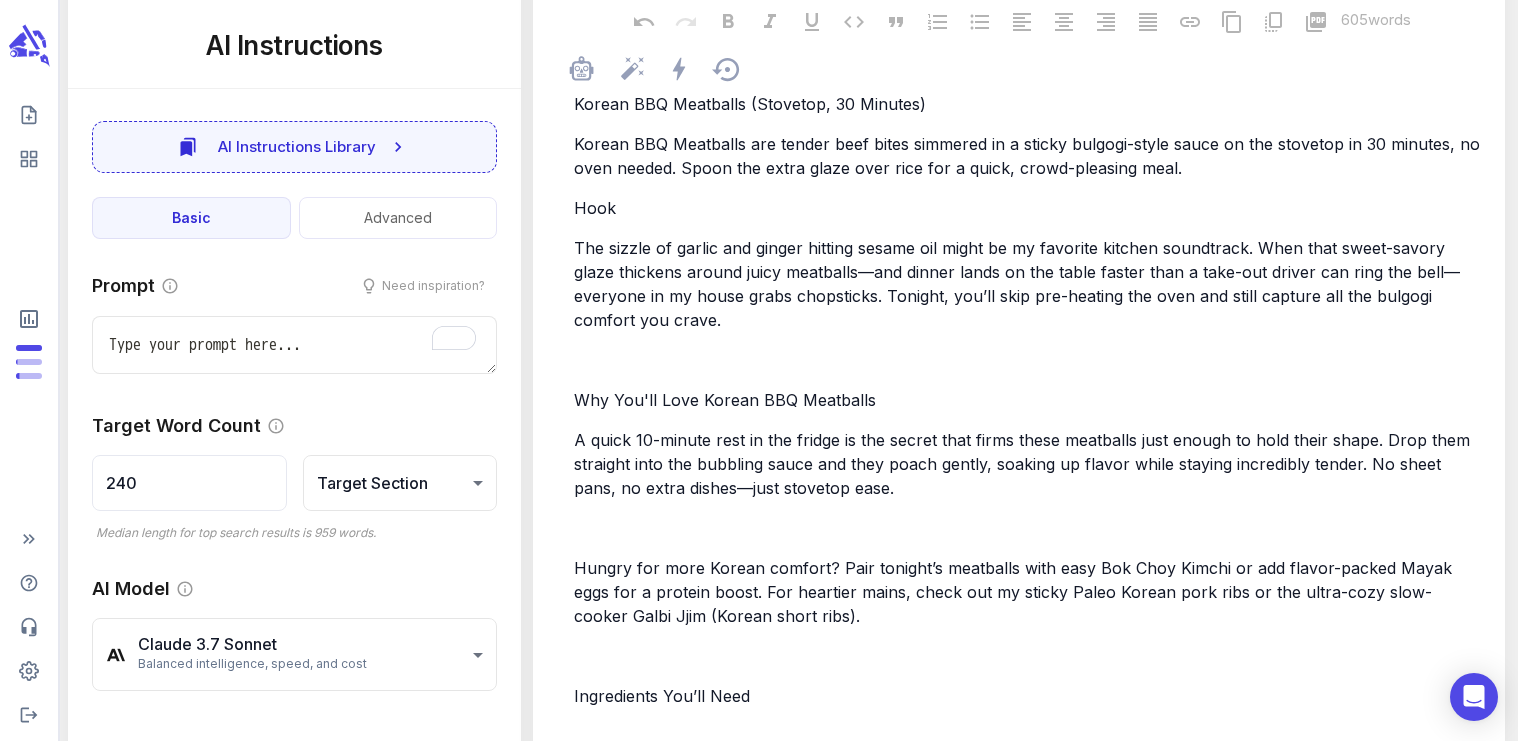 click on "Korean BBQ Meatballs (Stovetop, 30 Minutes) Korean BBQ Meatballs are tender beef bites simmered in a sticky bulgogi-style sauce on the stovetop in 30 minutes, no oven needed. Spoon the extra glaze over rice for a quick, crowd-pleasing meal. Hook The sizzle of garlic and ginger hitting sesame oil might be my favorite kitchen soundtrack. When that sweet-savory glaze thickens around juicy meatballs—and dinner lands on the table faster than a take-out driver can ring the bell—everyone in my house grabs chopsticks. Tonight, you’ll skip pre-heating the oven and still capture all the bulgogi comfort you crave. ﻿ Why You'll Love Korean BBQ Meatballs A quick 10-minute rest in the fridge is the secret that firms these meatballs just enough to hold their shape. Drop them straight into the bubbling sauce and they poach gently, soaking up flavor while staying incredibly tender. No sheet pans, no extra dishes—just stovetop ease. ﻿ ﻿ Ingredients You’ll Need ﻿ ﻿ ﻿ ﻿ ﻿ ﻿ ﻿ Step 1: Mix & Chill ﻿" at bounding box center [1029, 1628] 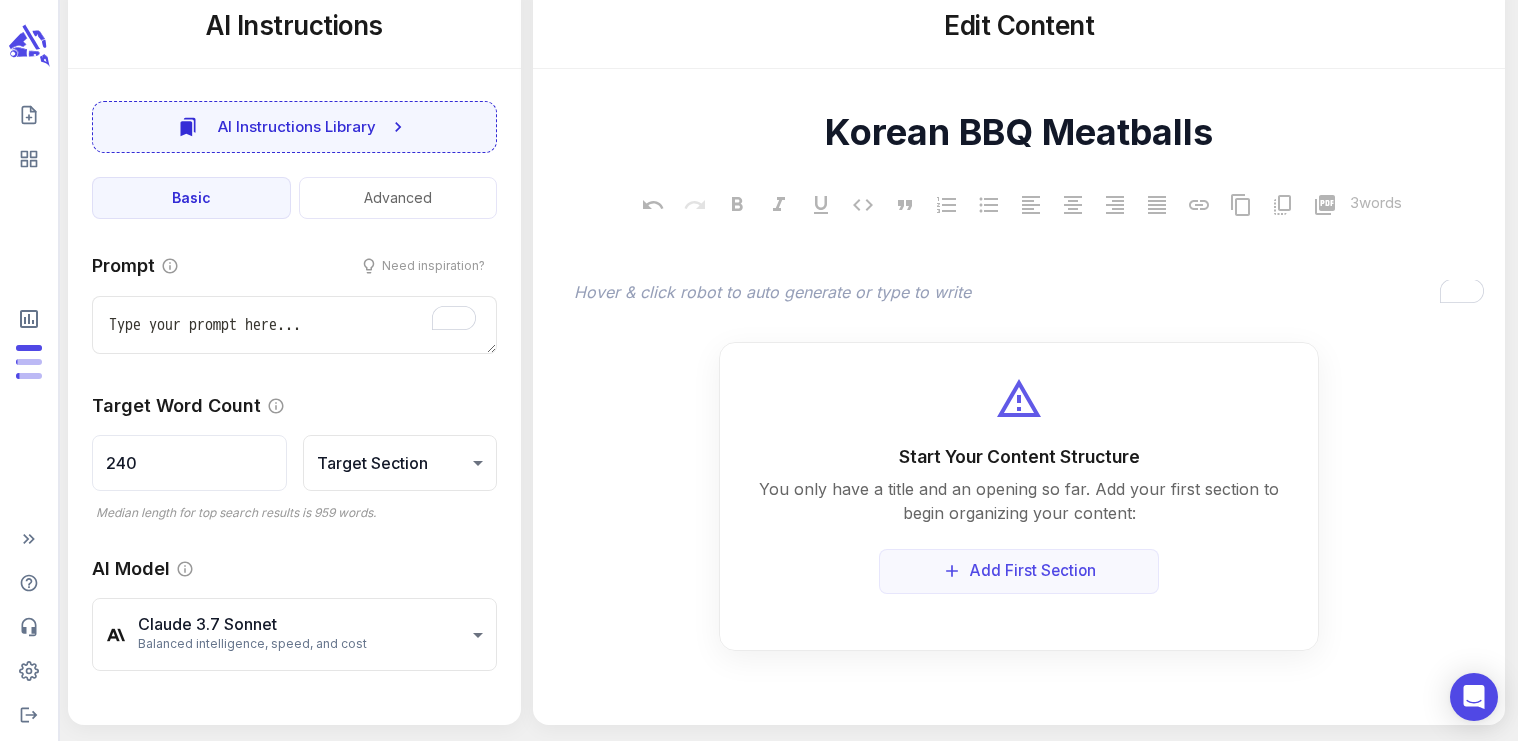 scroll, scrollTop: 428, scrollLeft: 0, axis: vertical 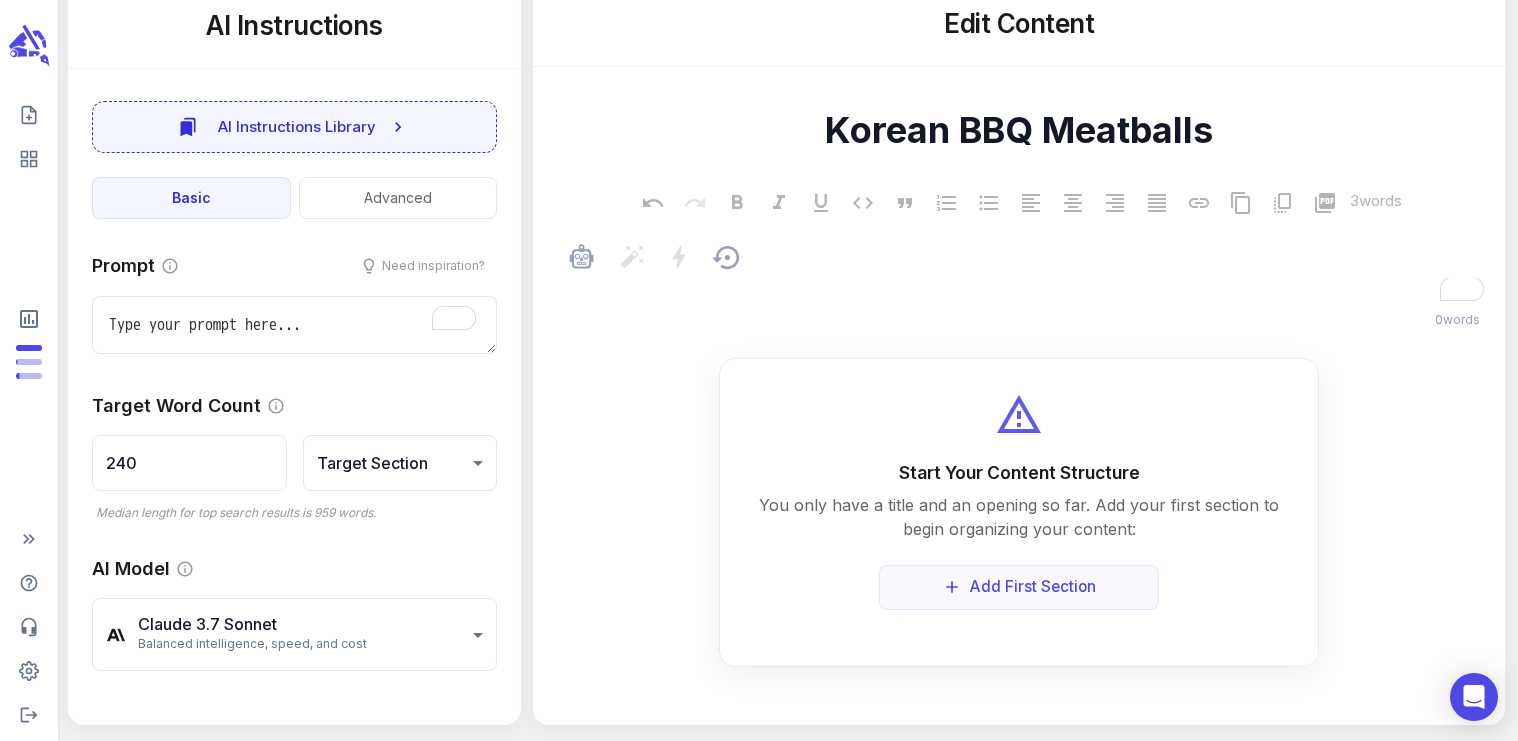 click on "﻿ 0  words" at bounding box center (1029, 301) 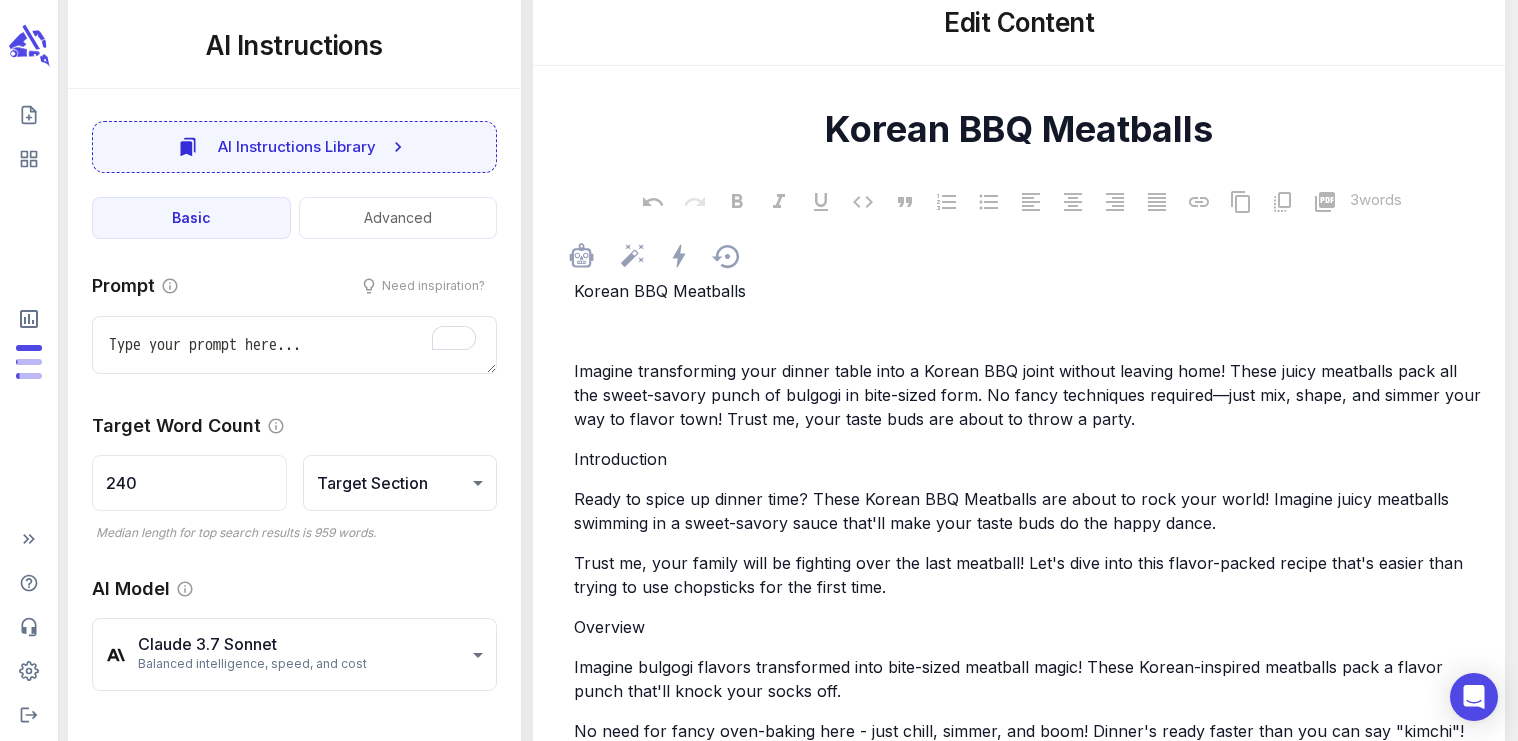 scroll, scrollTop: 5784, scrollLeft: 0, axis: vertical 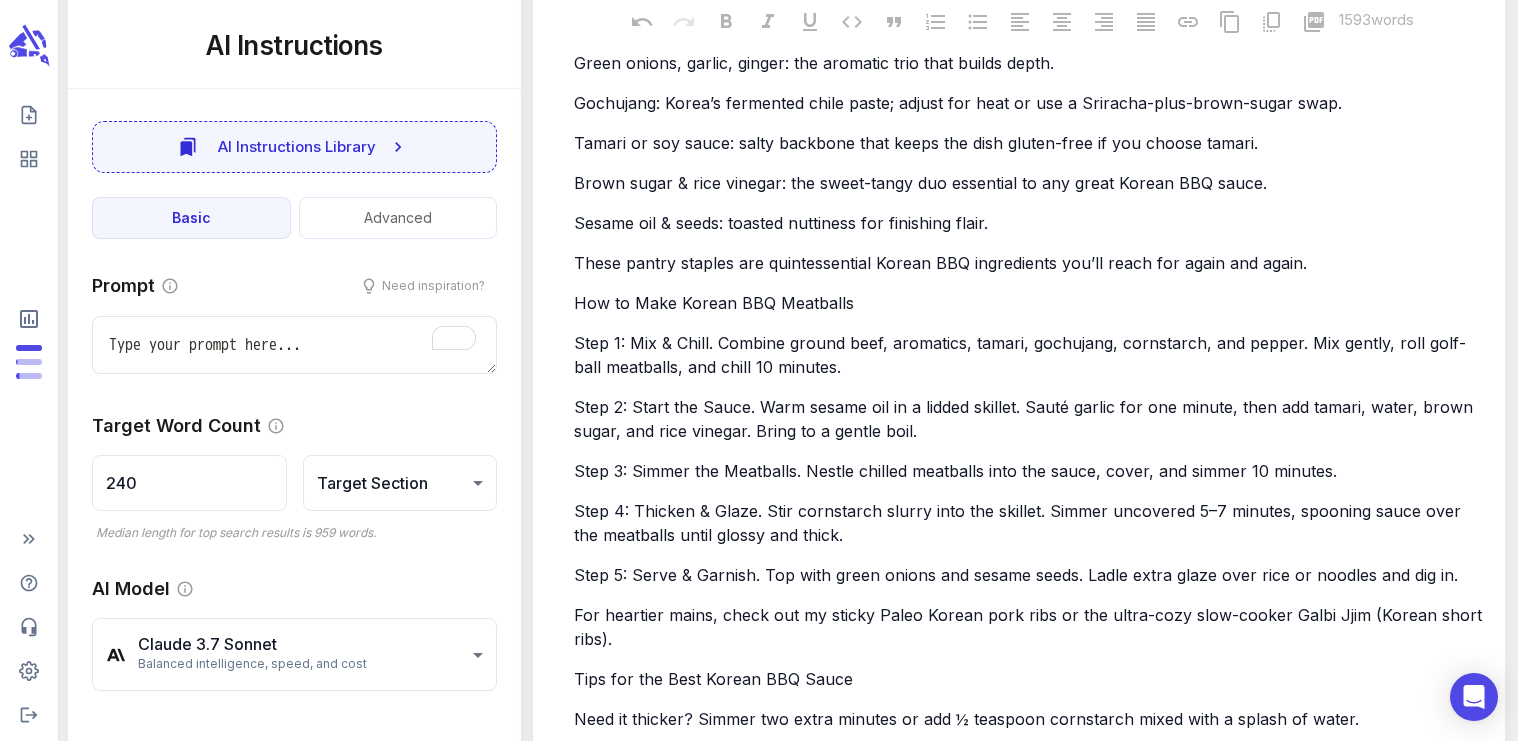 type on "x" 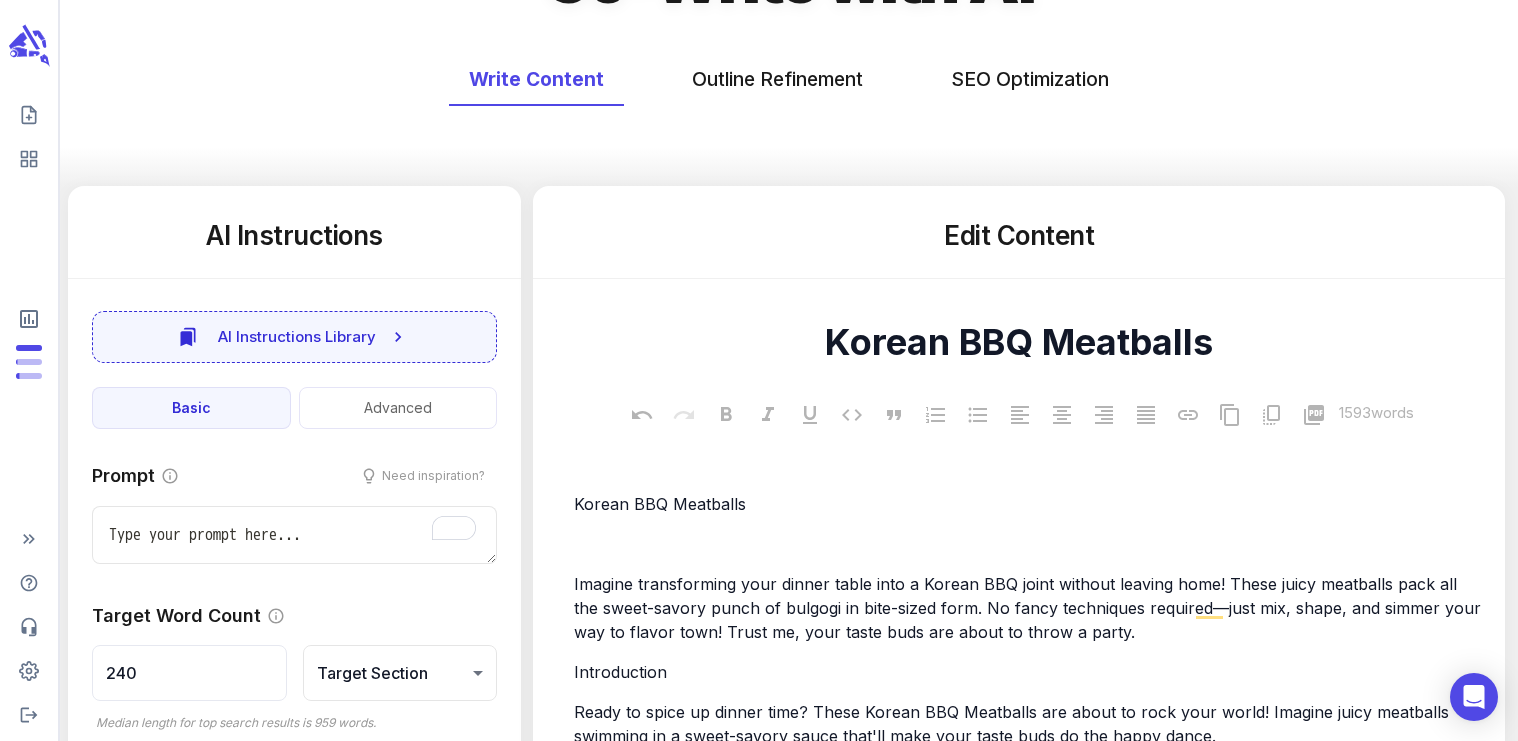 scroll, scrollTop: 0, scrollLeft: 0, axis: both 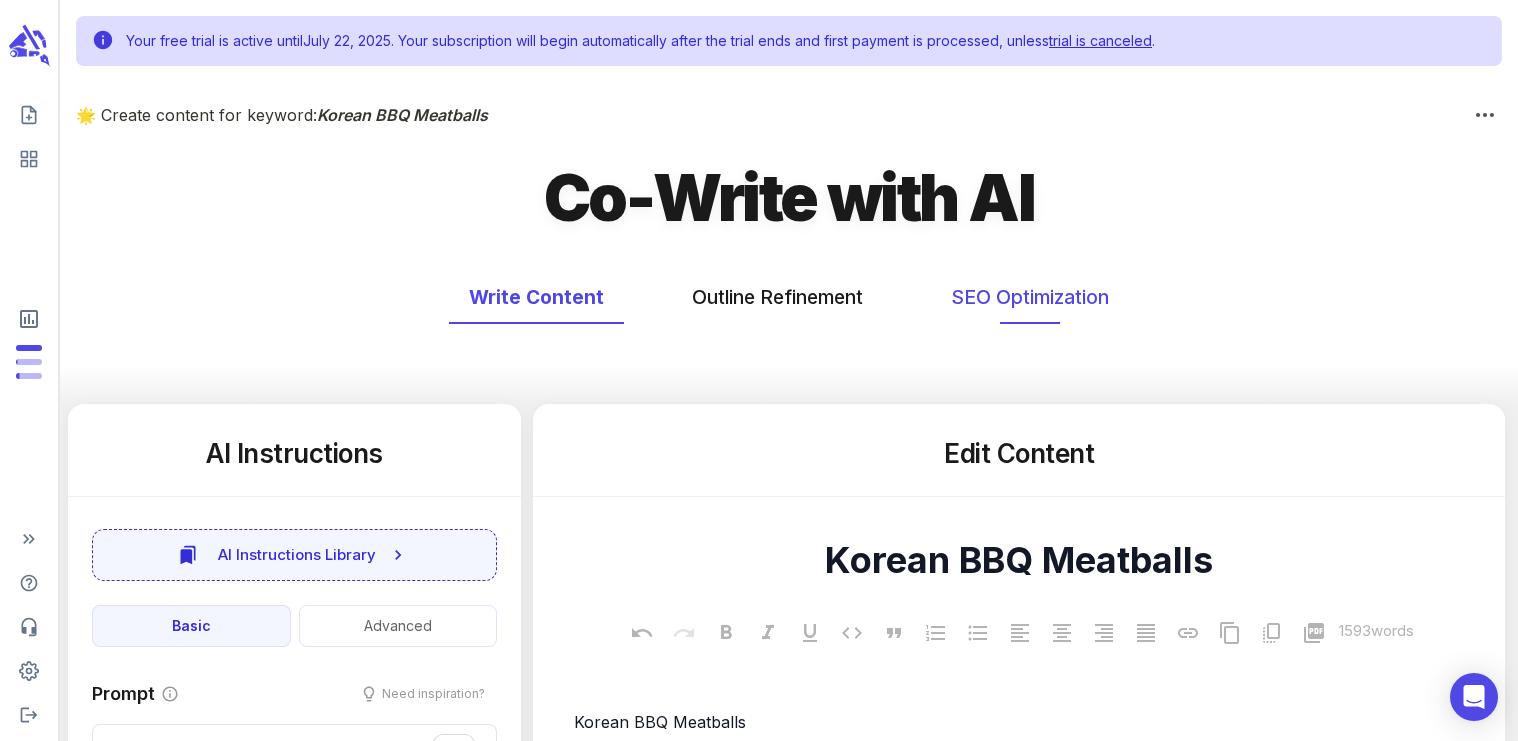 click on "SEO Optimization" at bounding box center [1030, 297] 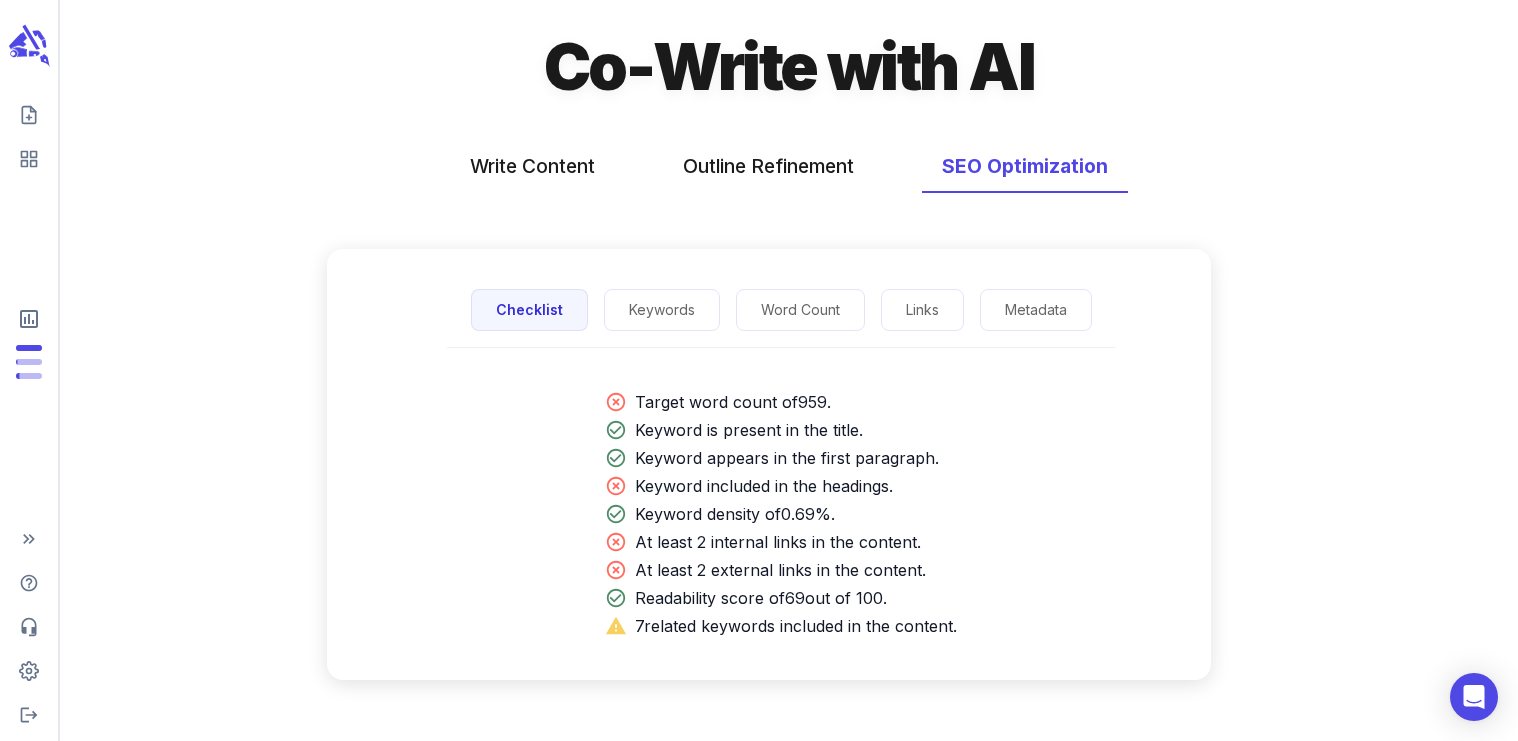scroll, scrollTop: 132, scrollLeft: 0, axis: vertical 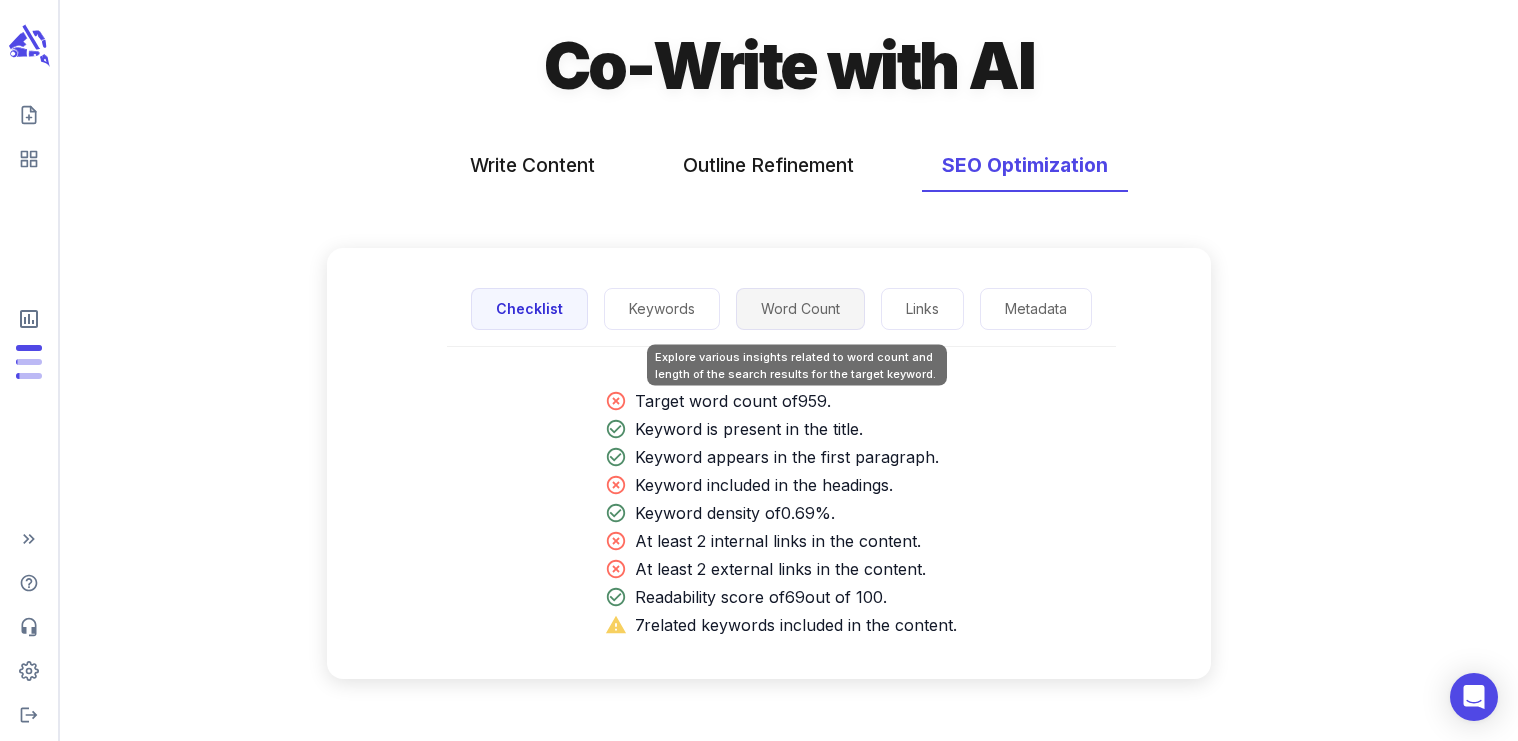 click on "Word Count" at bounding box center [800, 309] 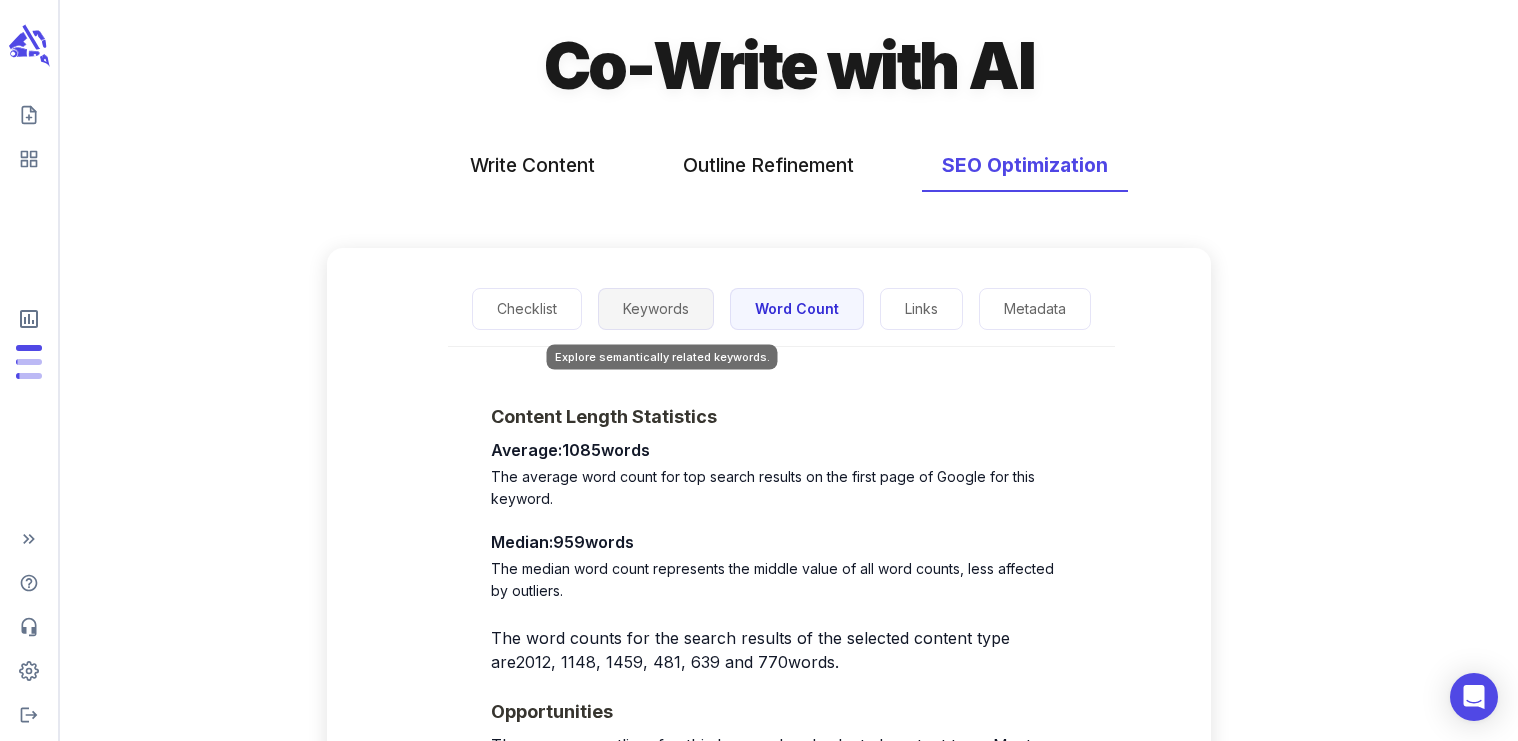 click on "Keywords" at bounding box center (656, 309) 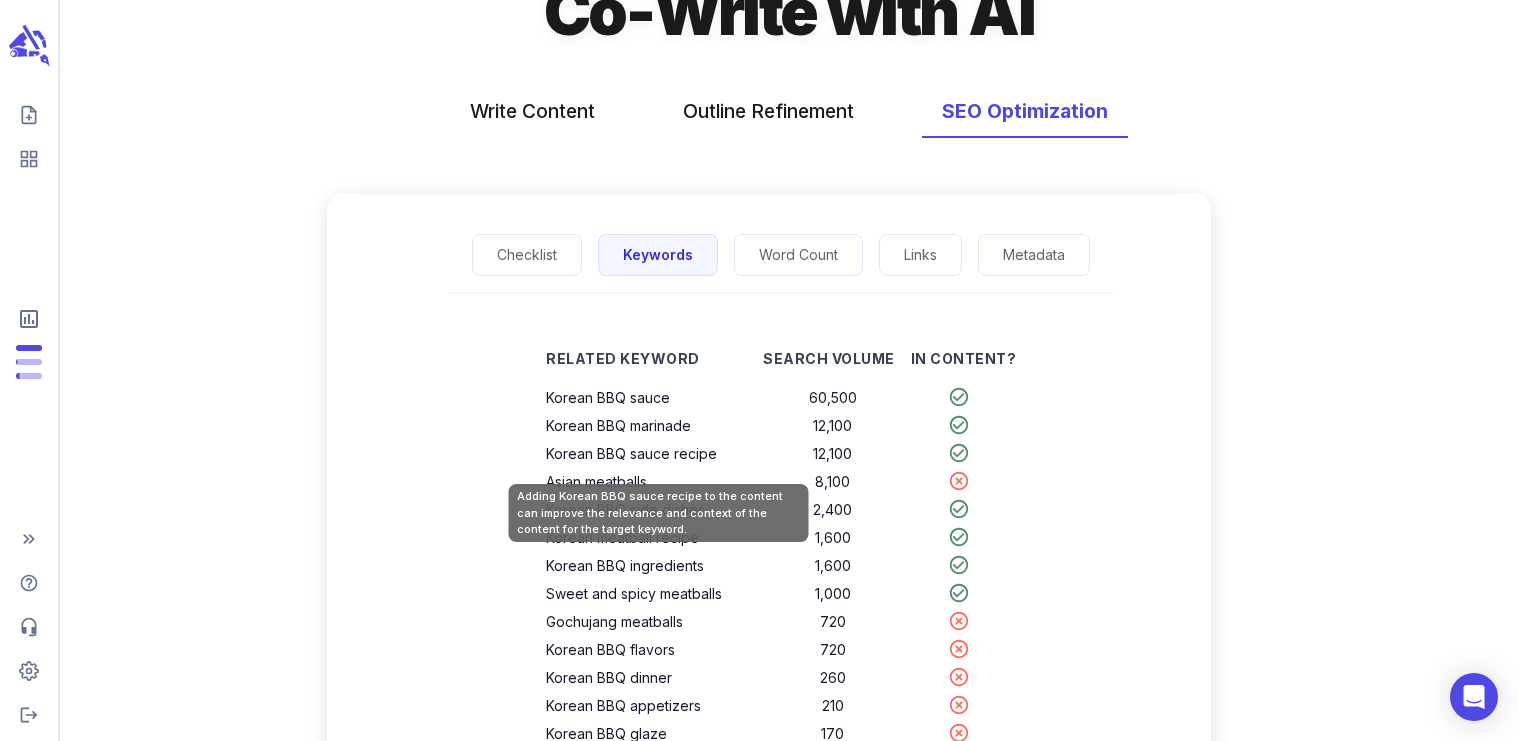 scroll, scrollTop: 189, scrollLeft: 0, axis: vertical 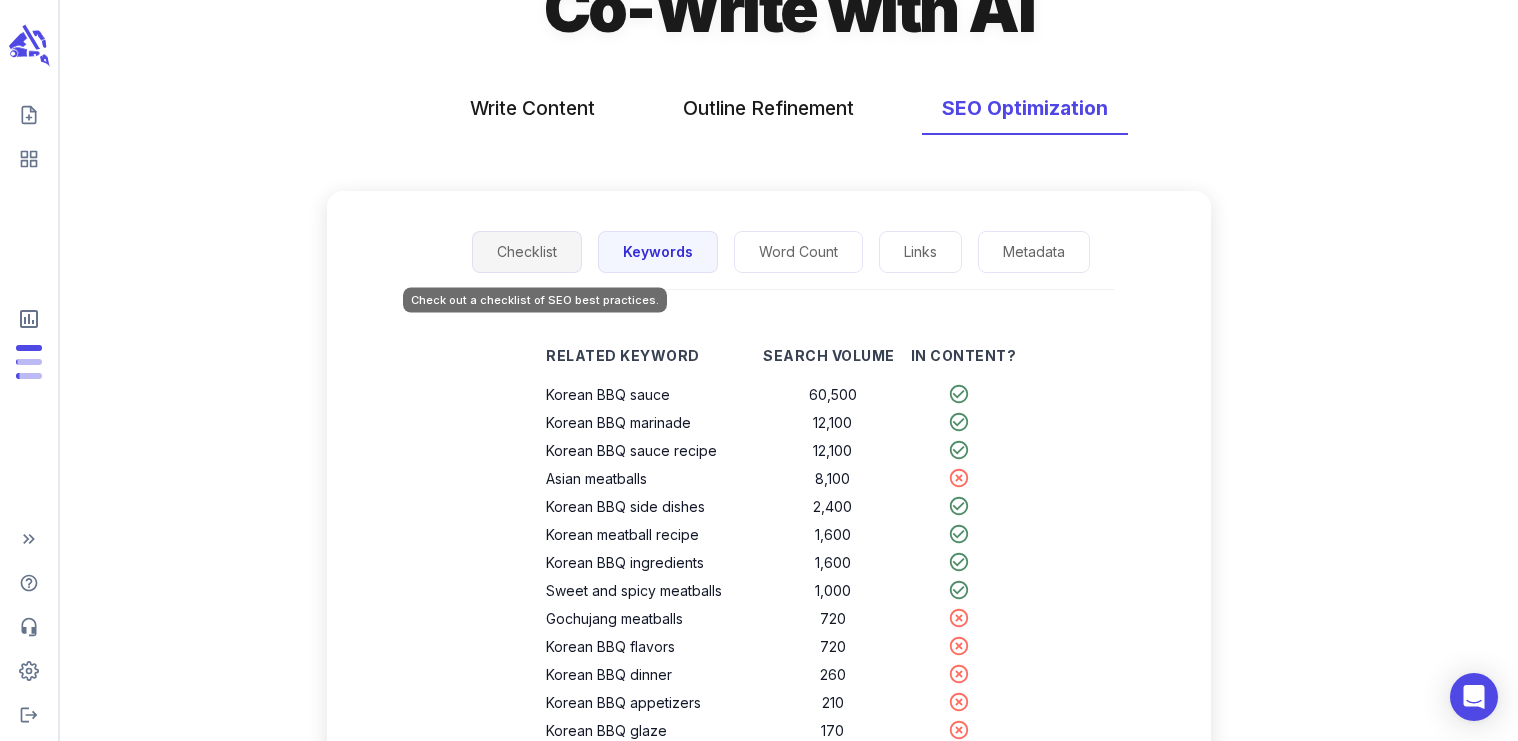 click on "Checklist" at bounding box center [527, 252] 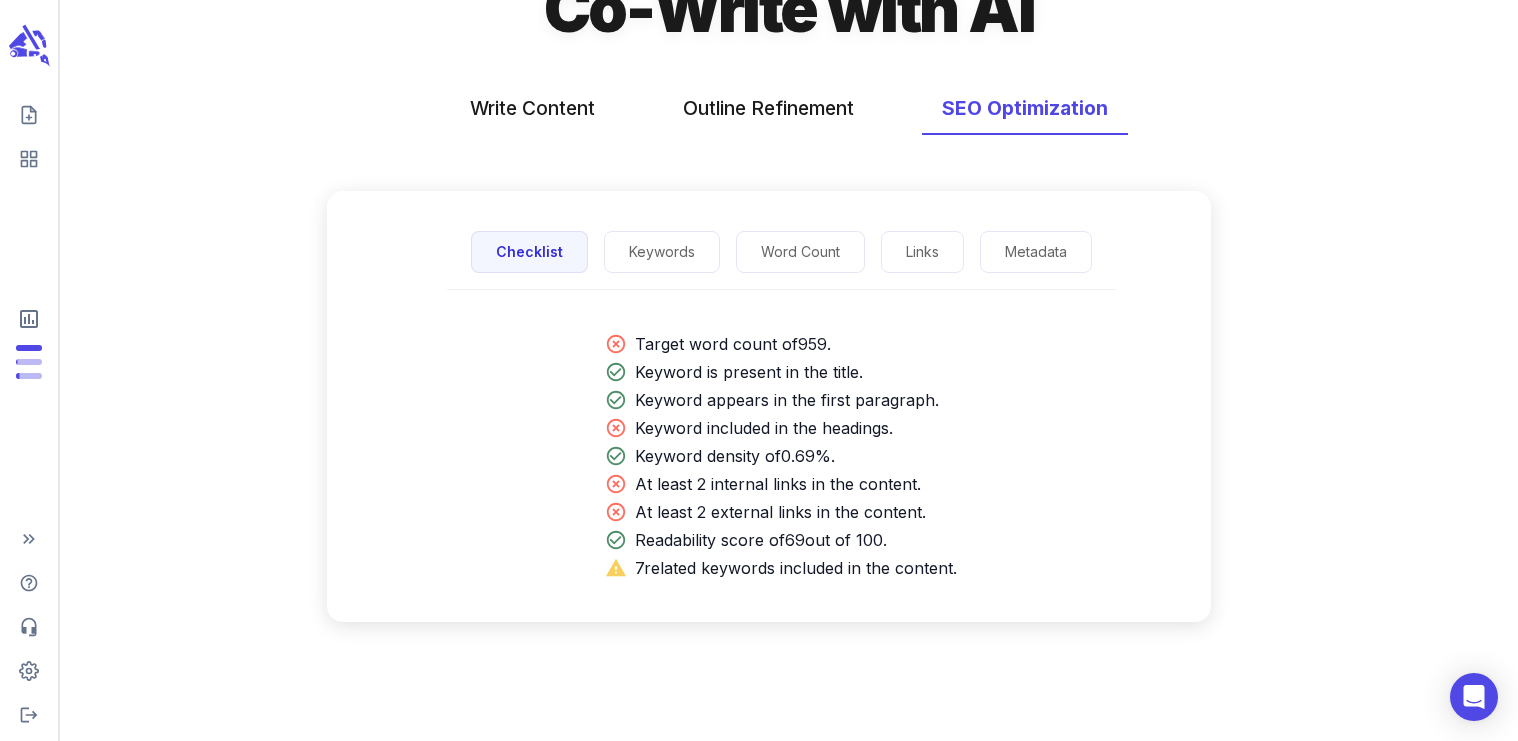 click on "Checklist Keywords Word Count Links Metadata" at bounding box center (781, 253) 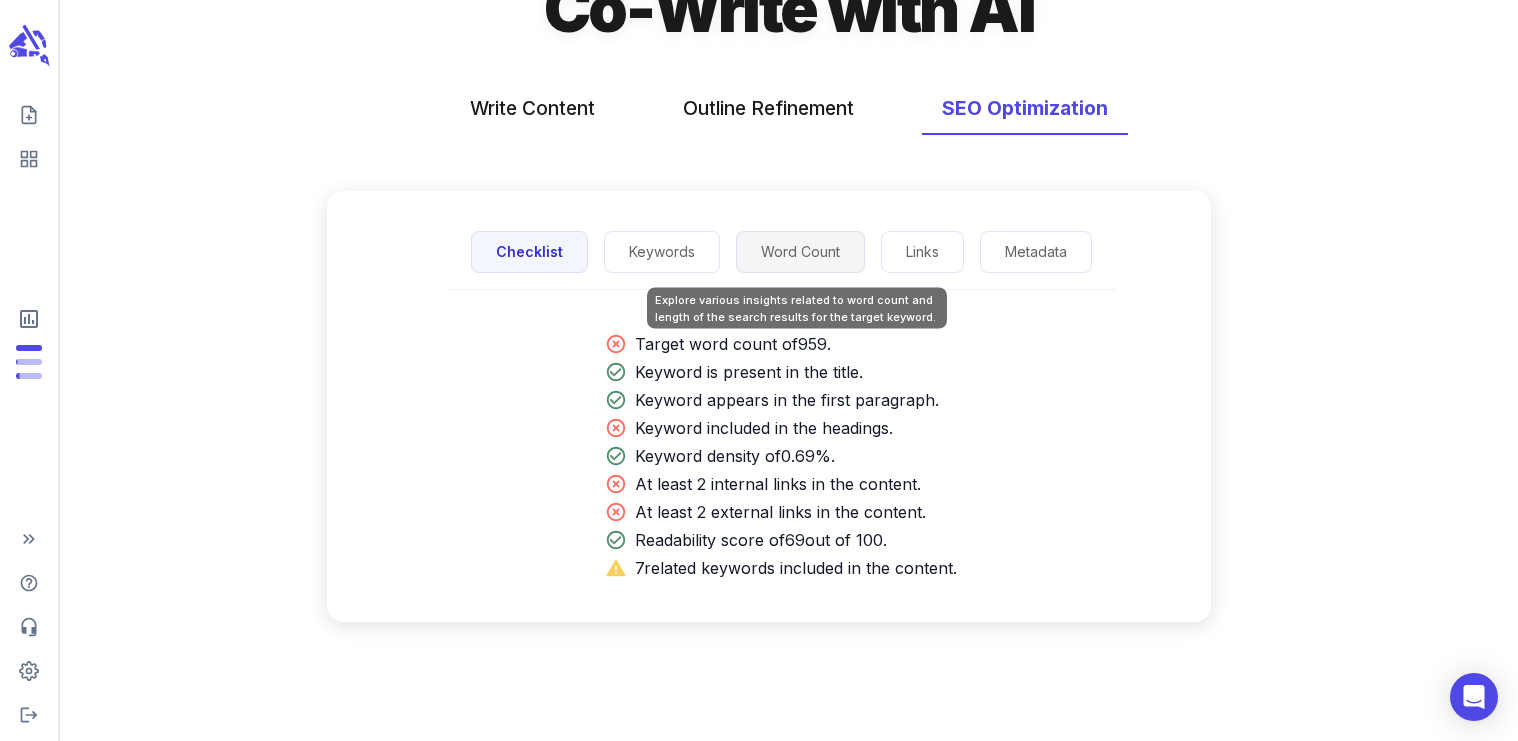 click on "Word Count" at bounding box center [800, 252] 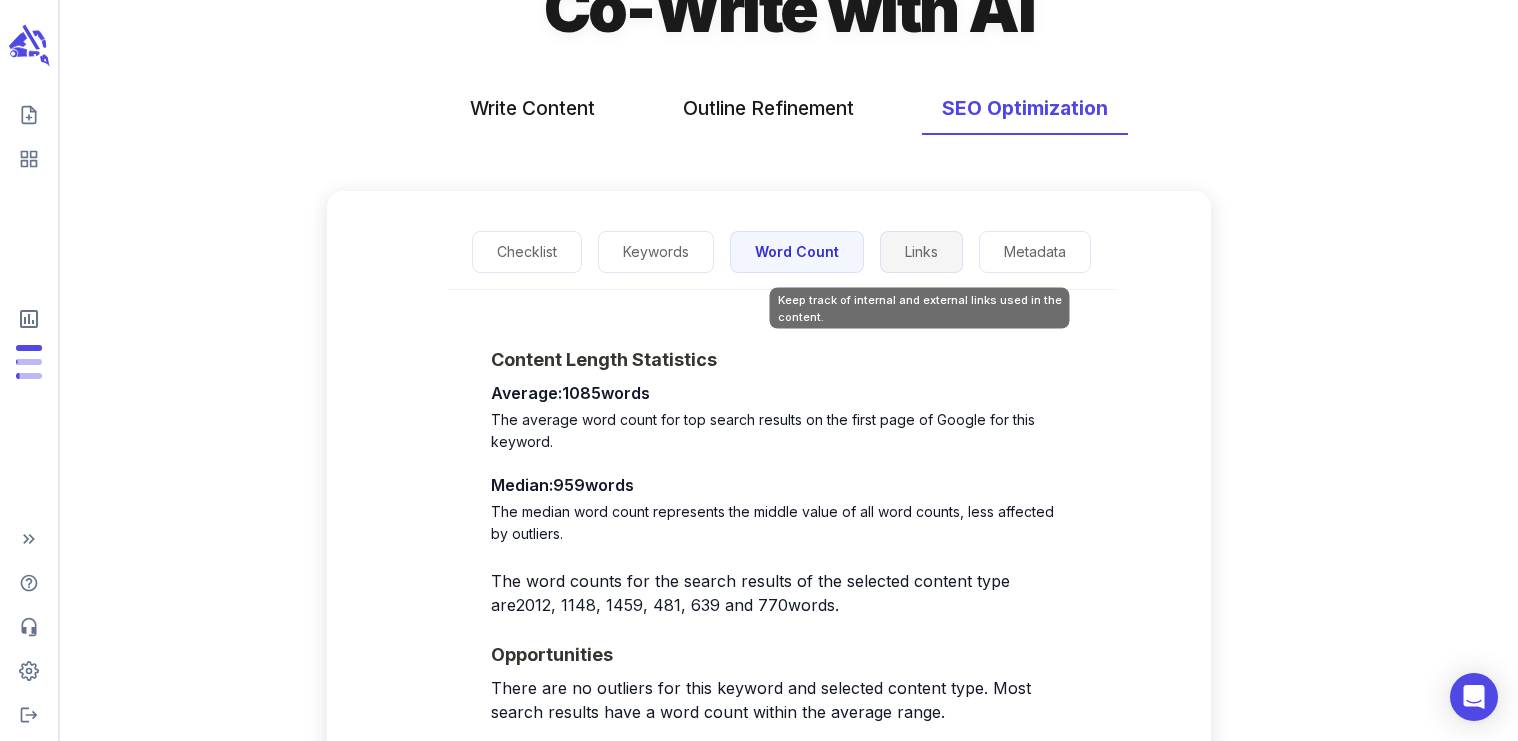 click on "Links" at bounding box center [921, 252] 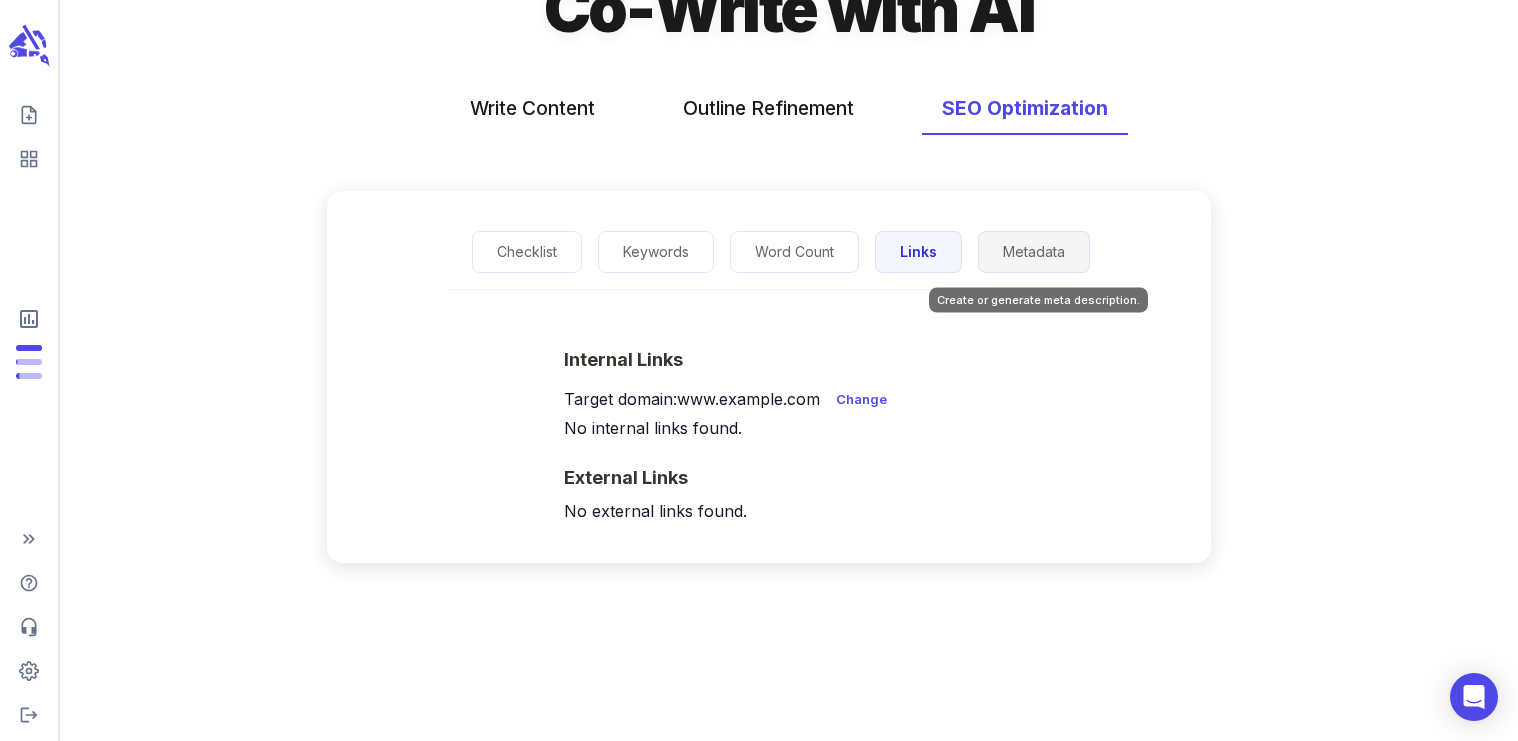 click on "Metadata" at bounding box center [1034, 252] 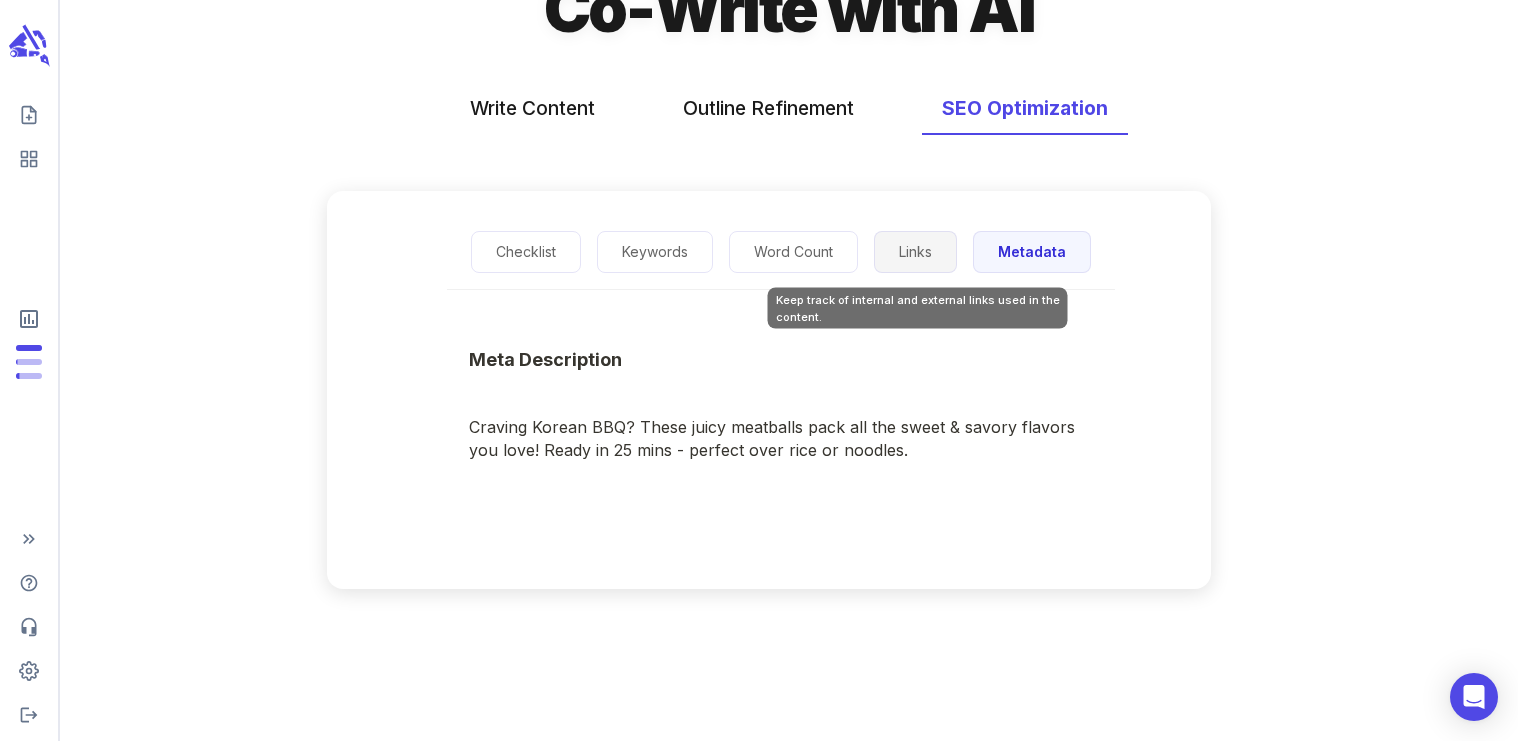 click on "Links" at bounding box center (915, 252) 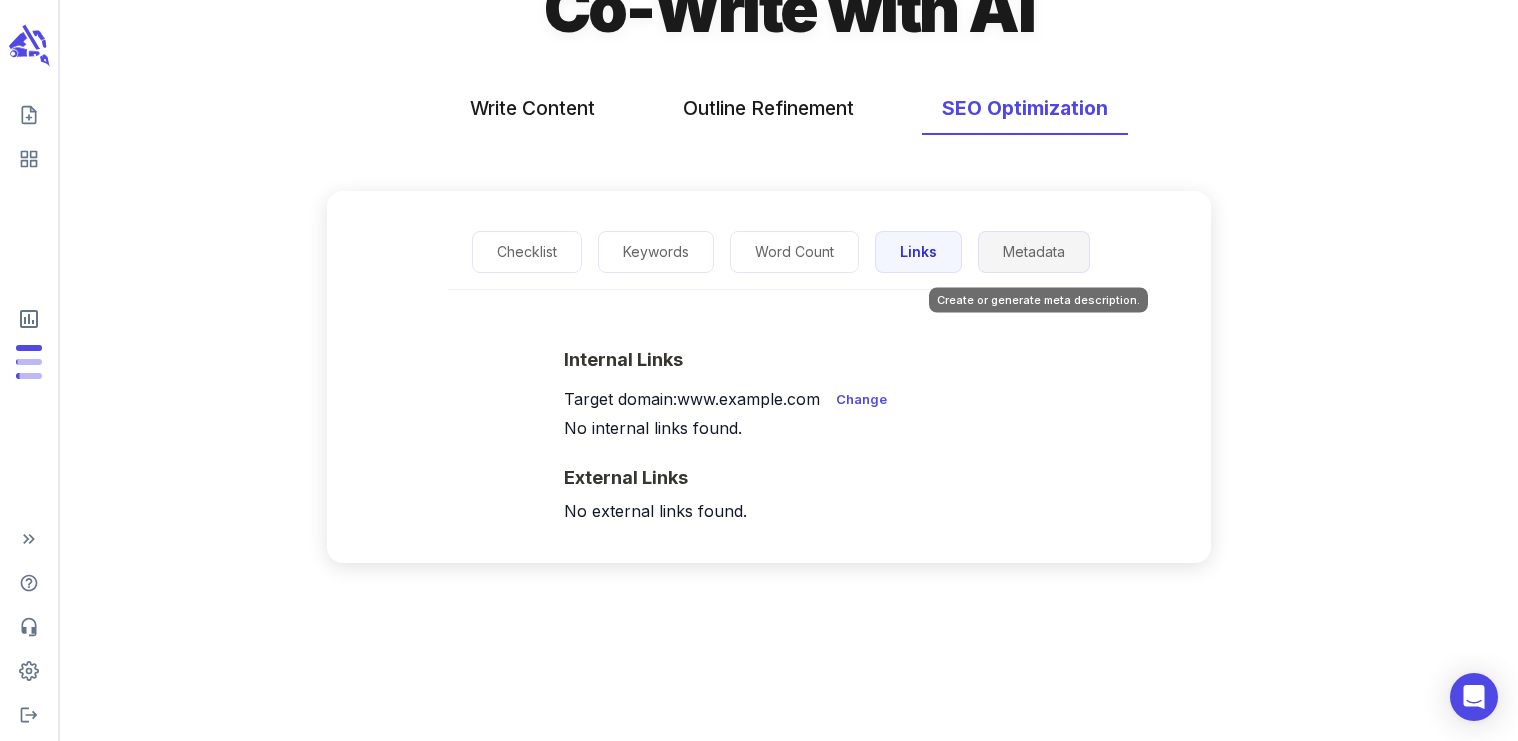 click on "Metadata" at bounding box center [1034, 252] 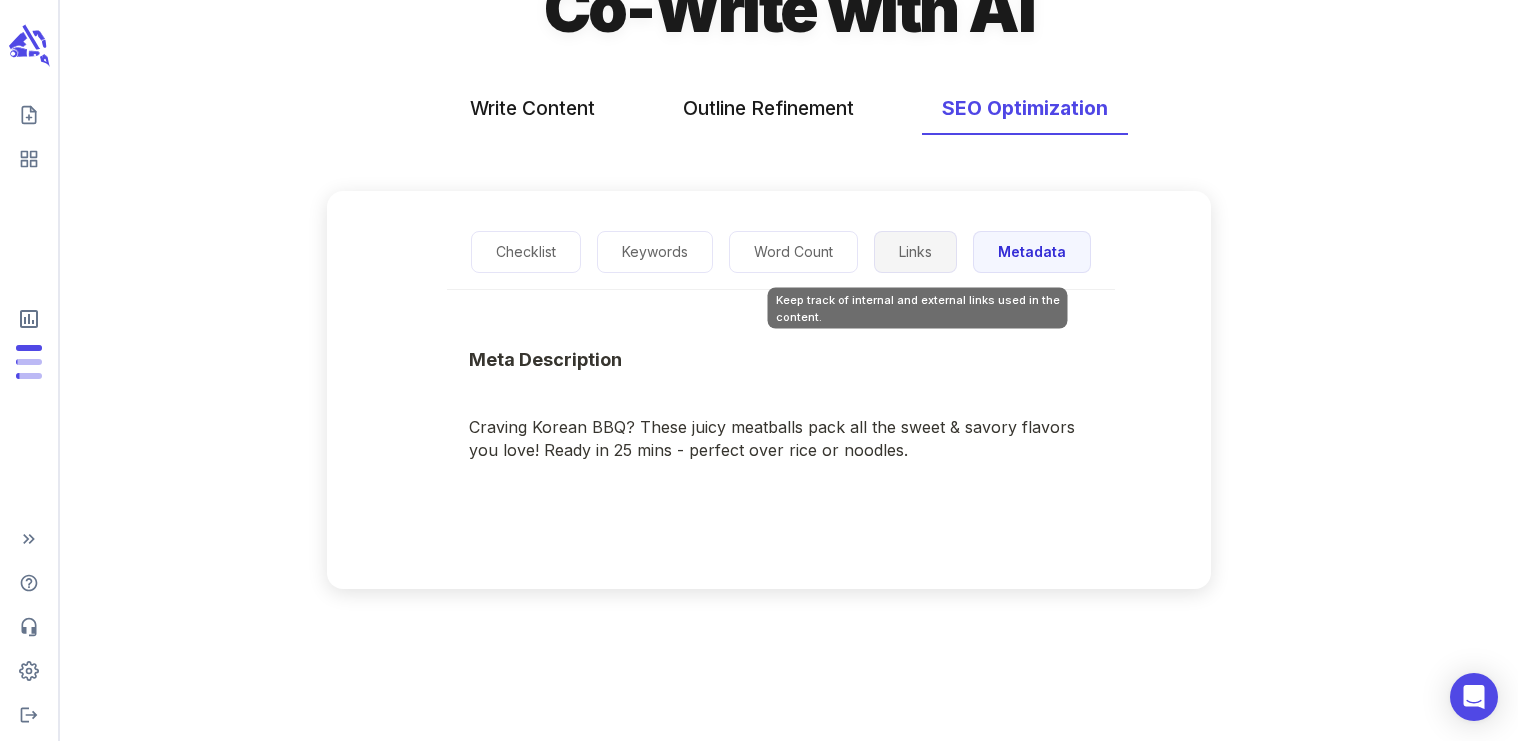 click on "Links" at bounding box center (915, 252) 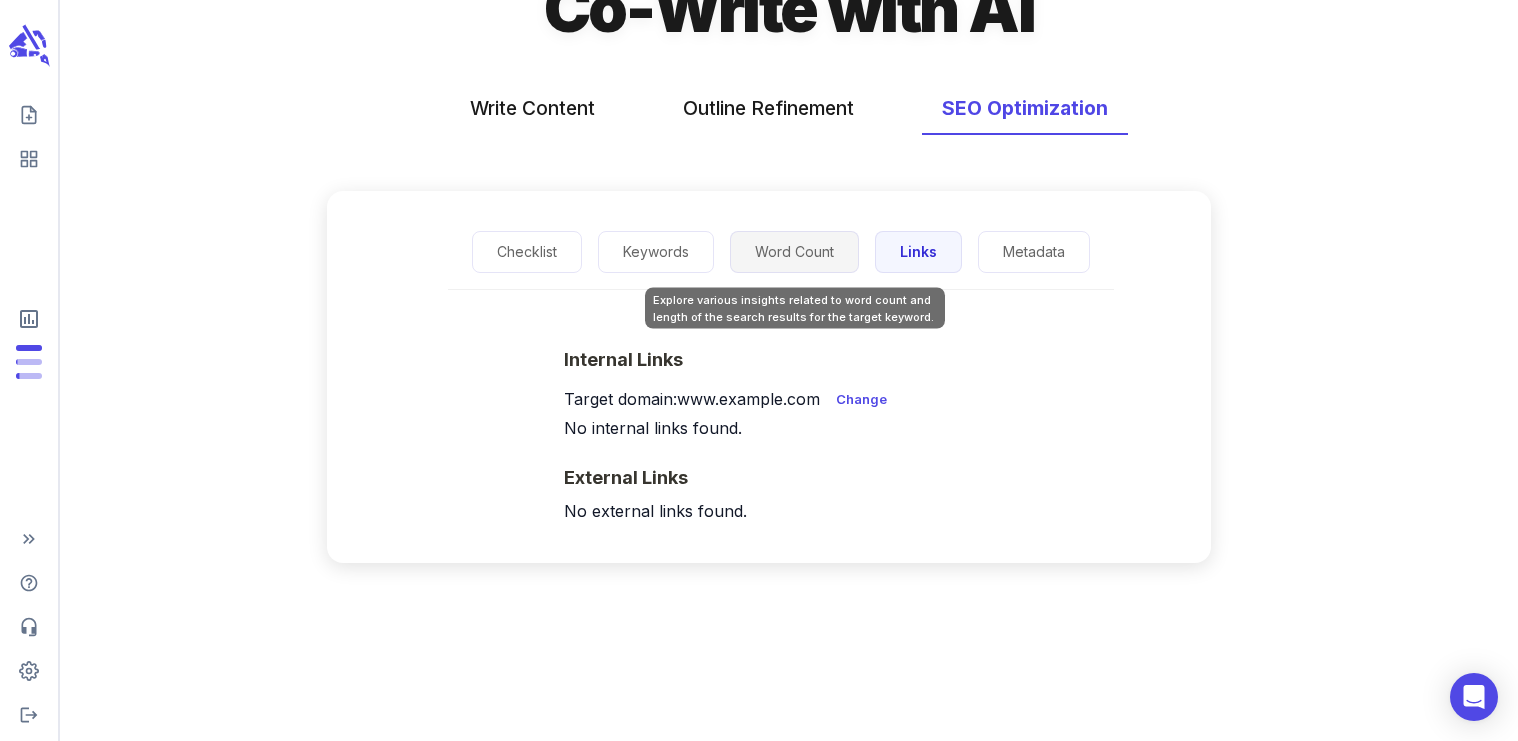 click on "Word Count" at bounding box center [794, 252] 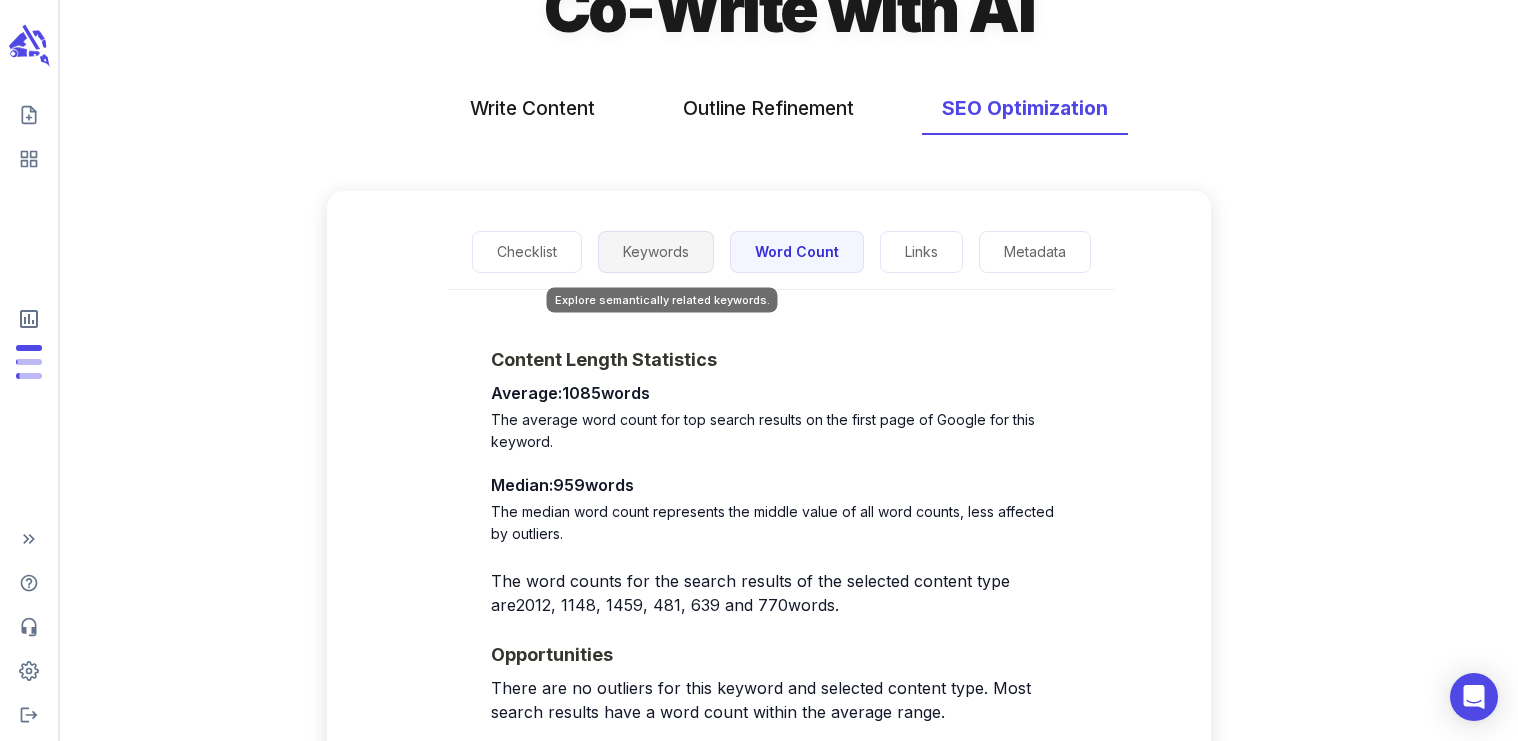 click on "Keywords" at bounding box center [656, 252] 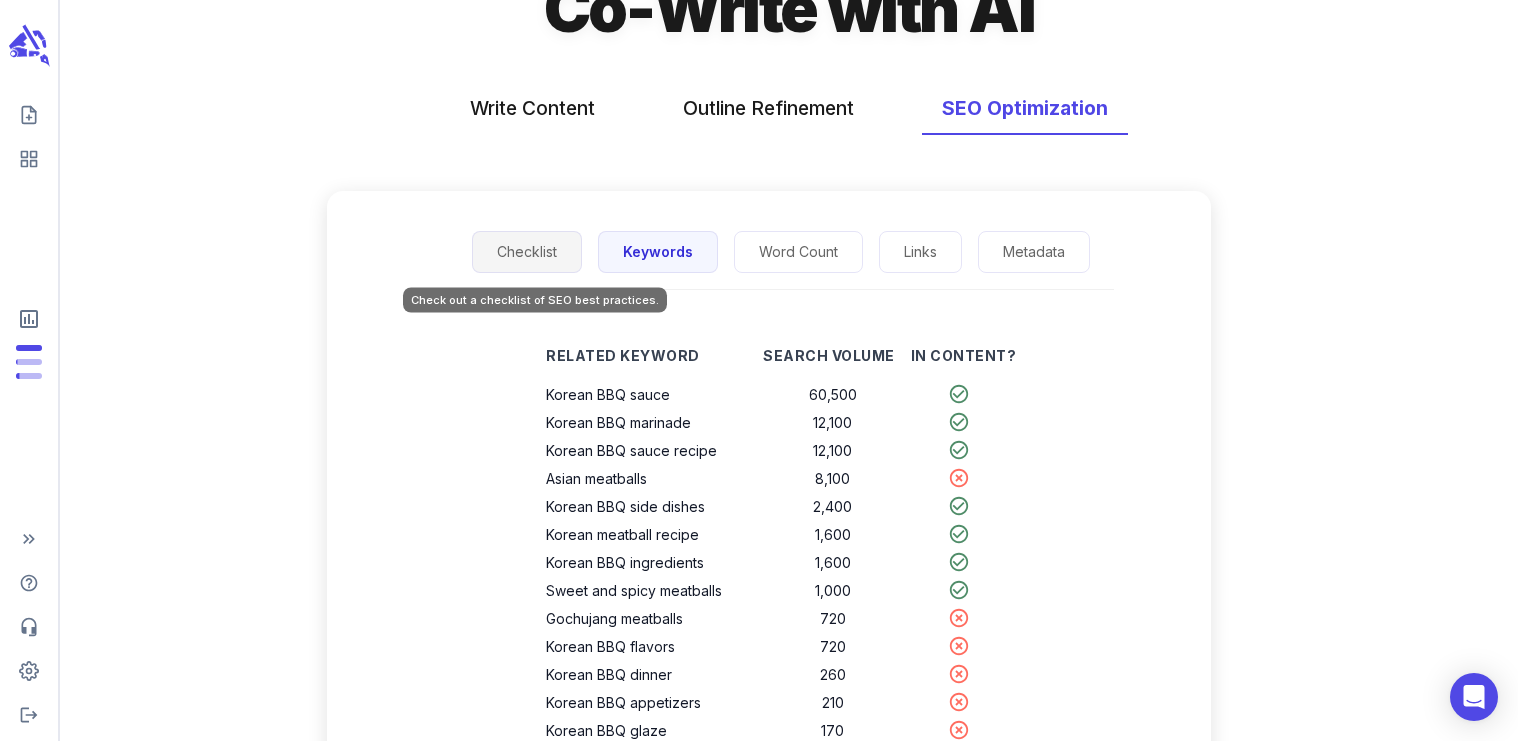click on "Checklist" at bounding box center (527, 252) 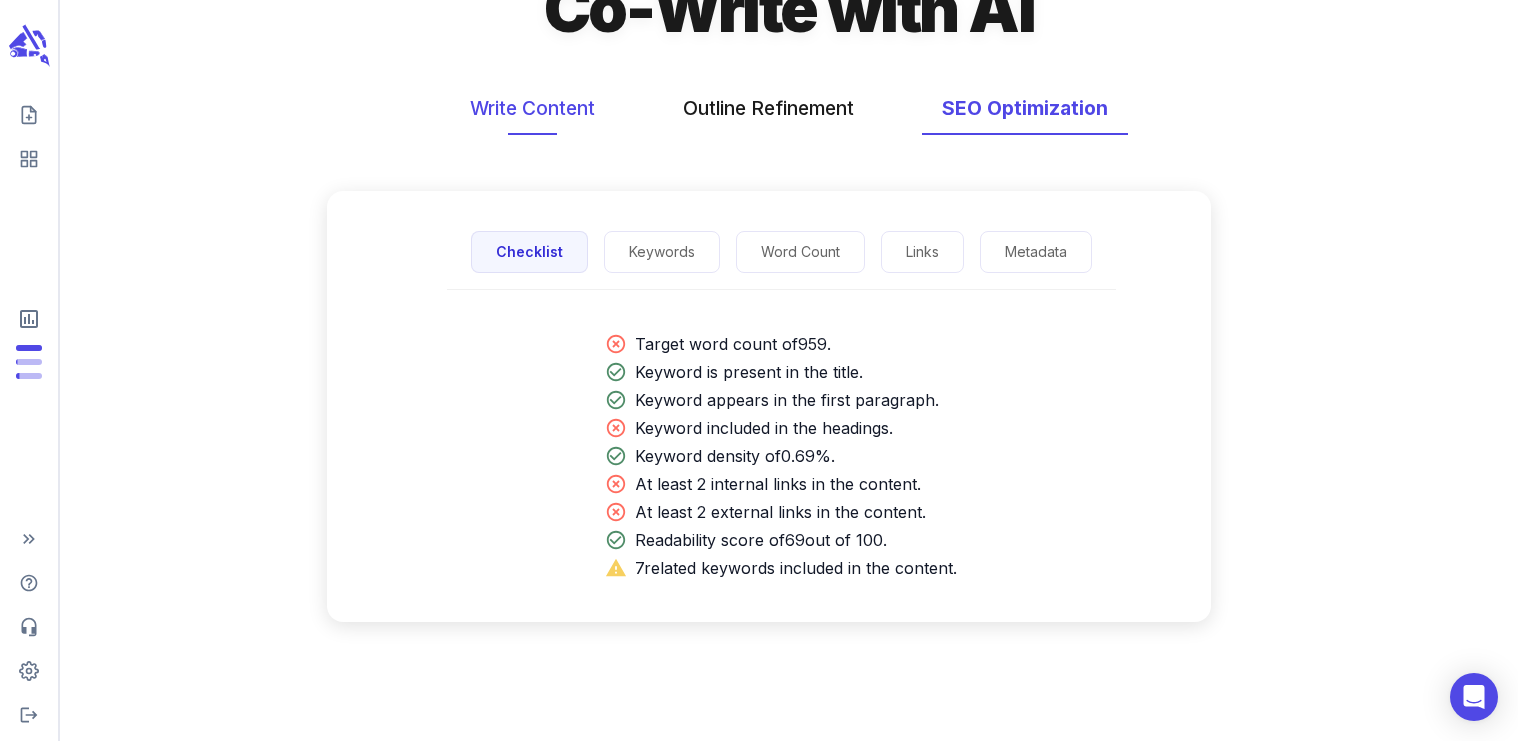 click on "Write Content" at bounding box center [532, 108] 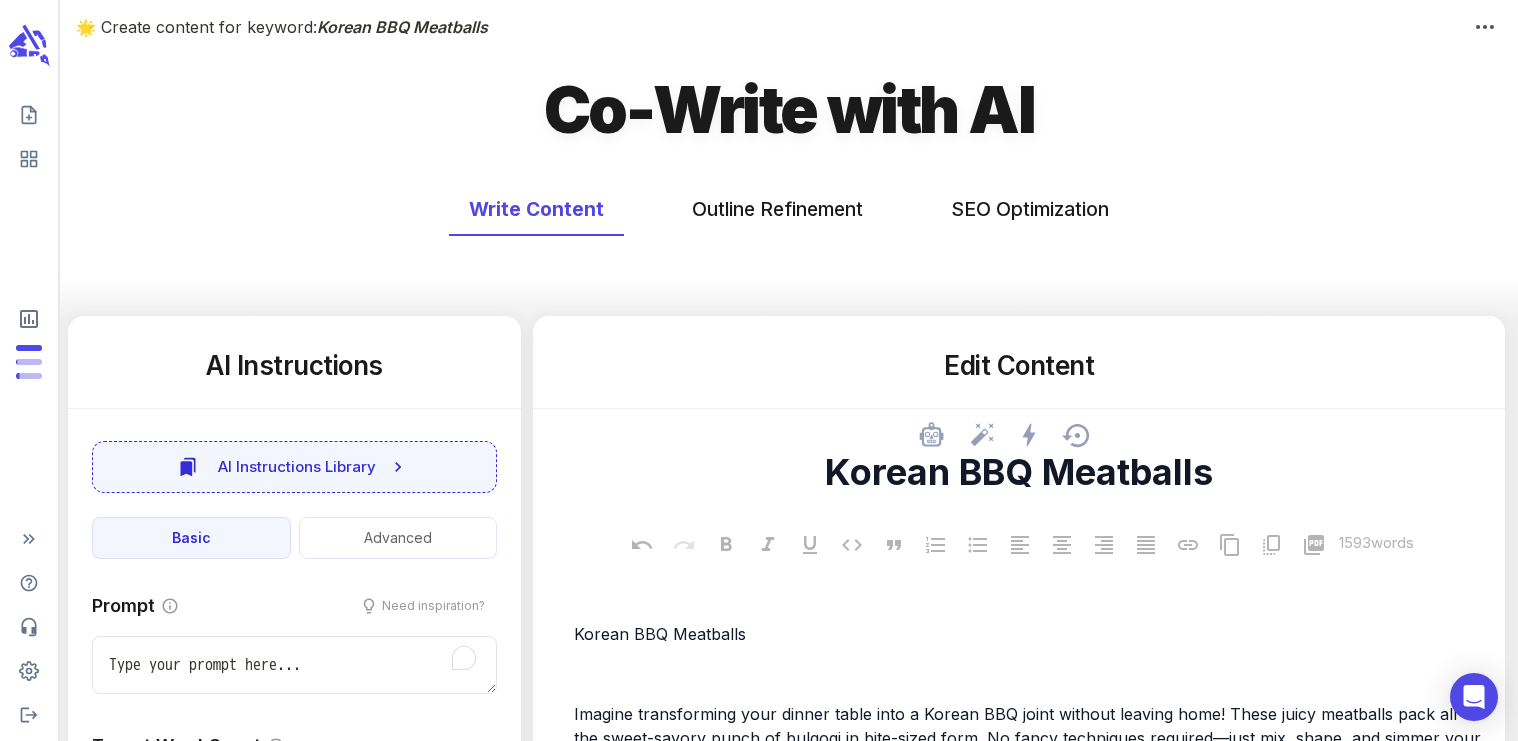 scroll, scrollTop: 284, scrollLeft: 0, axis: vertical 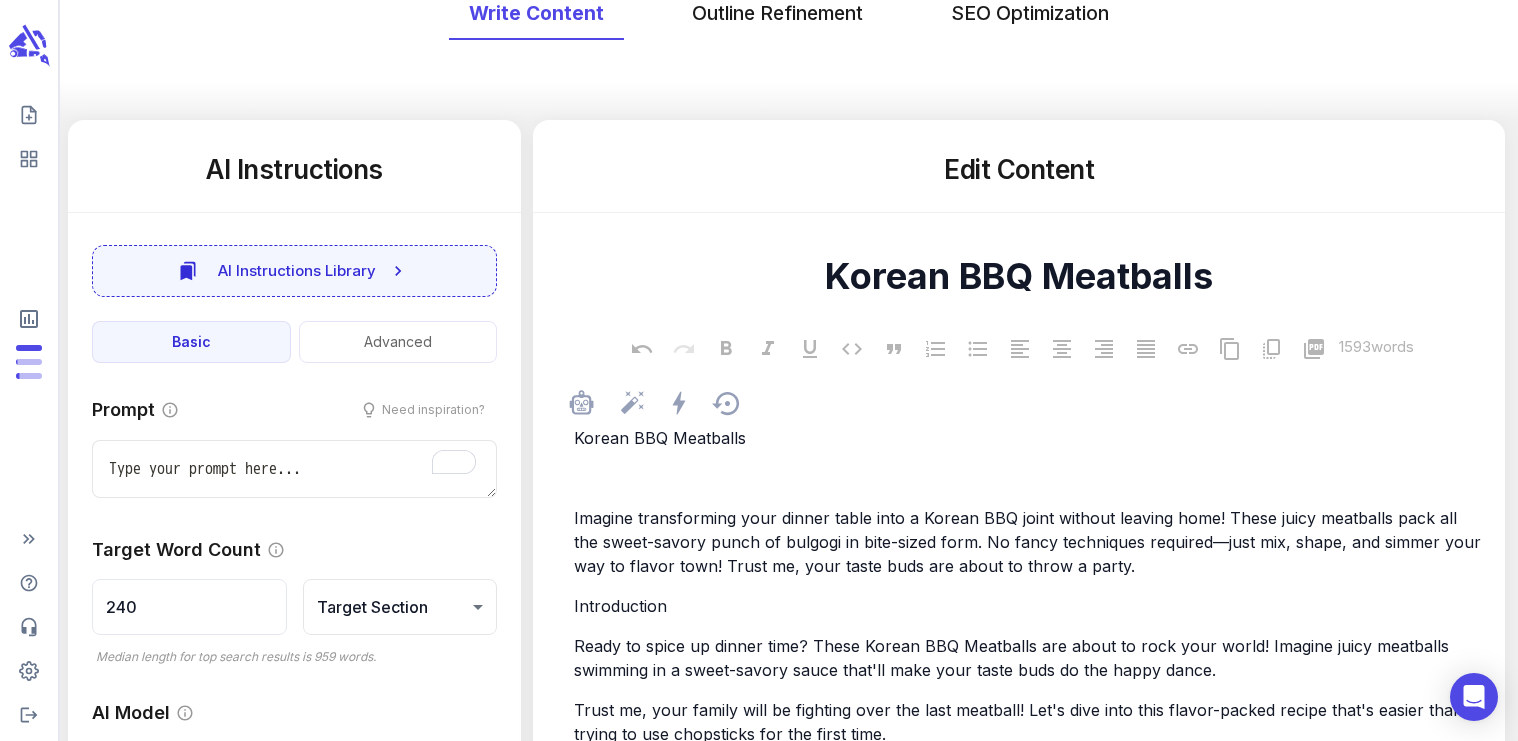 click on "Imagine transforming your dinner table into a Korean BBQ joint without leaving home! These juicy meatballs pack all the sweet-savory punch of bulgogi in bite-sized form. No fancy techniques required—just mix, shape, and simmer your way to flavor town! Trust me, your taste buds are about to throw a party." at bounding box center [1030, 542] 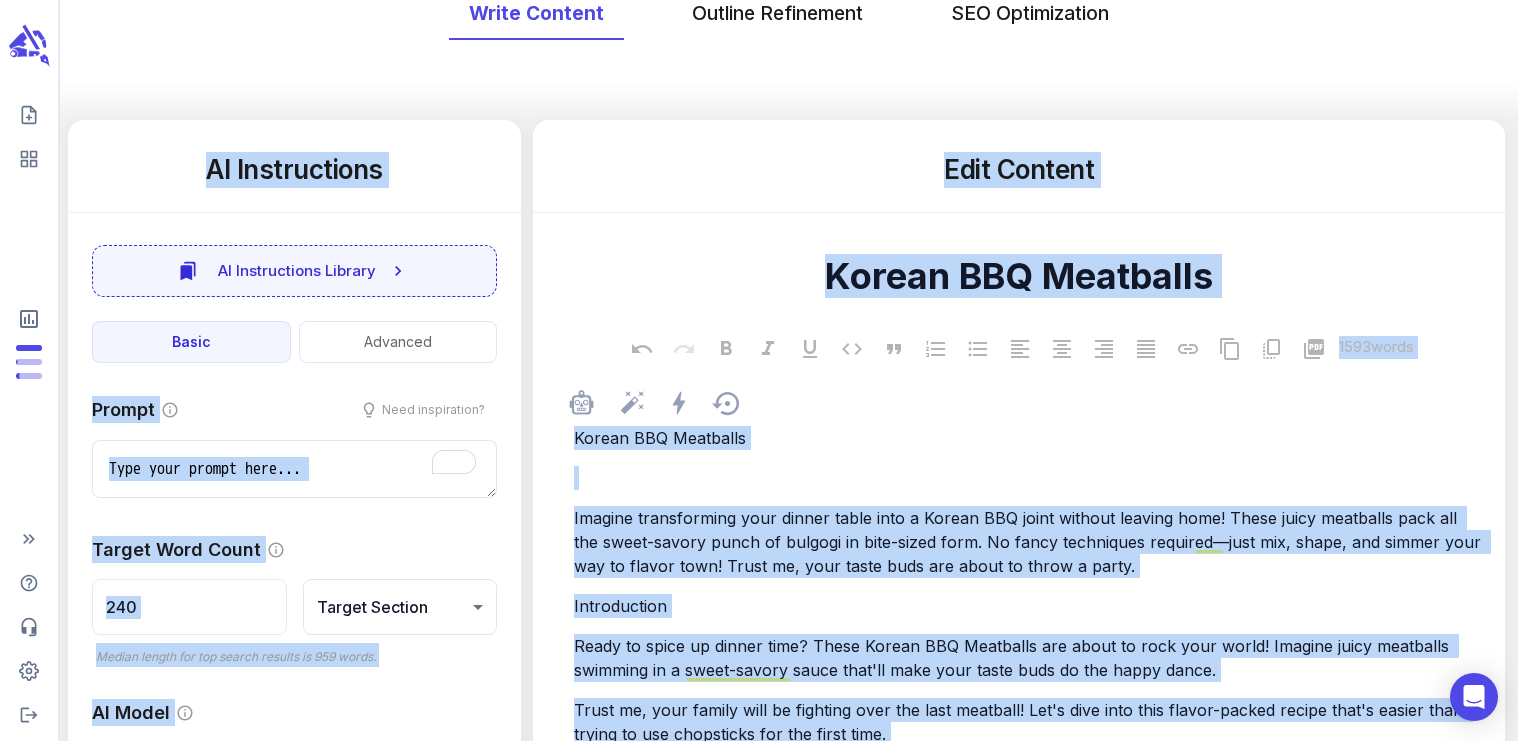 click on "Imagine transforming your dinner table into a Korean BBQ joint without leaving home! These juicy meatballs pack all the sweet-savory punch of bulgogi in bite-sized form. No fancy techniques required—just mix, shape, and simmer your way to flavor town! Trust me, your taste buds are about to throw a party." at bounding box center [1030, 542] 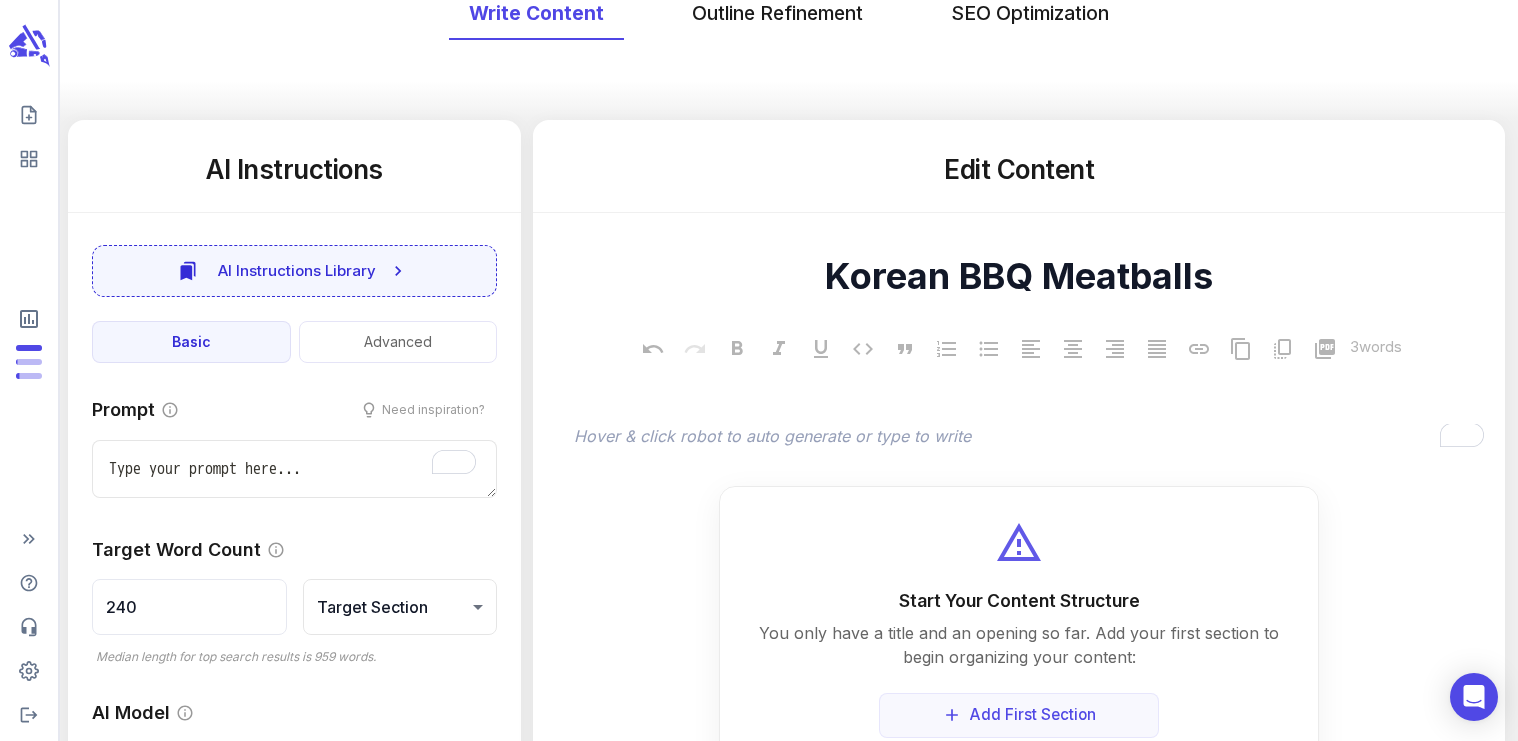 click on "Write Content Outline Refinement SEO Optimization" at bounding box center (789, 45) 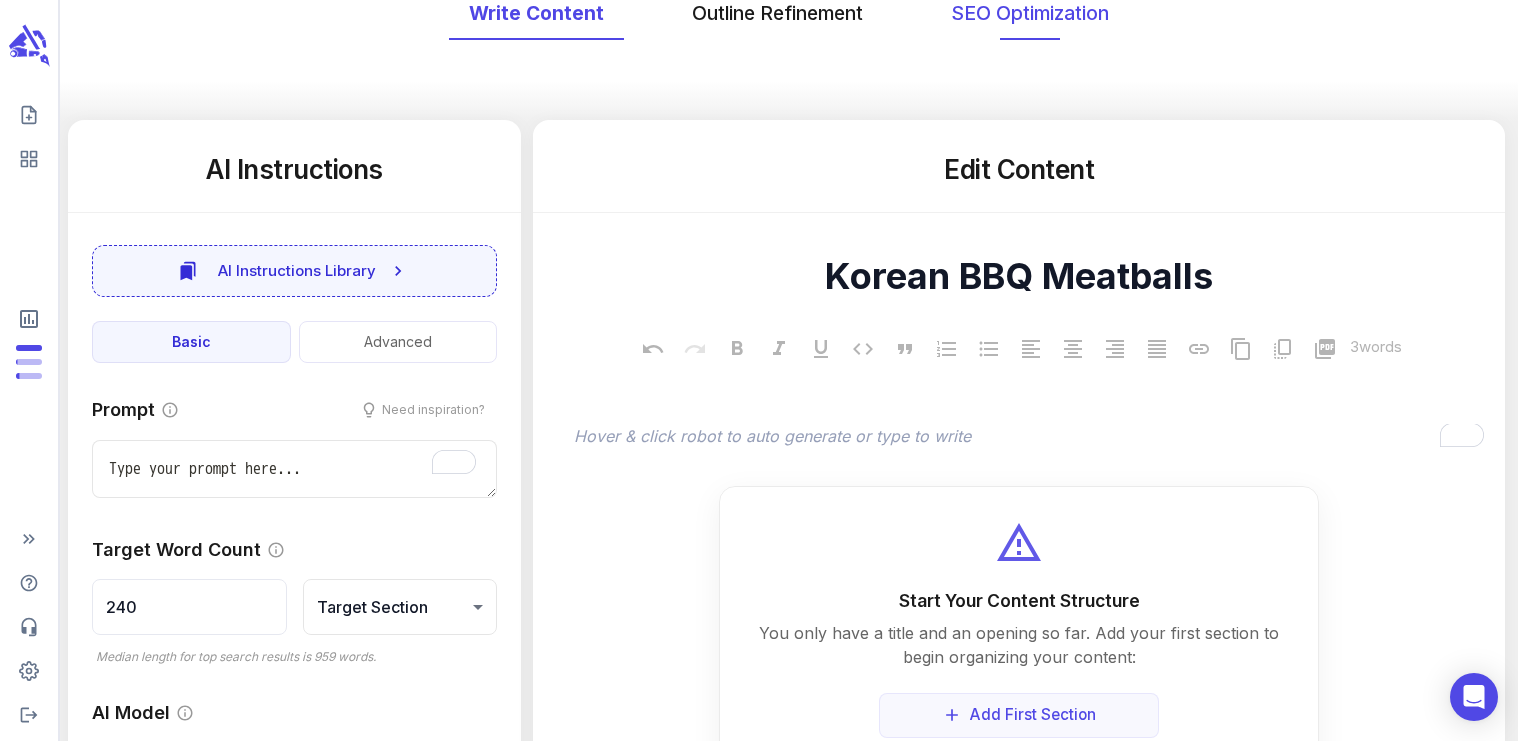 type on "x" 